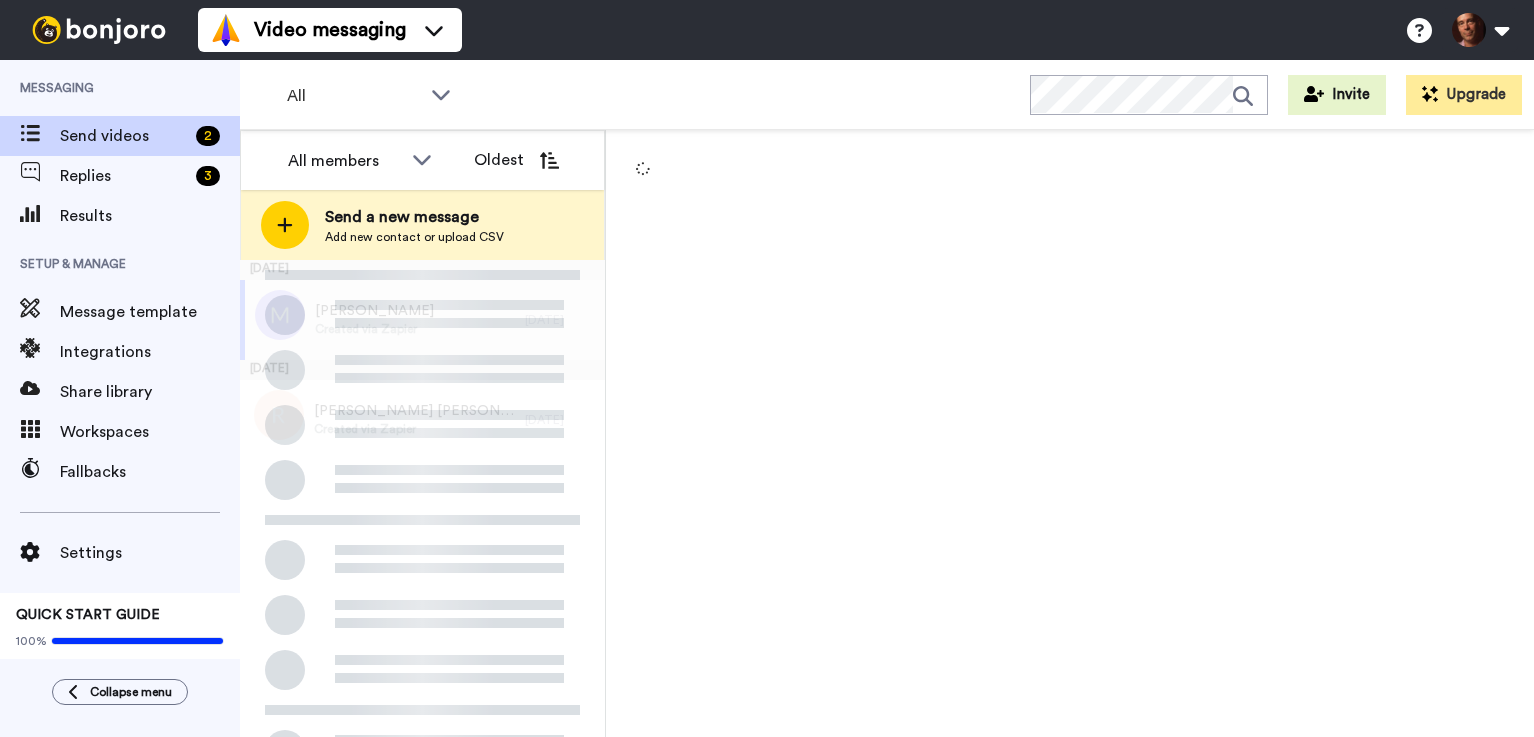 scroll, scrollTop: 0, scrollLeft: 0, axis: both 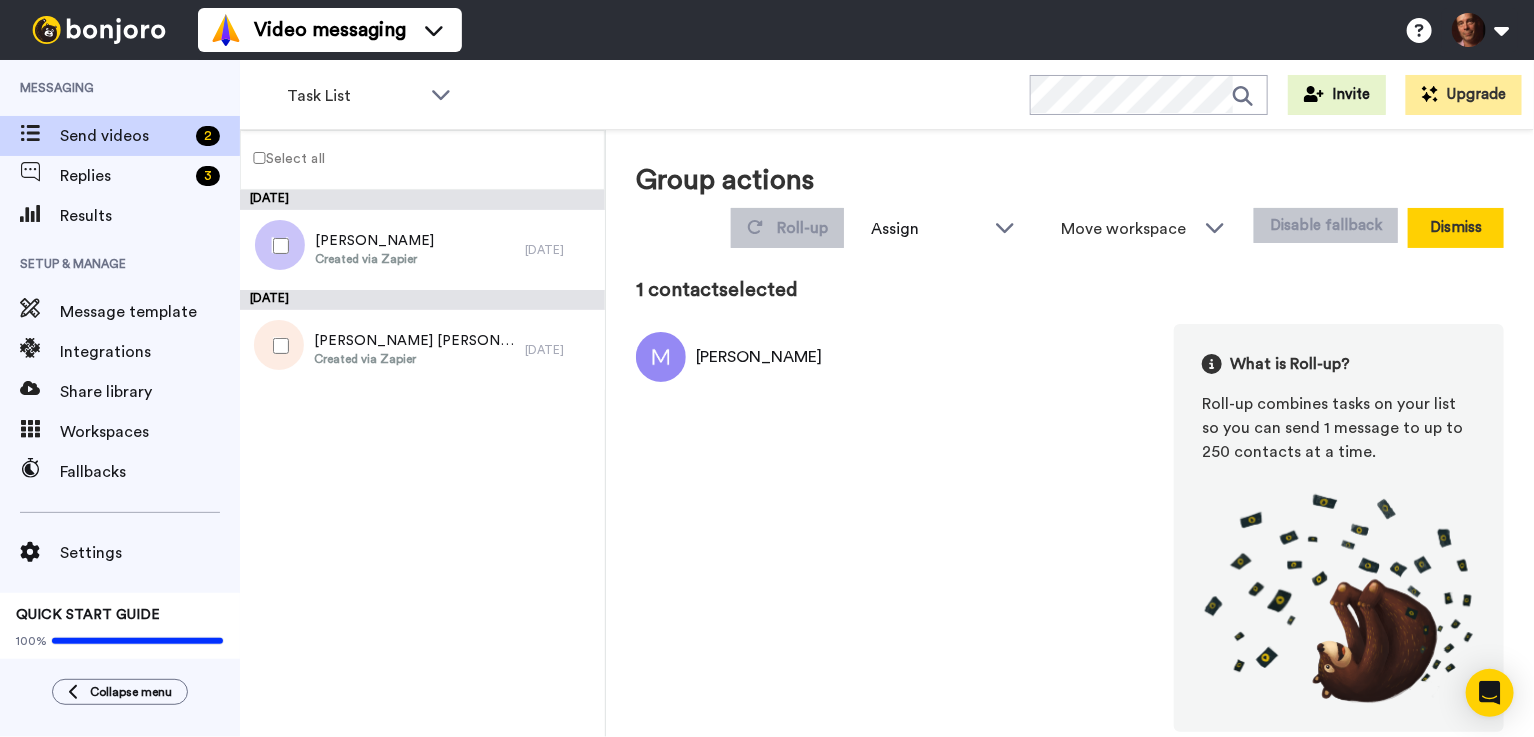 click on "Dismiss" at bounding box center [1456, 228] 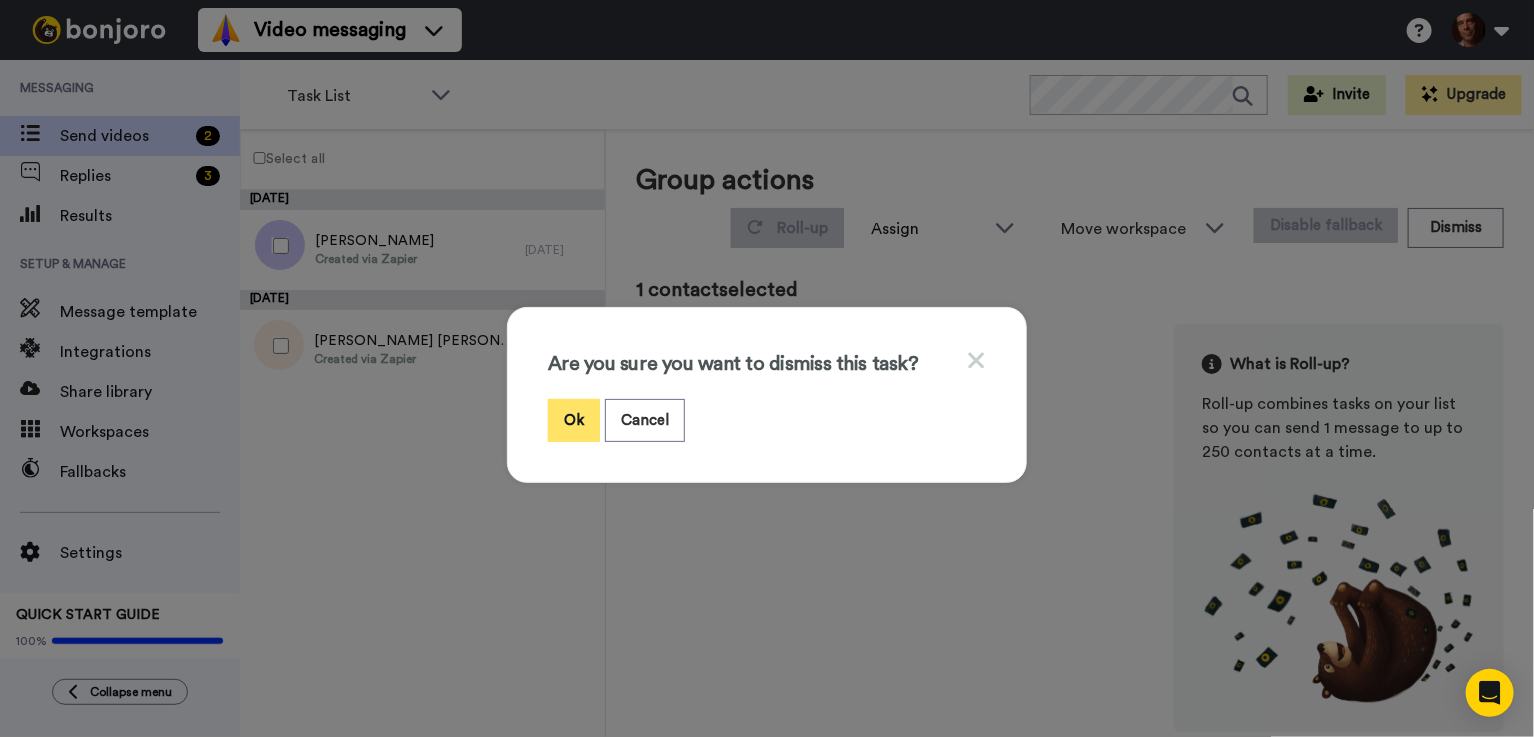 click on "Ok" at bounding box center [574, 420] 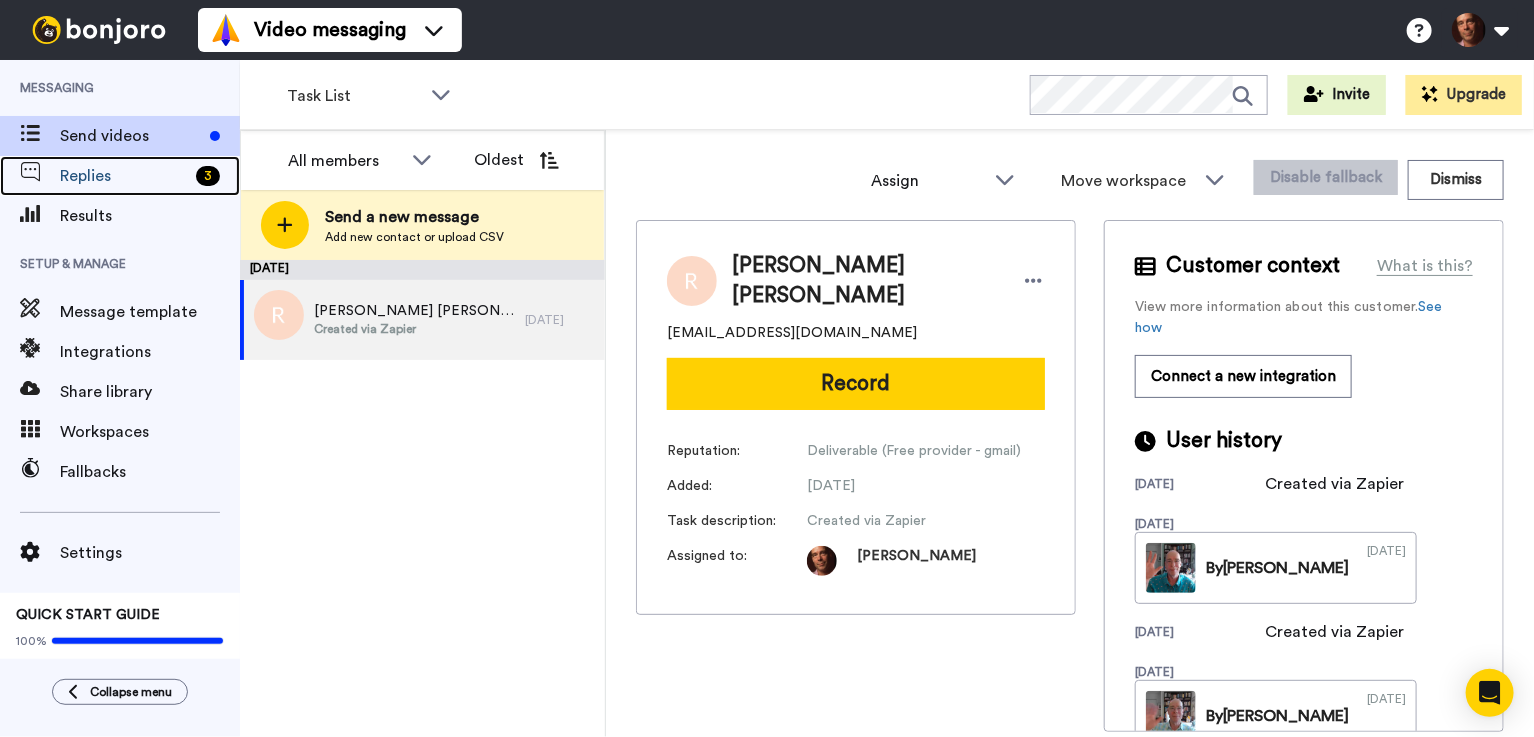 click on "Replies" at bounding box center (124, 176) 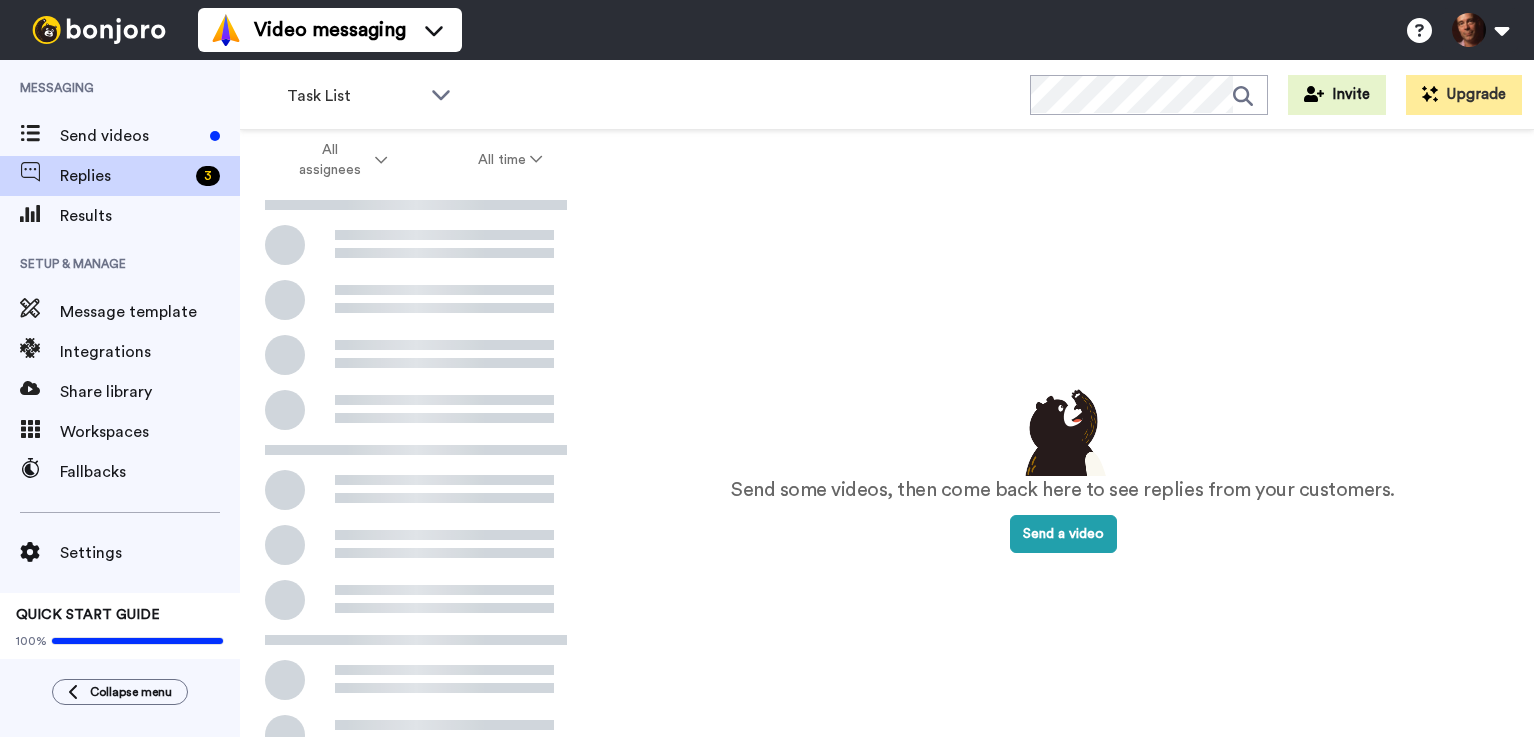 scroll, scrollTop: 0, scrollLeft: 0, axis: both 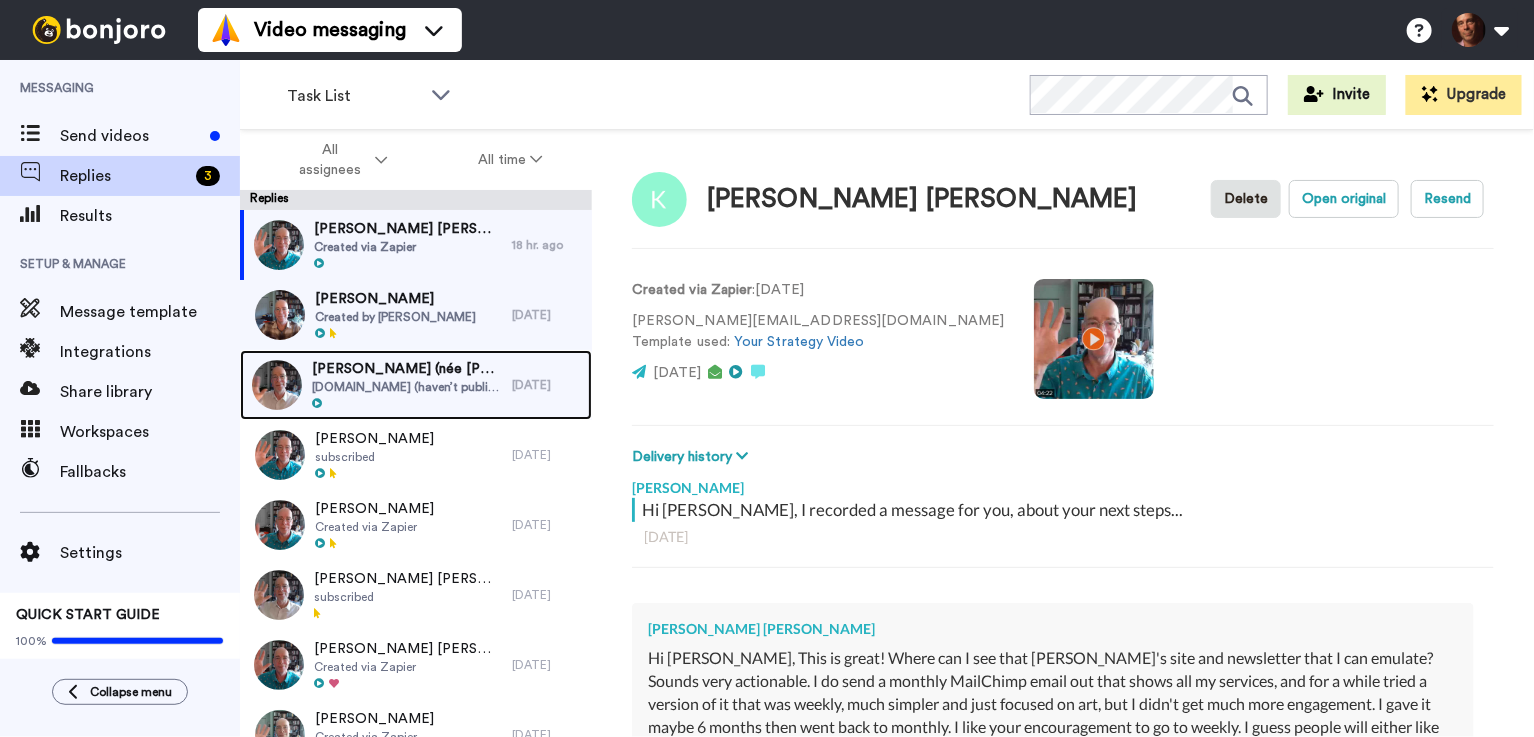 click on "[DOMAIN_NAME] (haven’t published yet) but I do have a few posts on instagram @eviarenata" at bounding box center (407, 387) 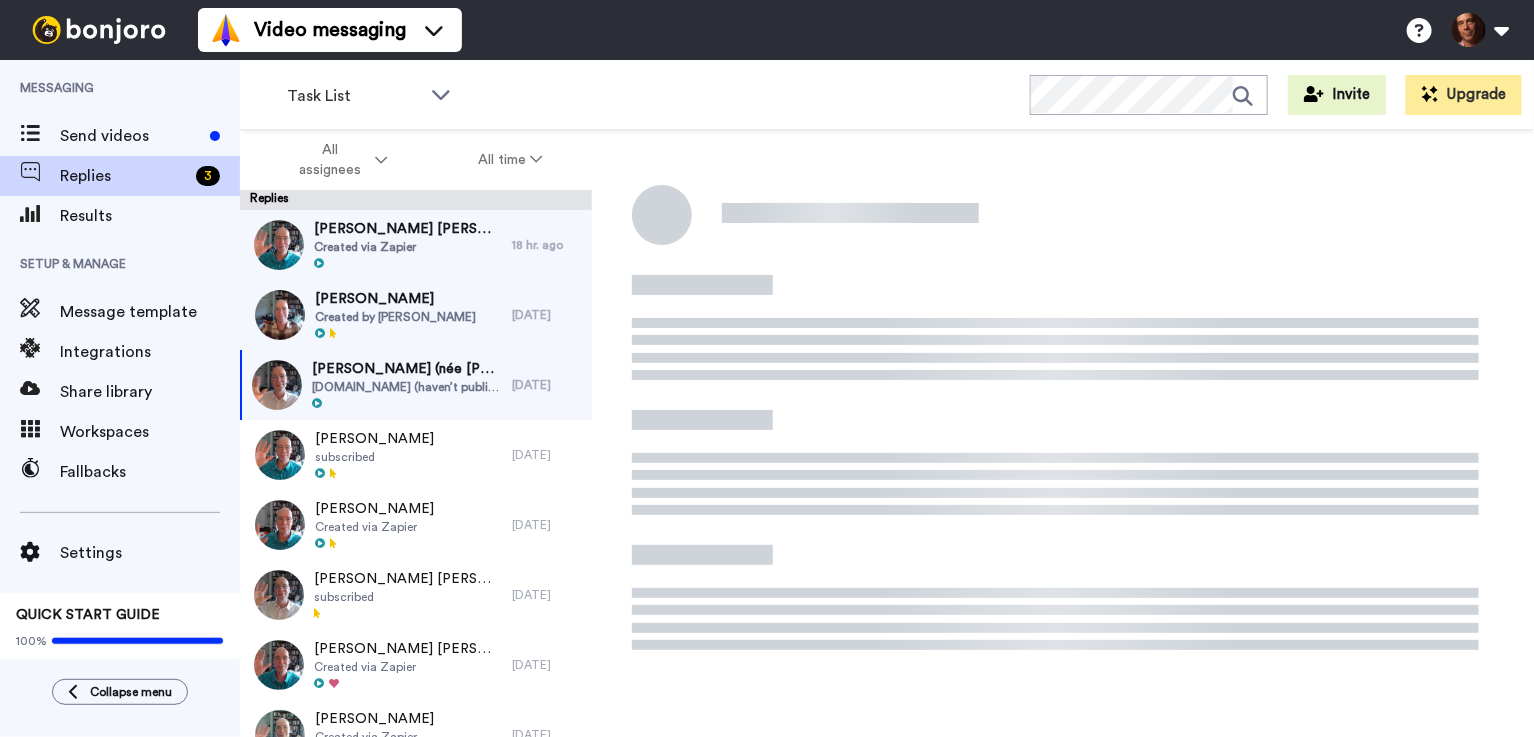 scroll, scrollTop: 2, scrollLeft: 0, axis: vertical 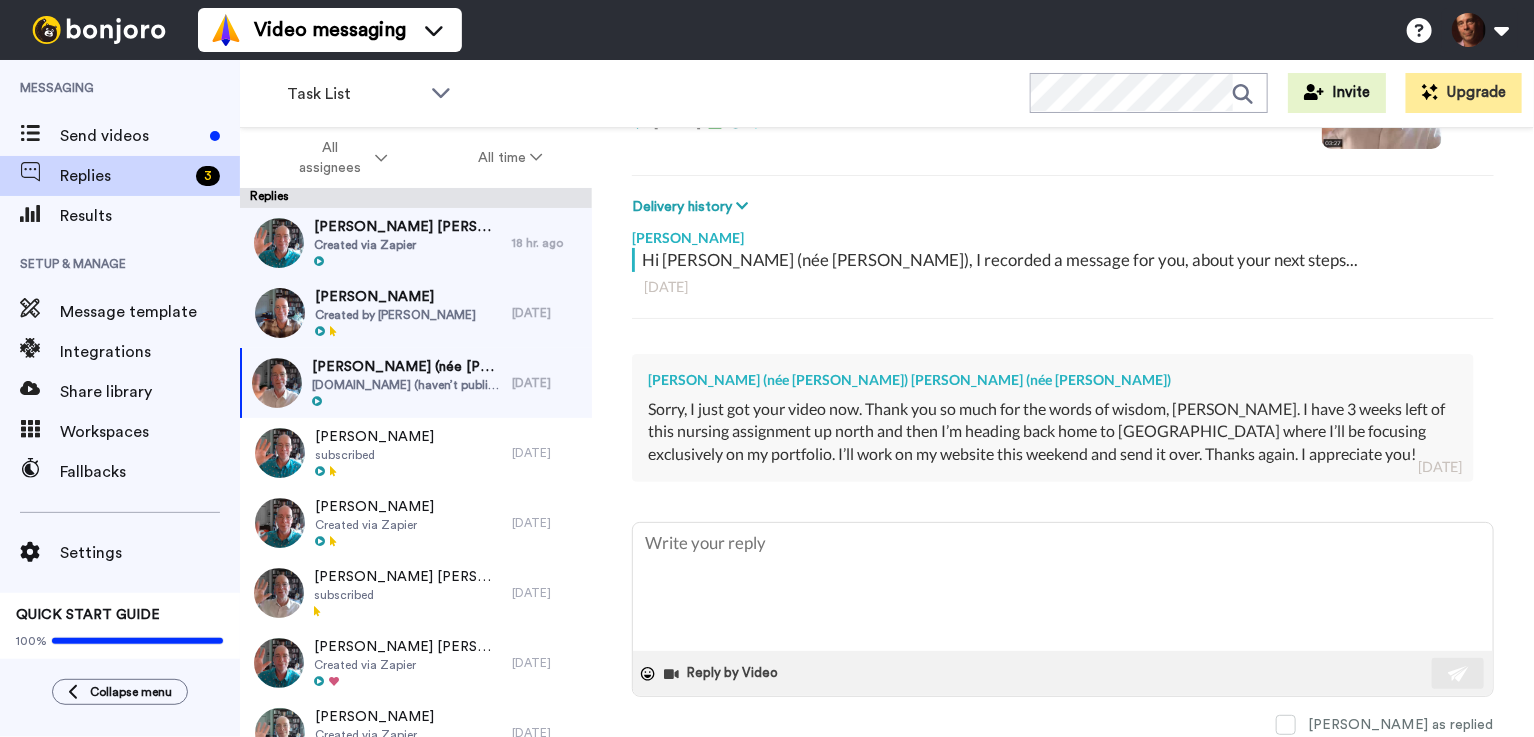 click at bounding box center [1063, 587] 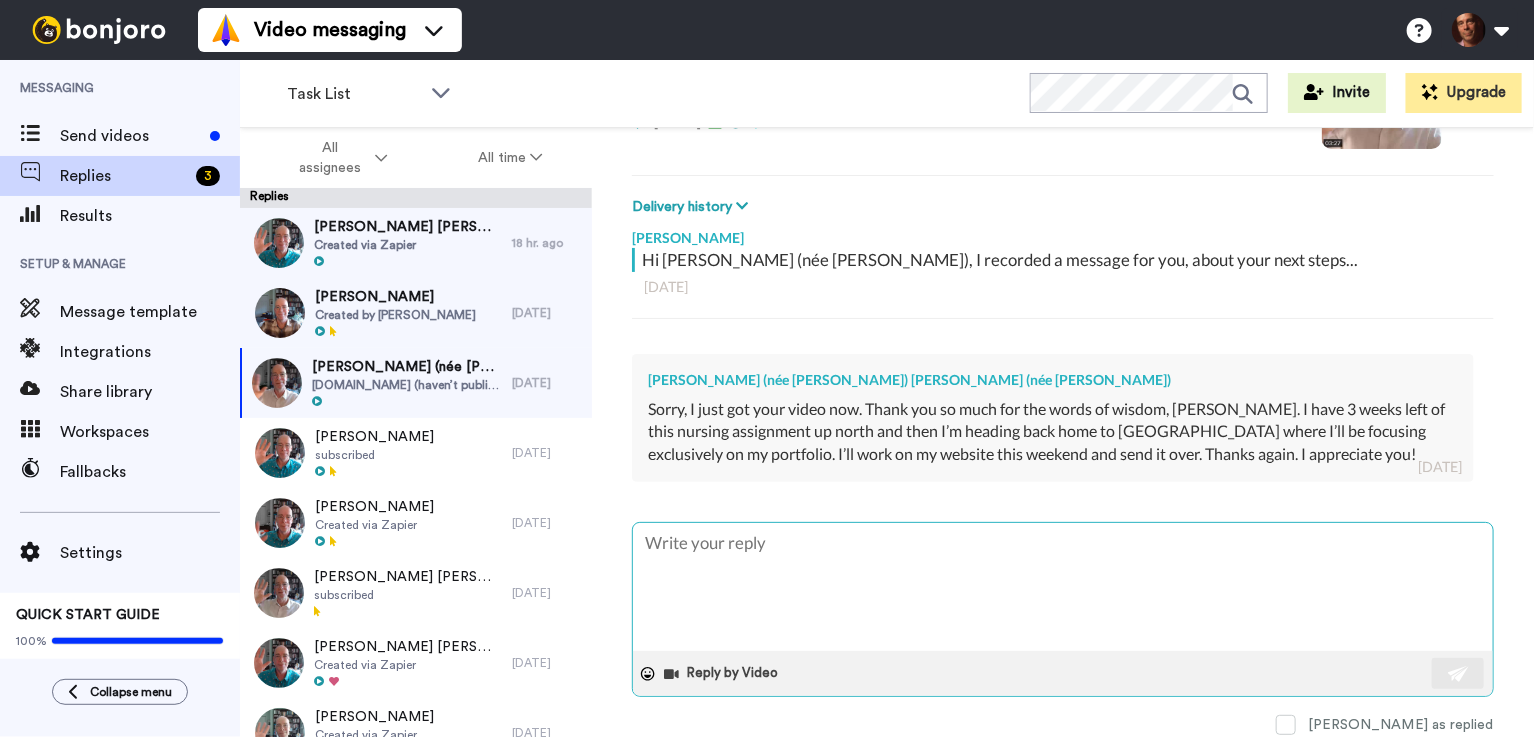 type on "x" 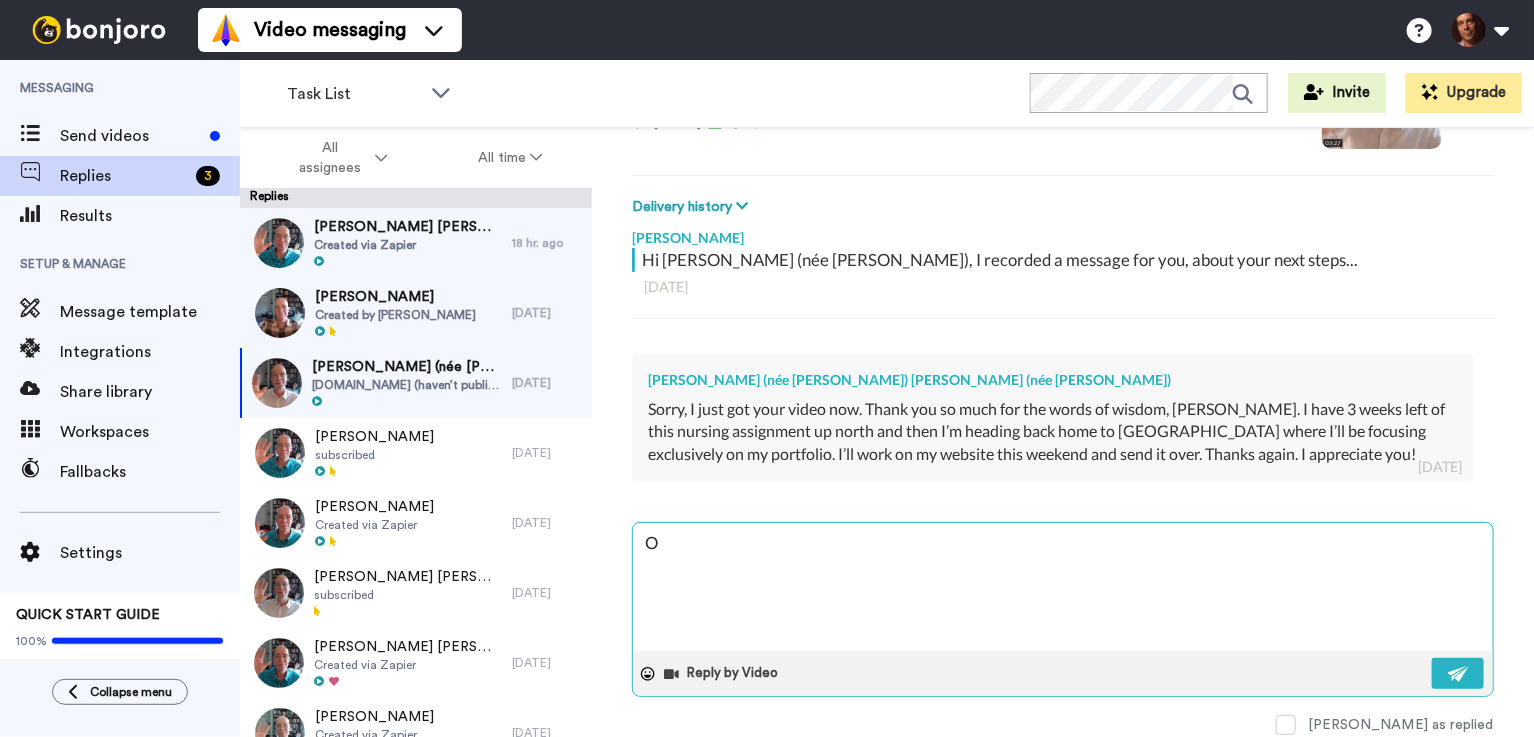 type on "x" 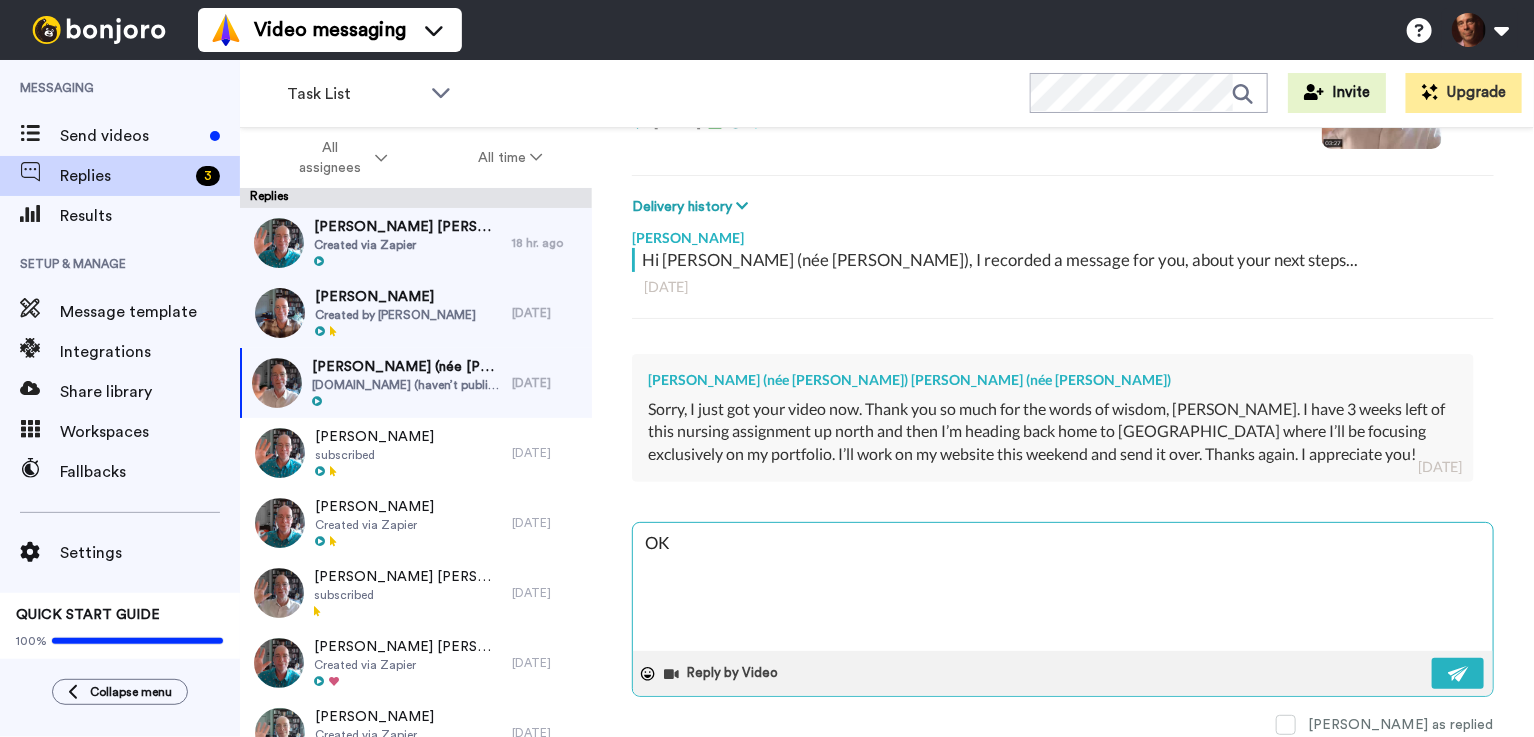 type on "x" 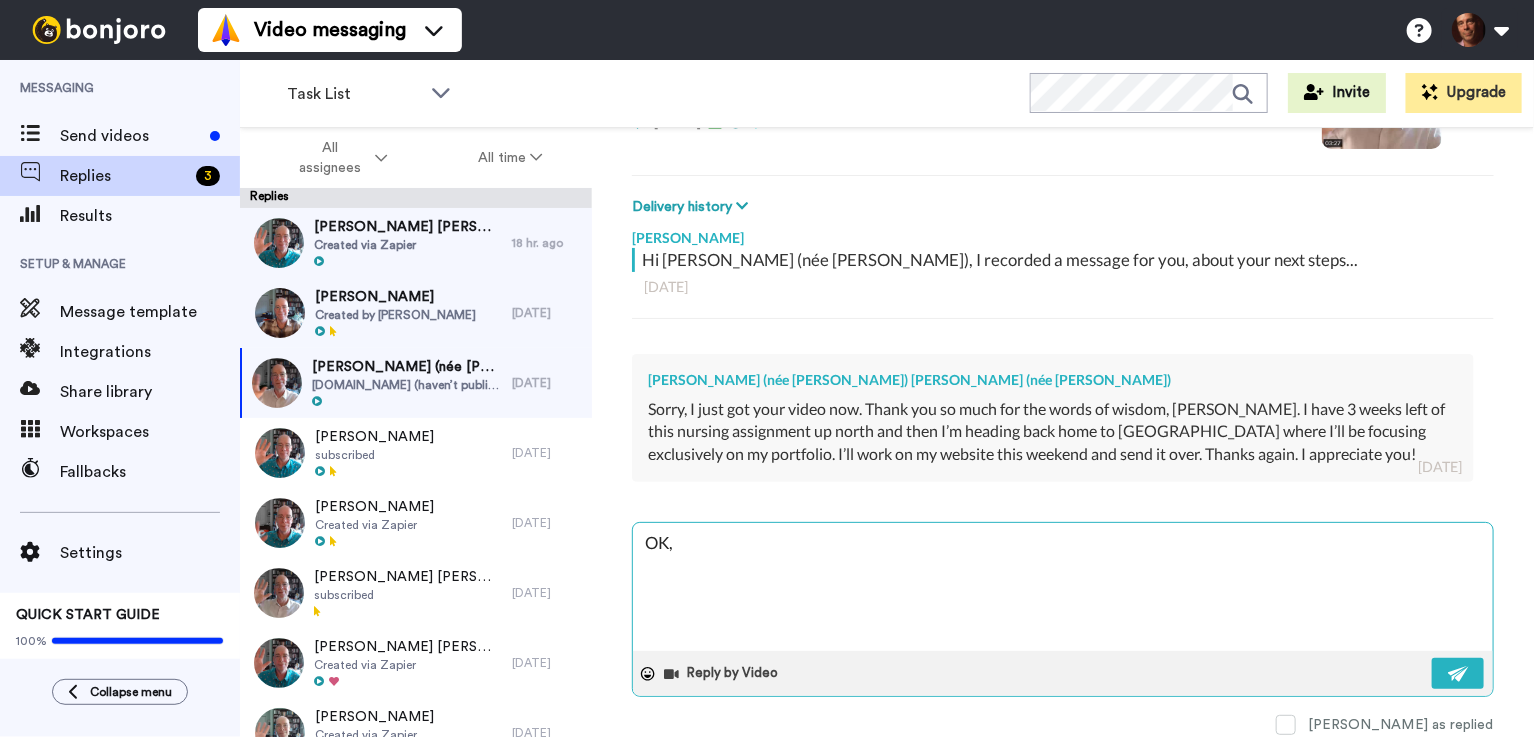 type on "x" 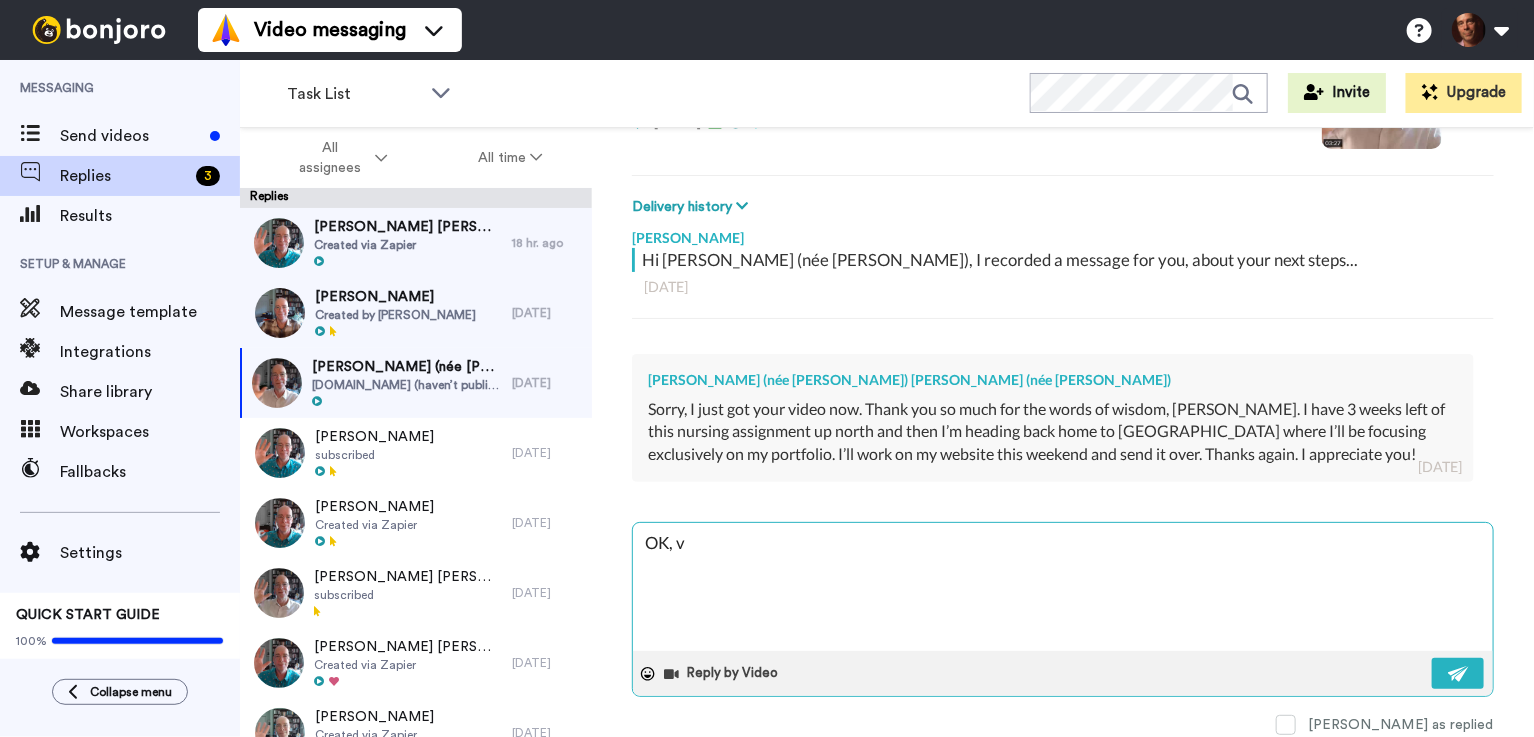 type on "x" 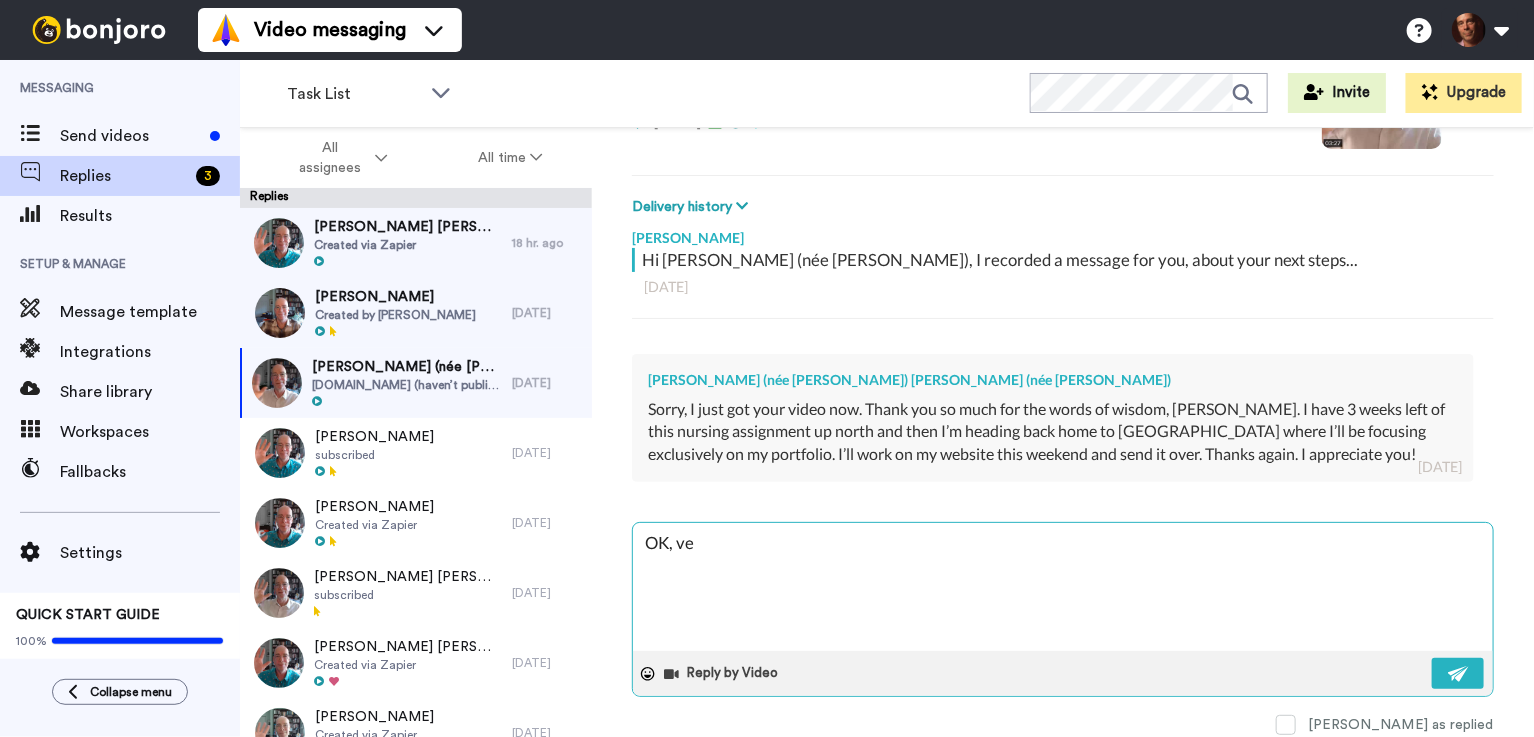 type on "x" 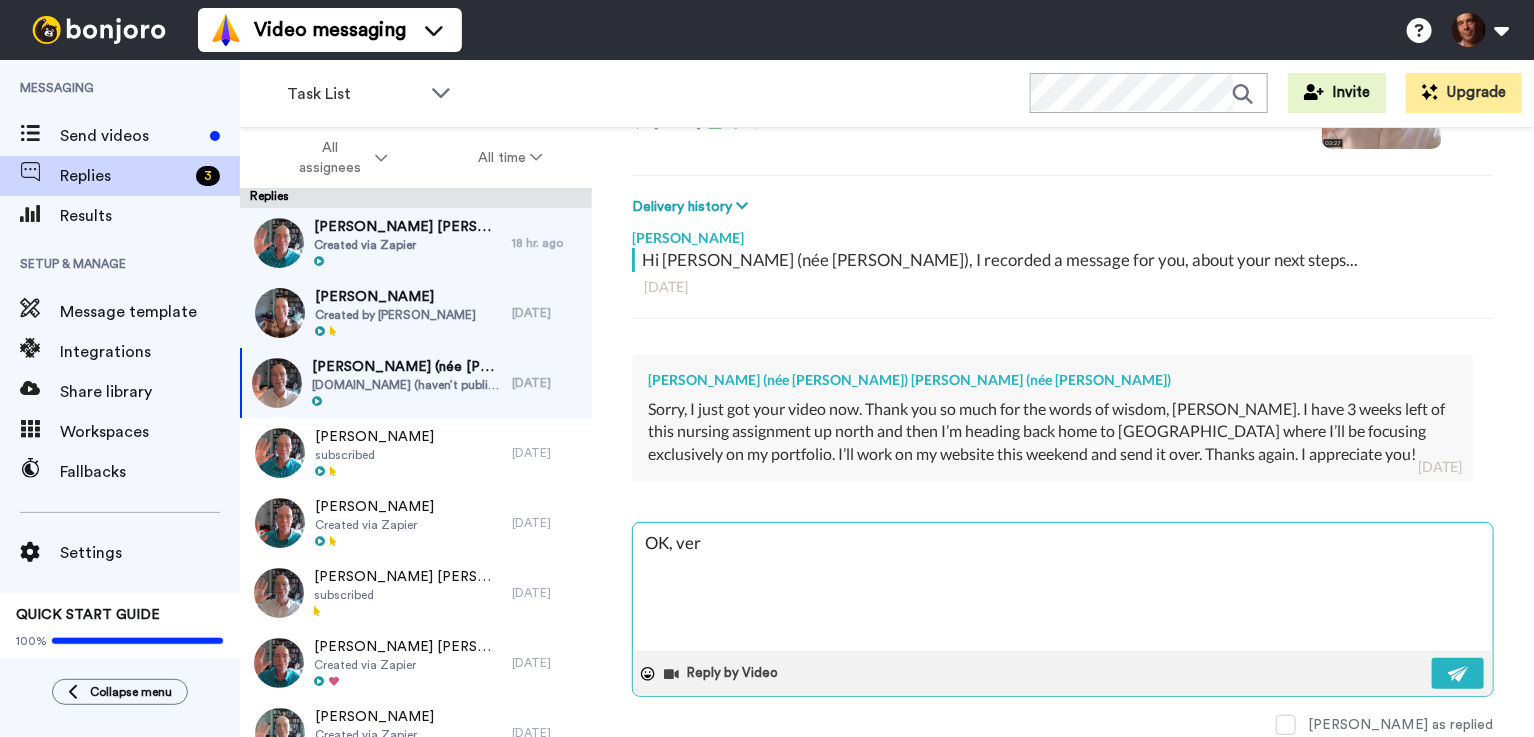 type on "x" 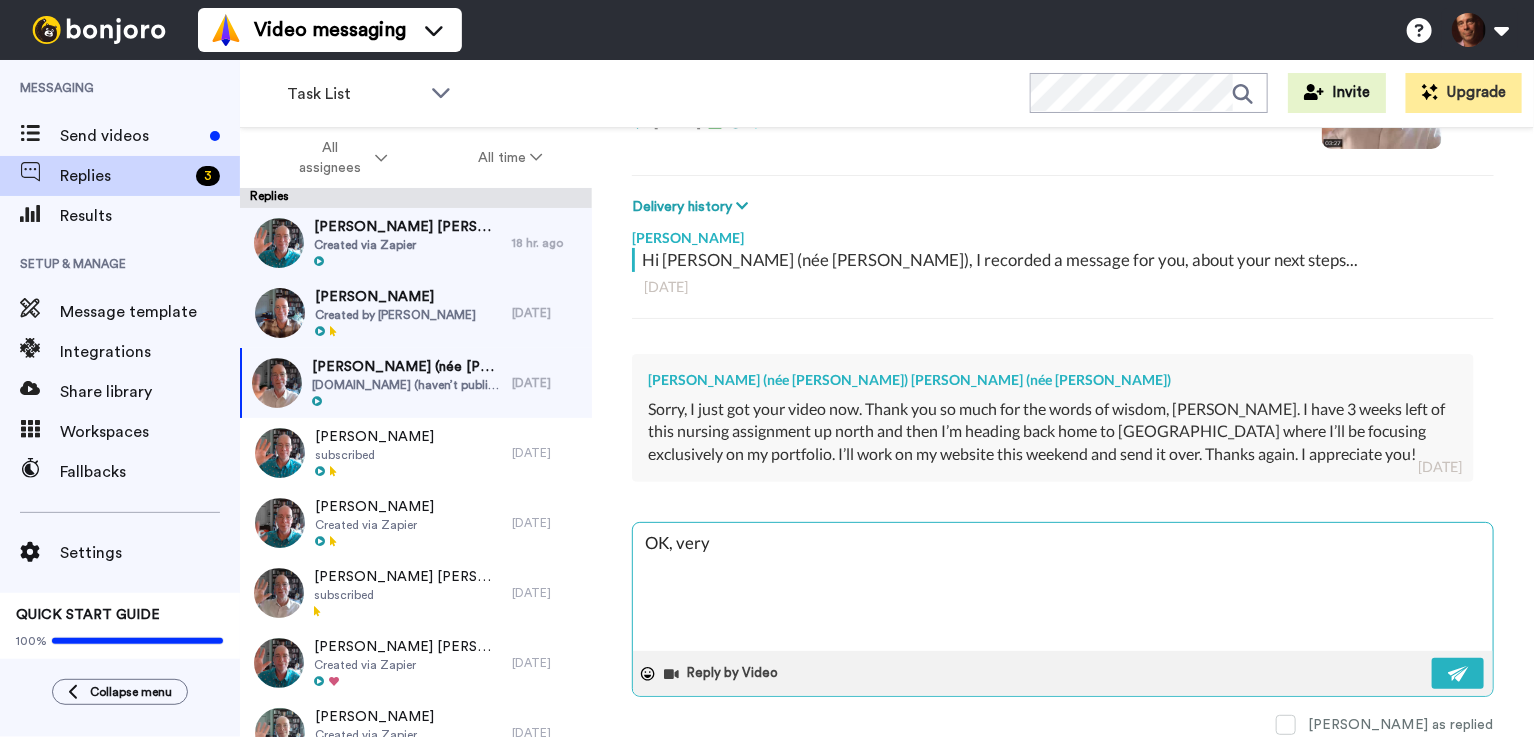 type on "x" 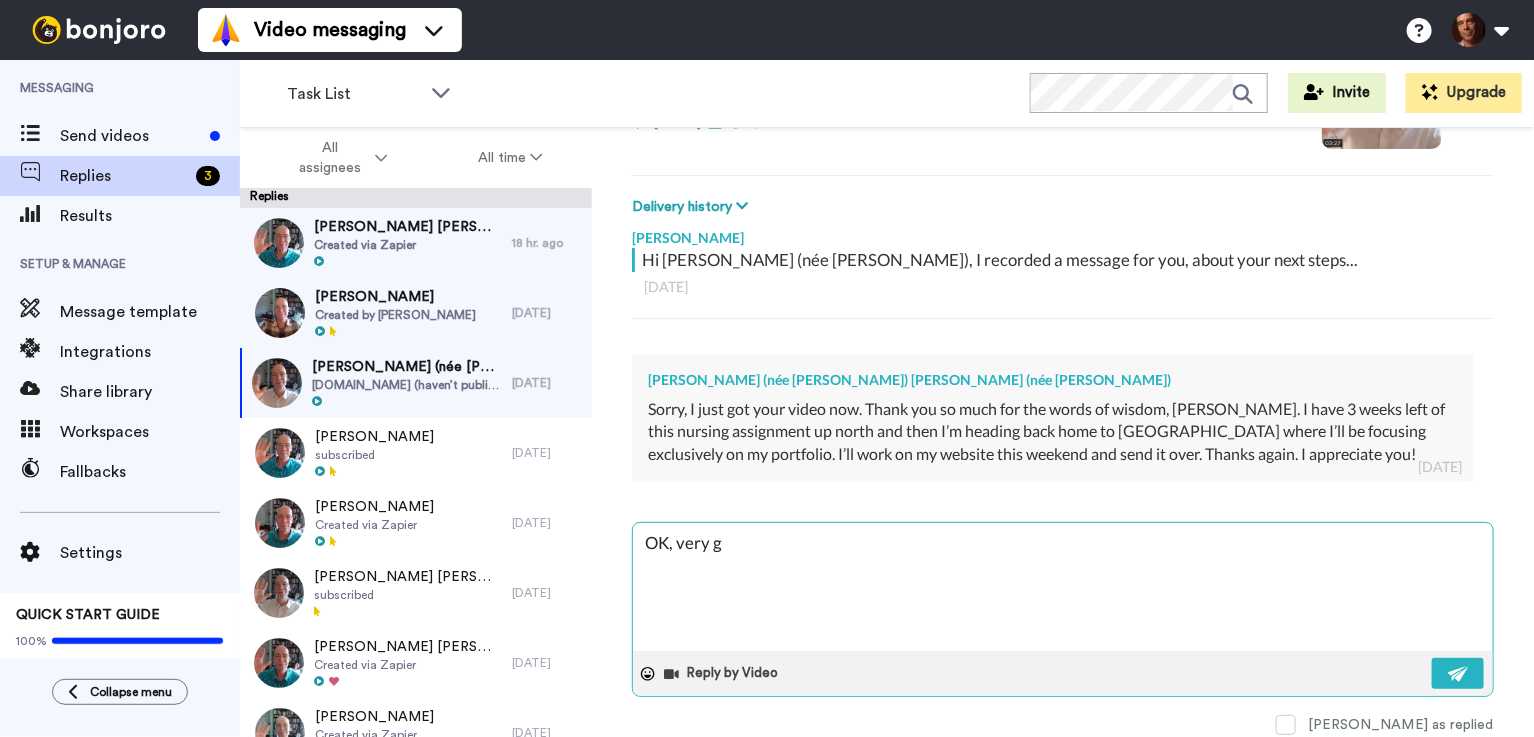 type on "x" 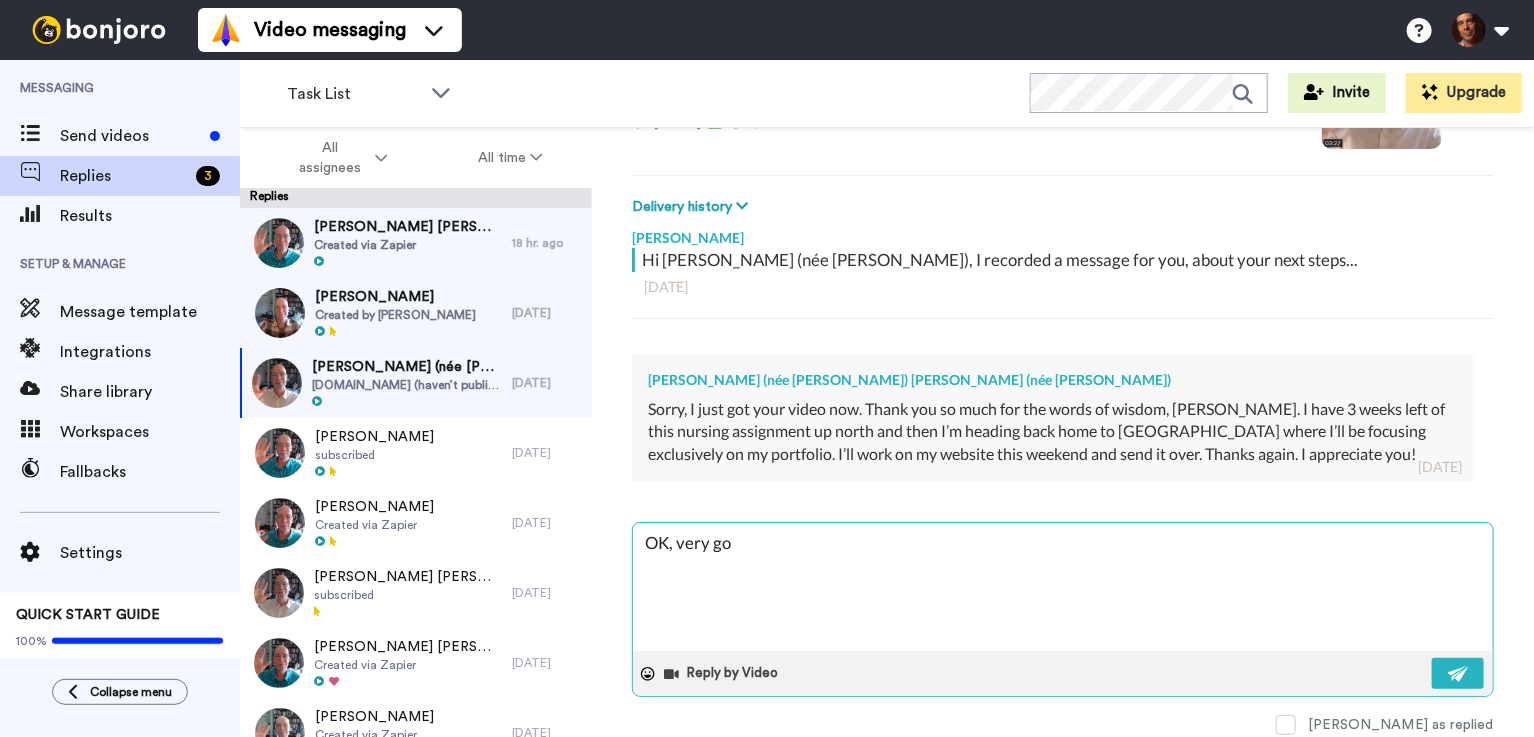 type on "x" 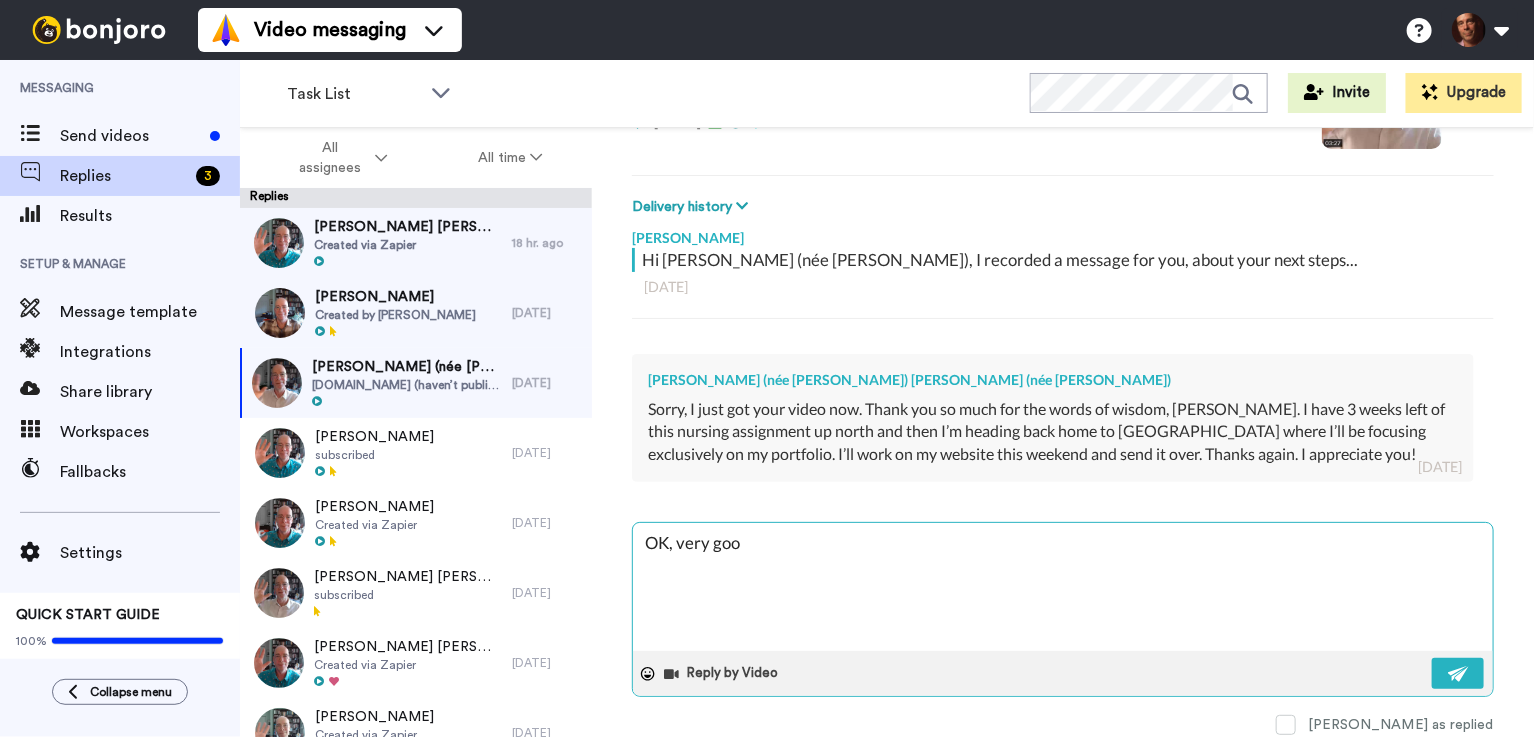 type on "x" 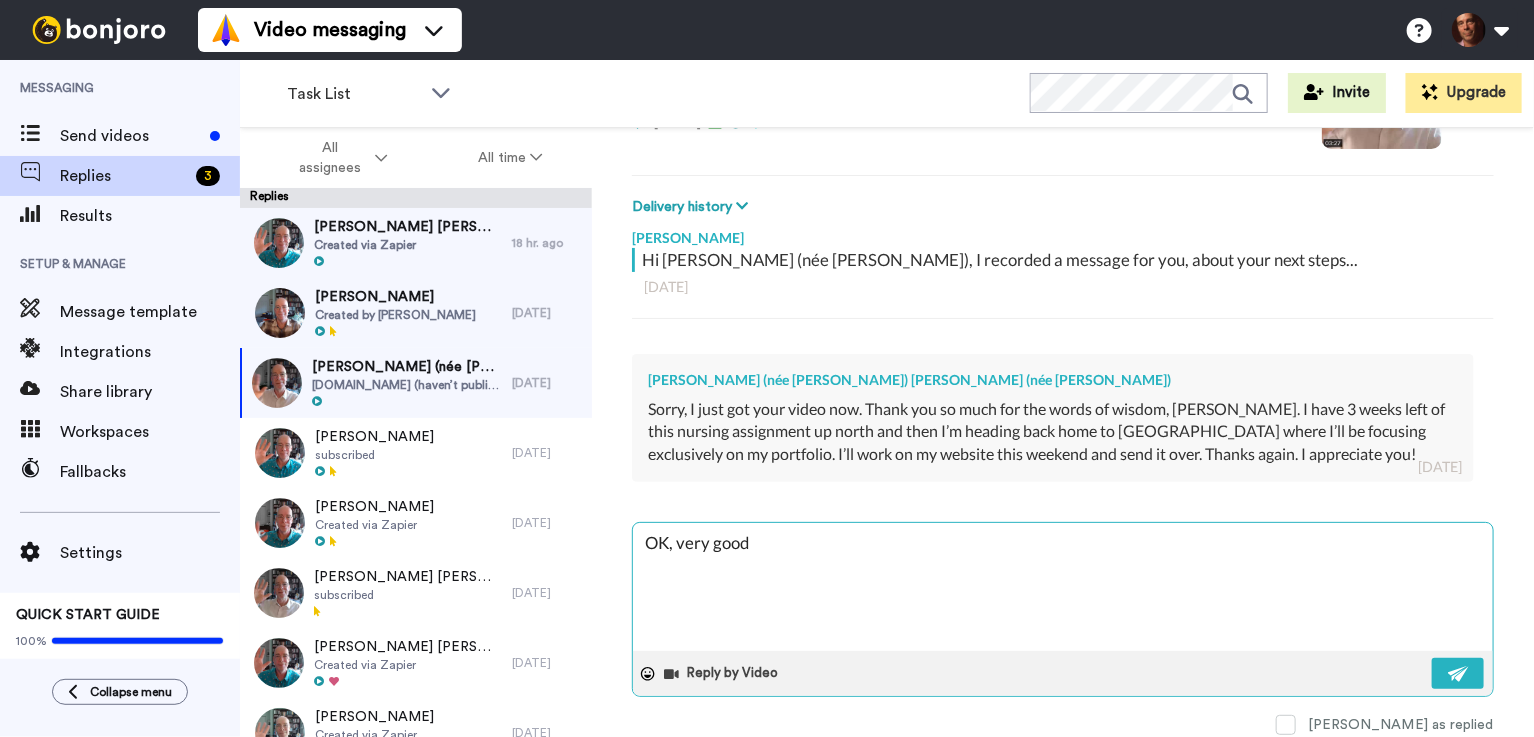 type on "OK, very good" 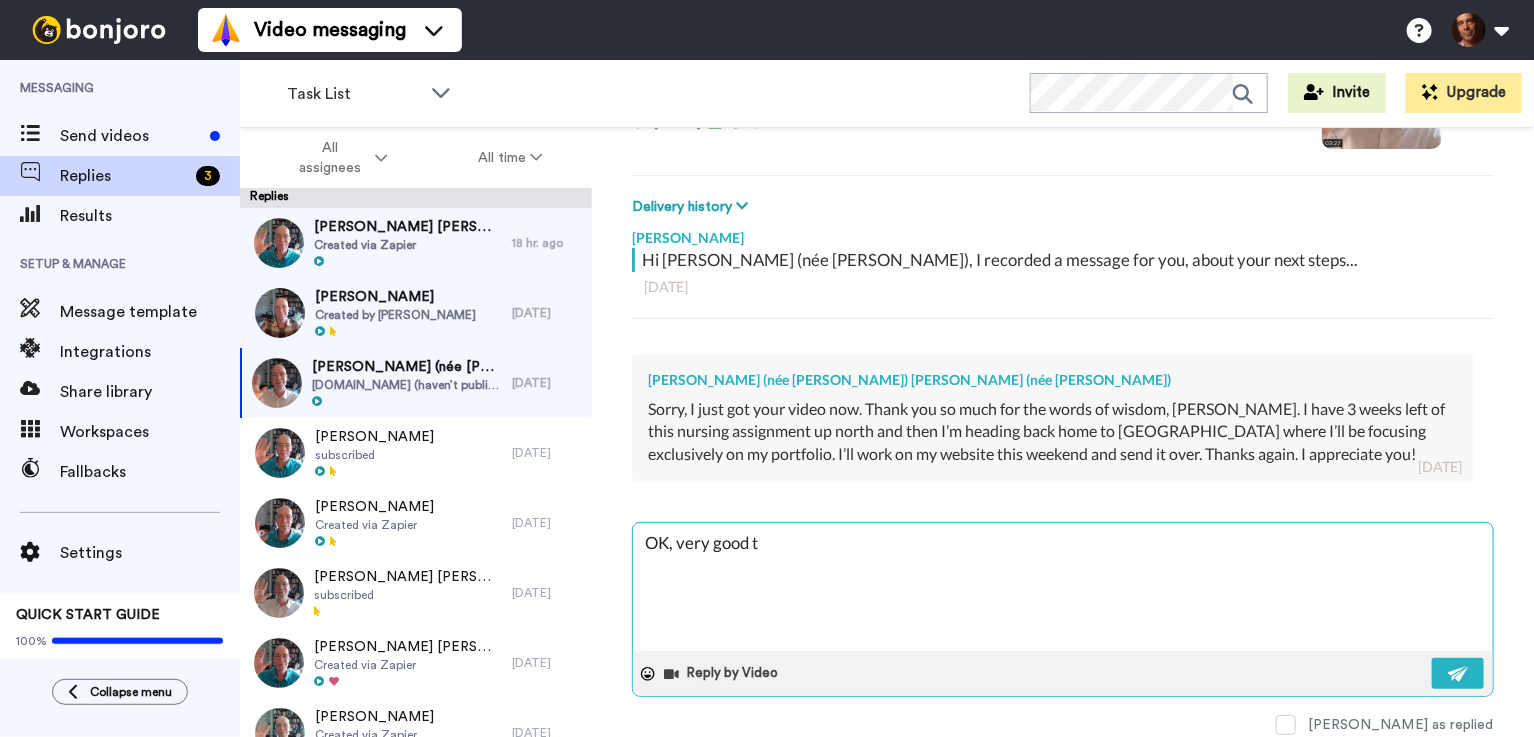 type on "OK, very good to" 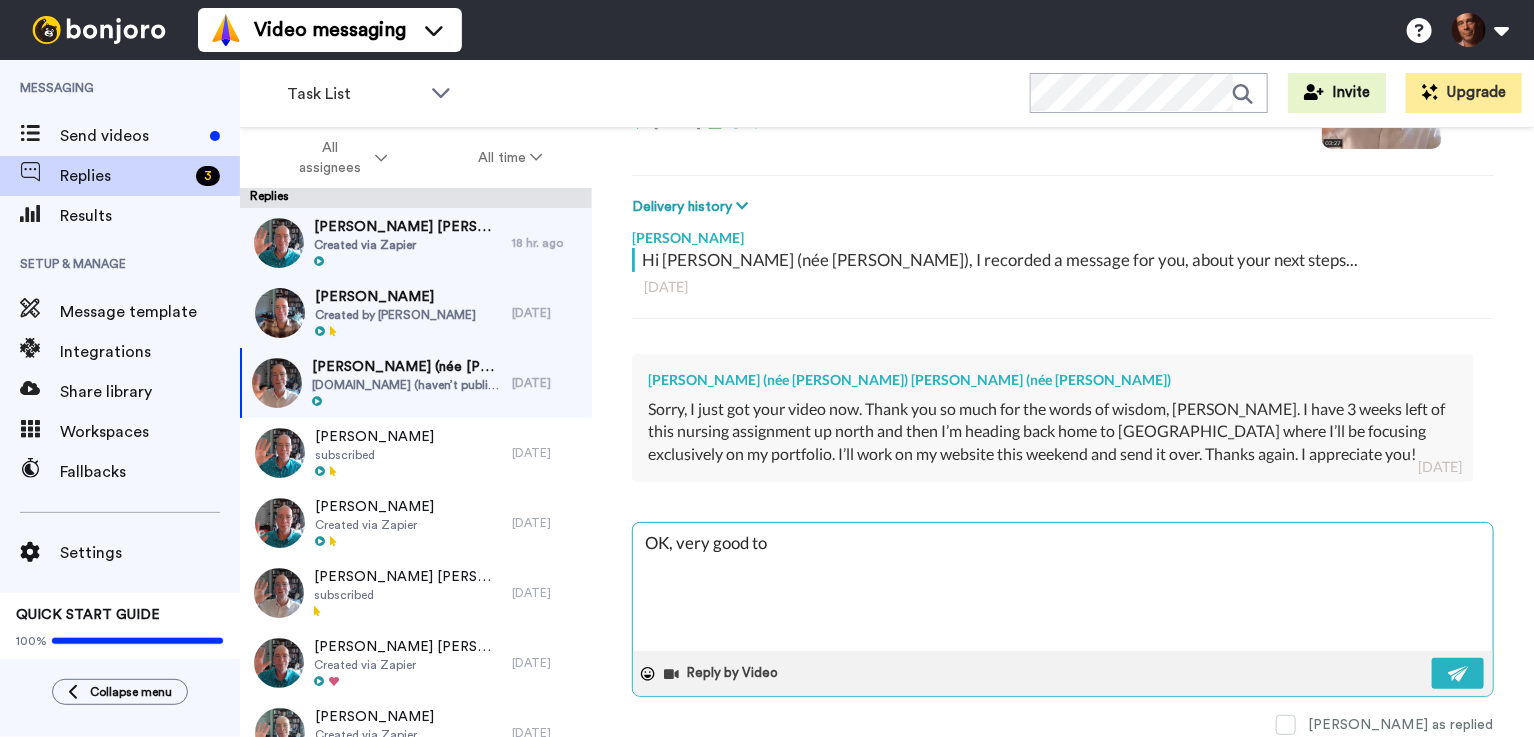 type on "x" 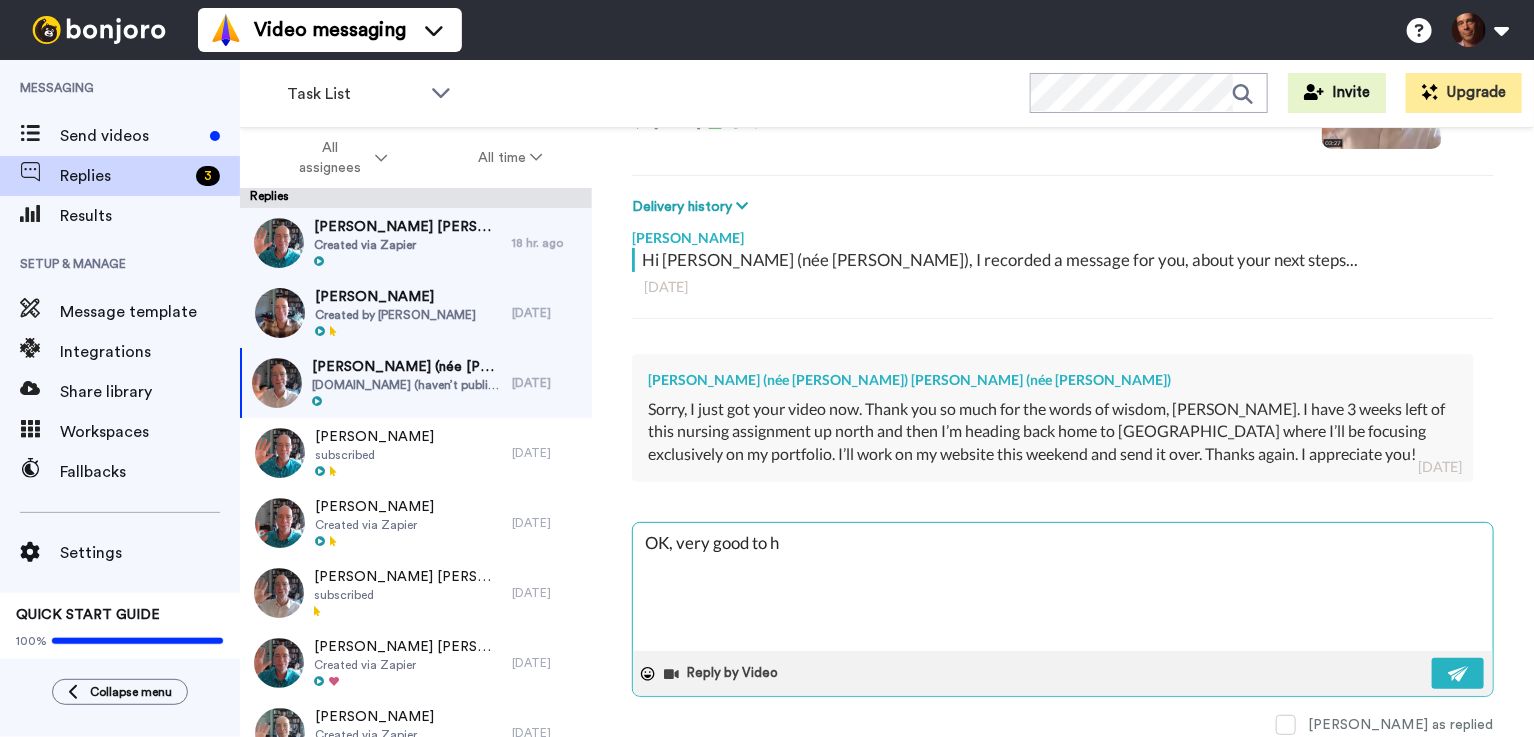 type on "x" 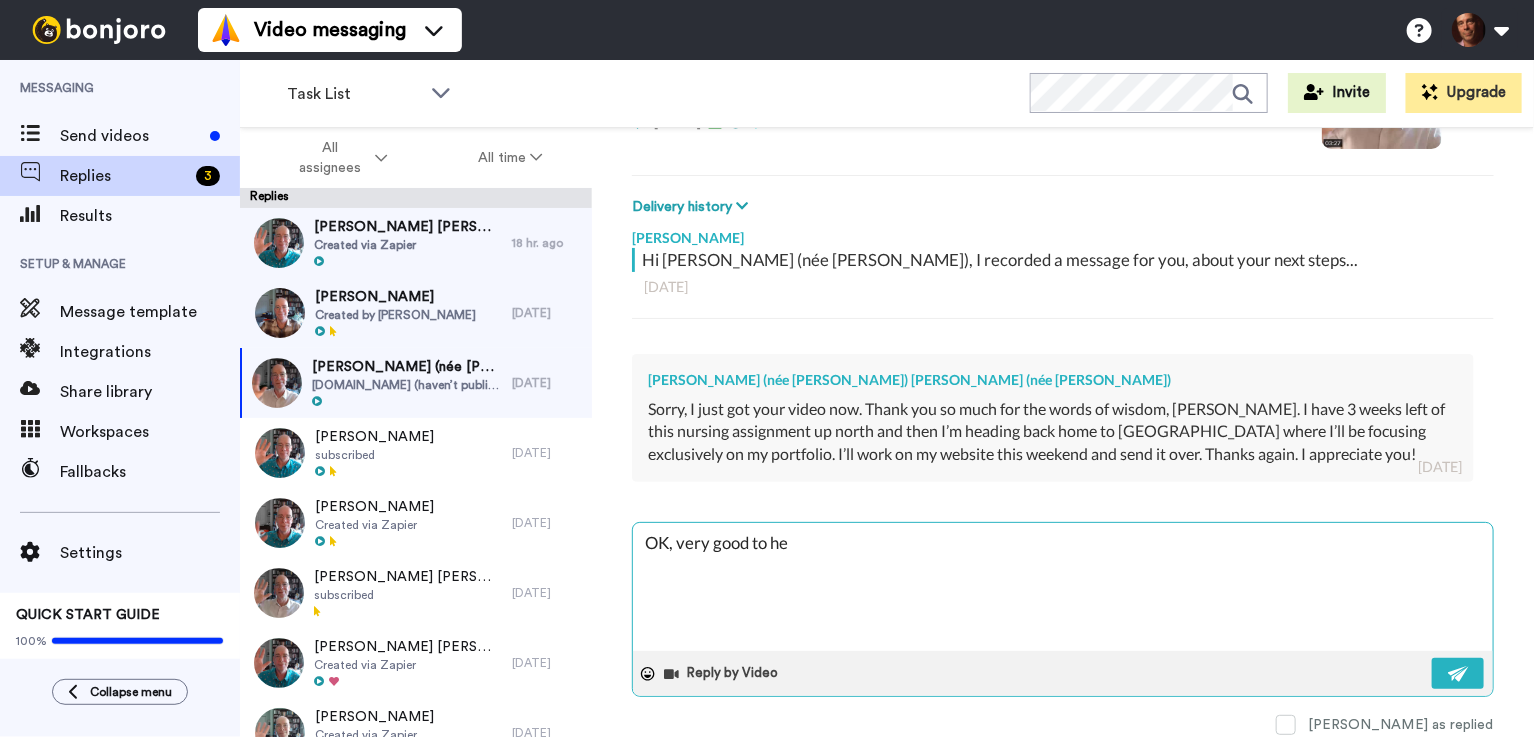 type on "x" 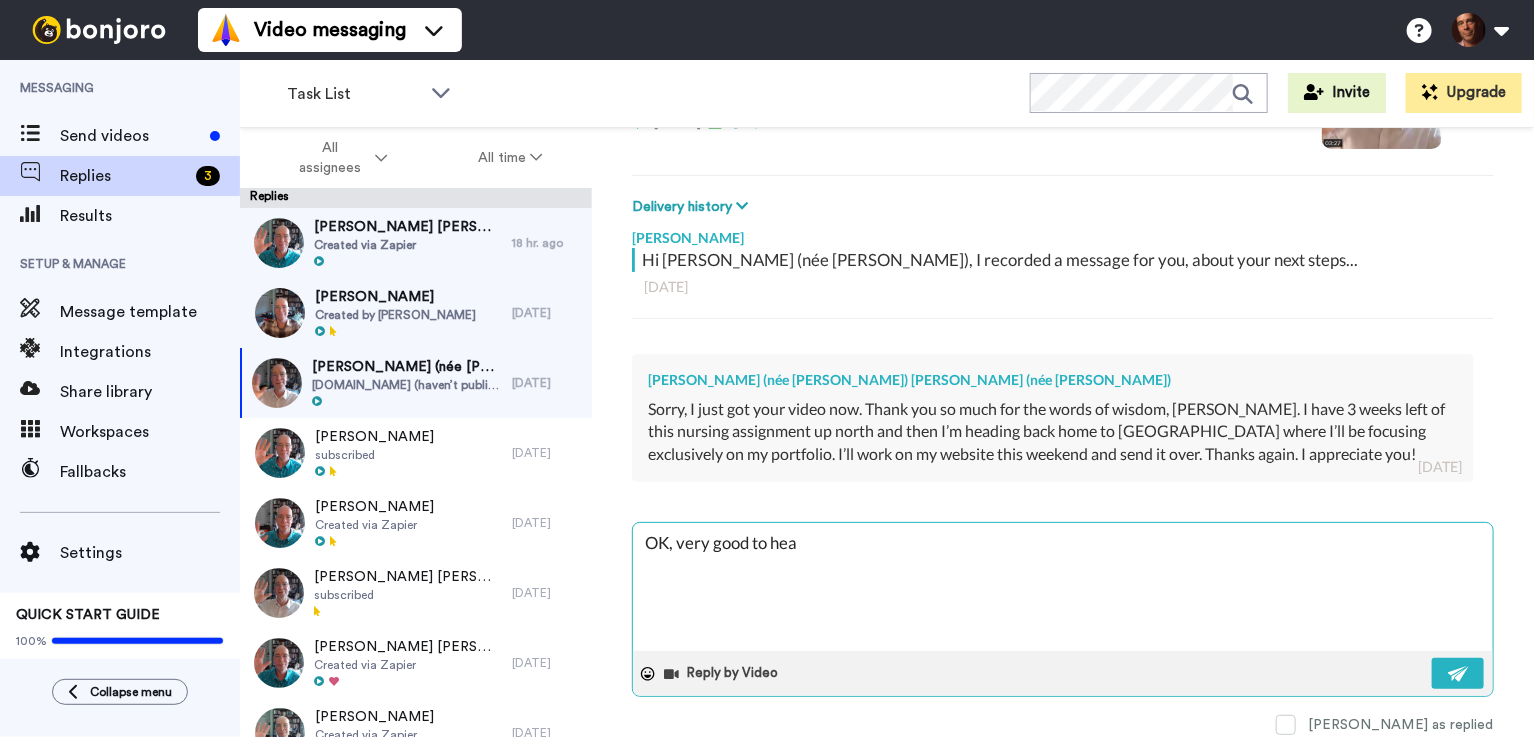 type on "x" 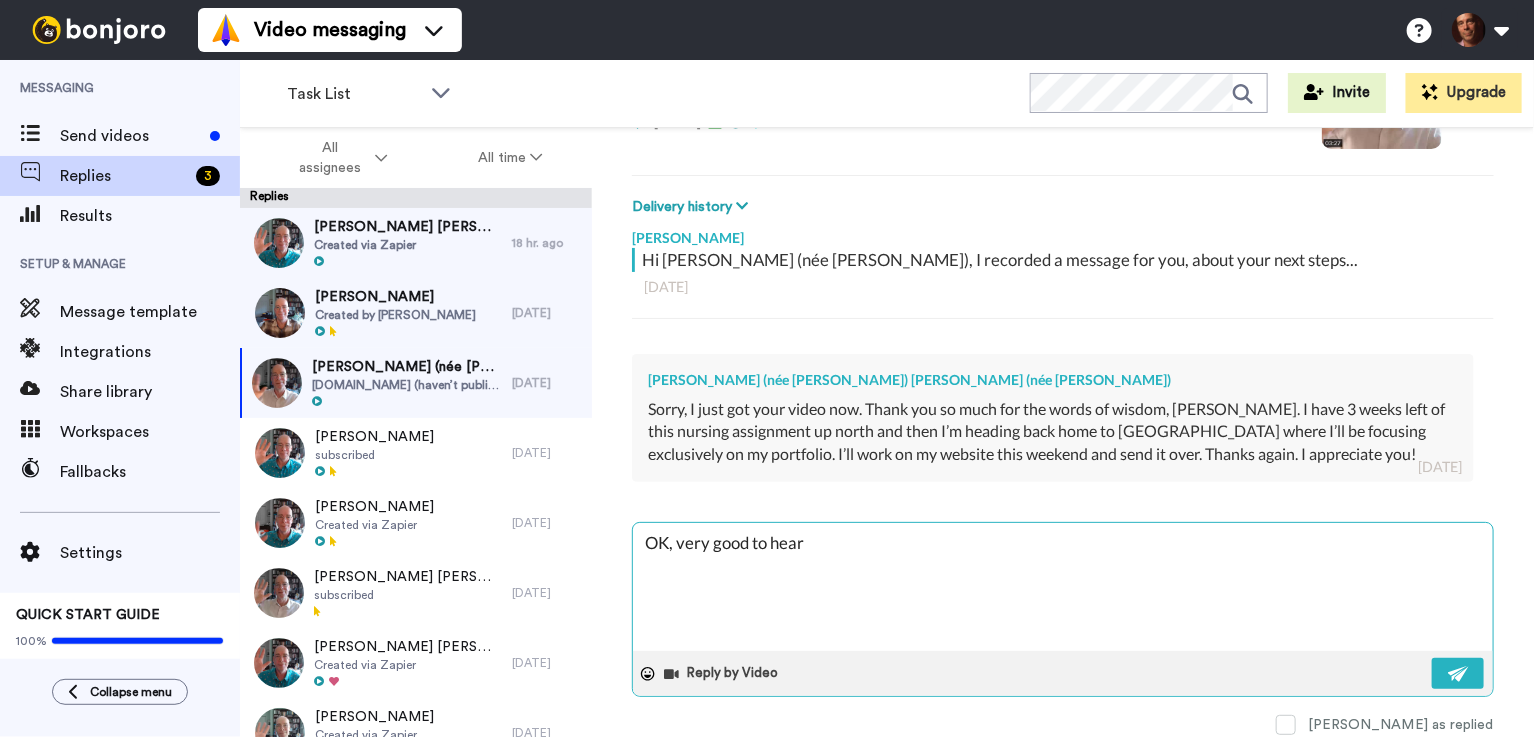 type on "x" 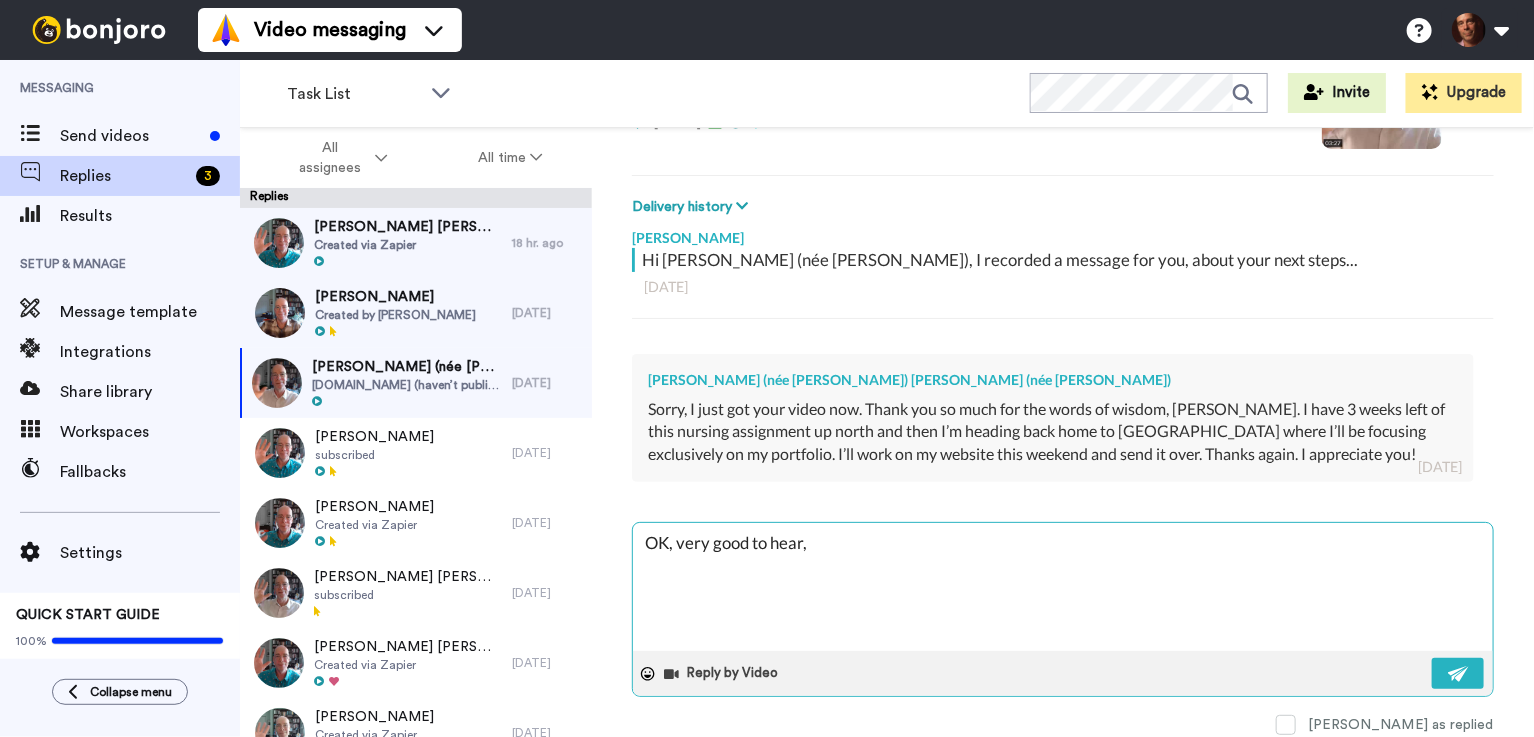 type on "x" 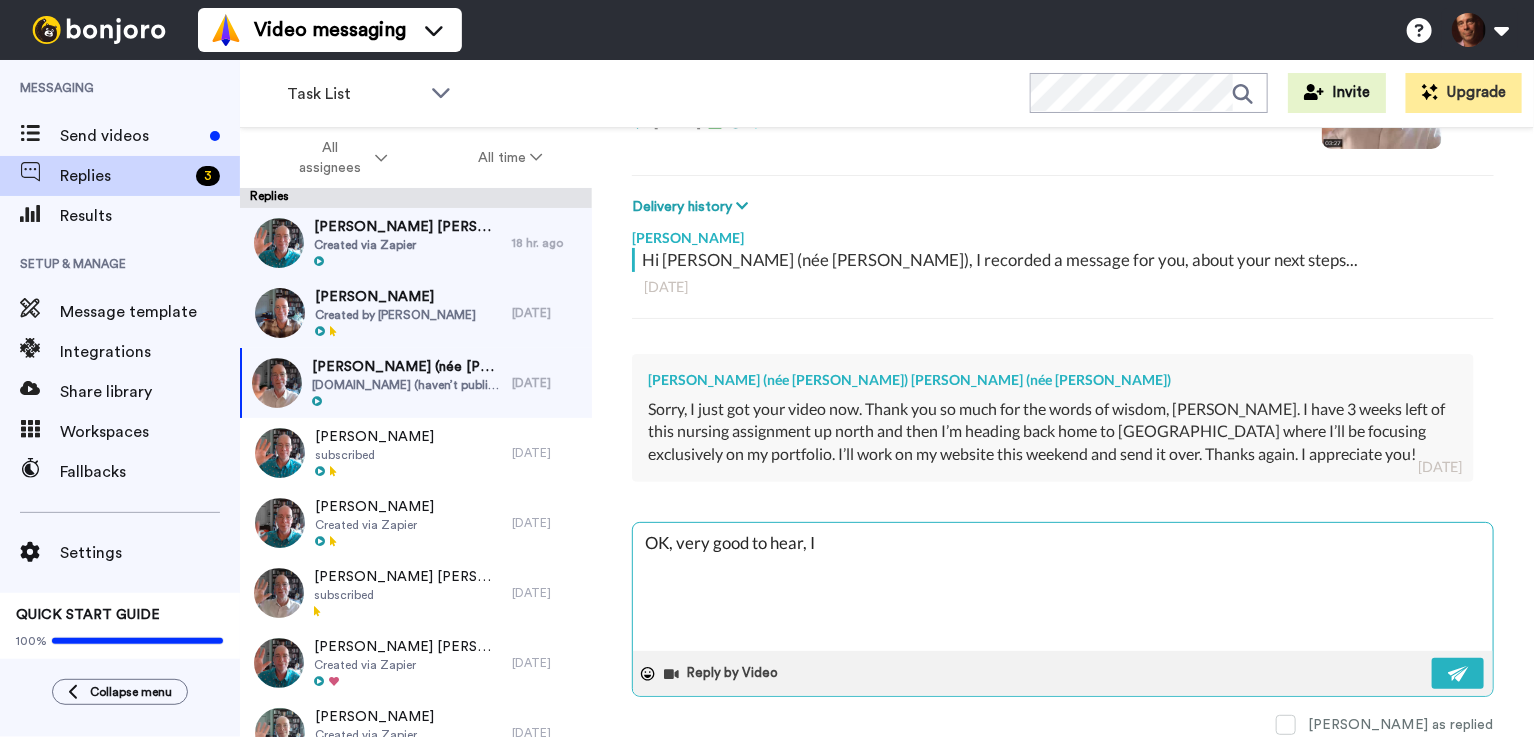 type on "x" 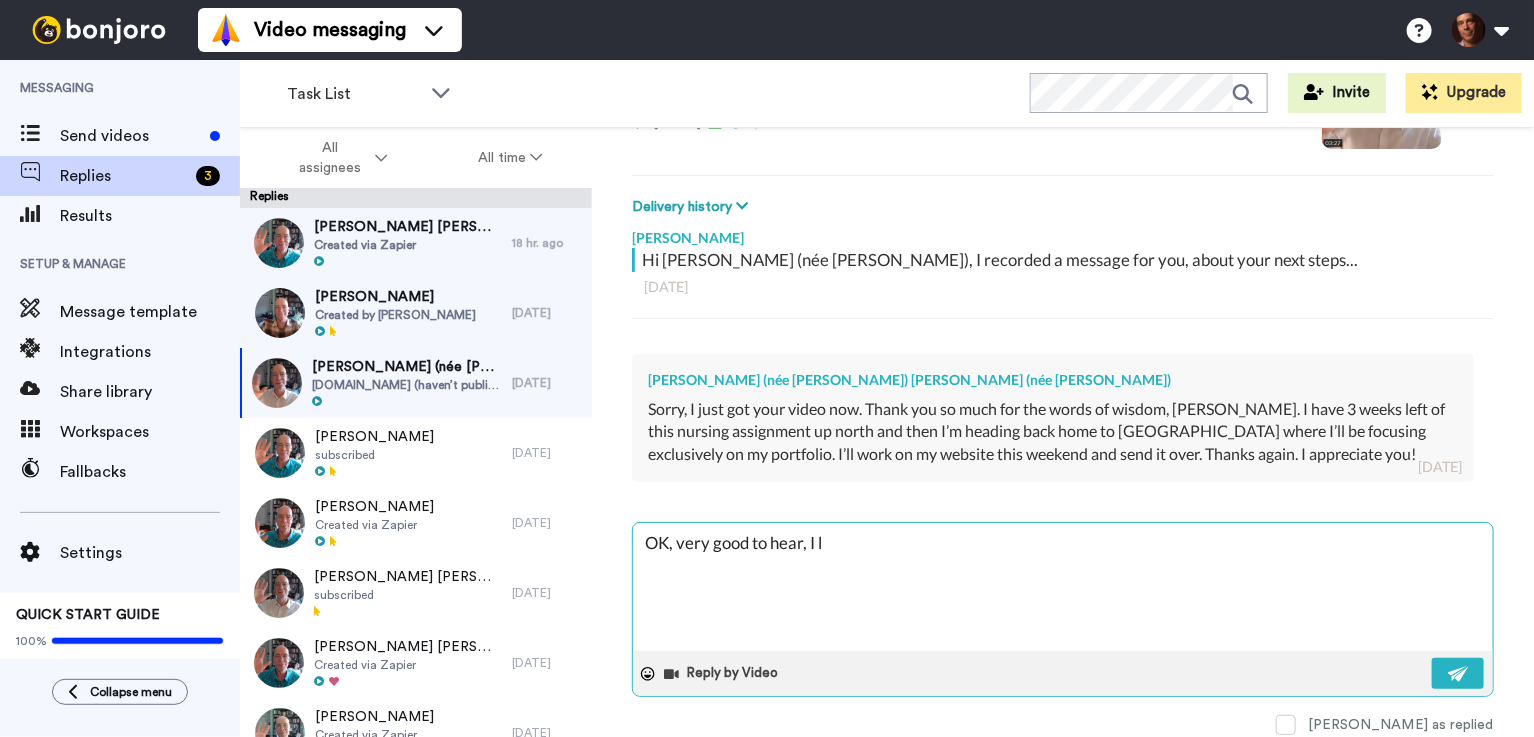 type on "x" 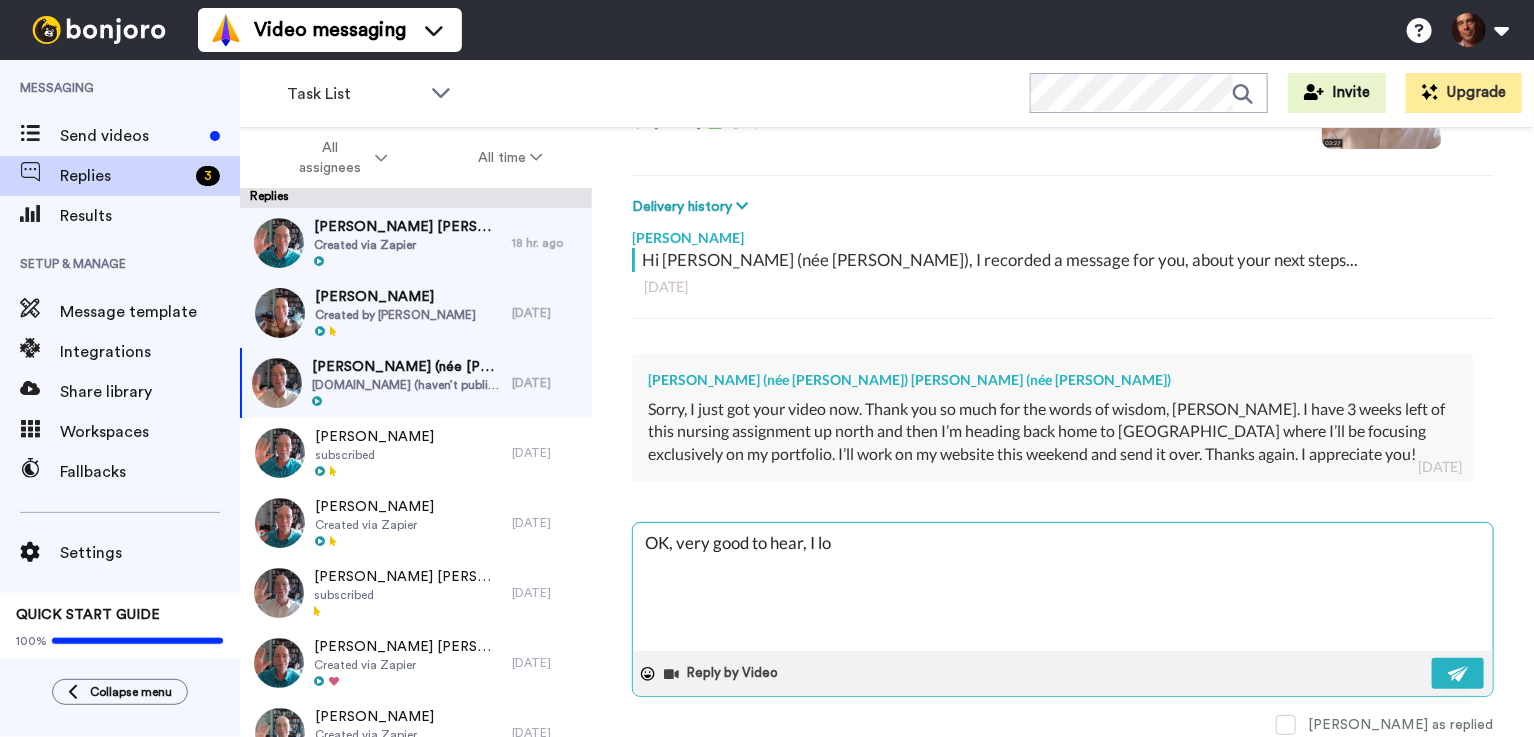 type on "x" 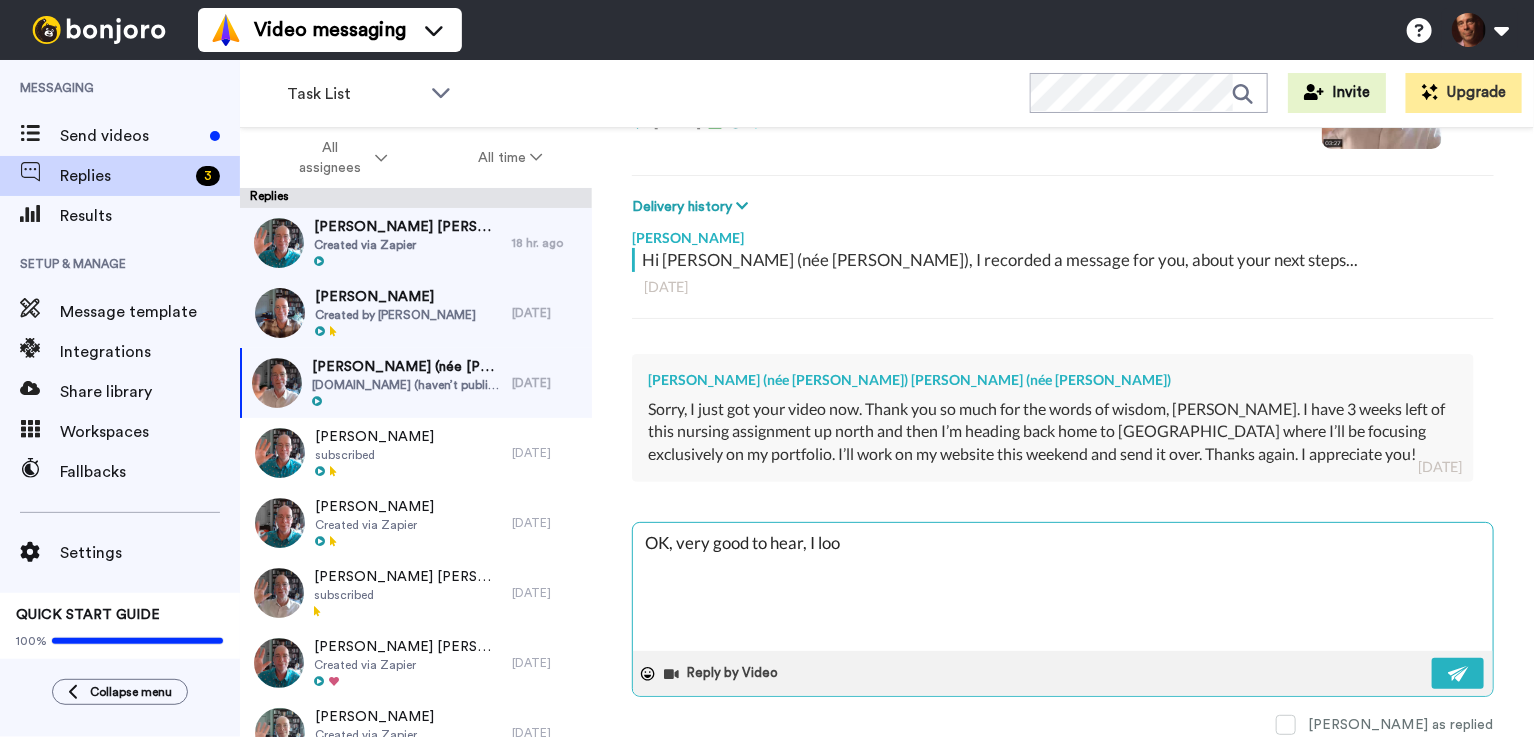 type on "x" 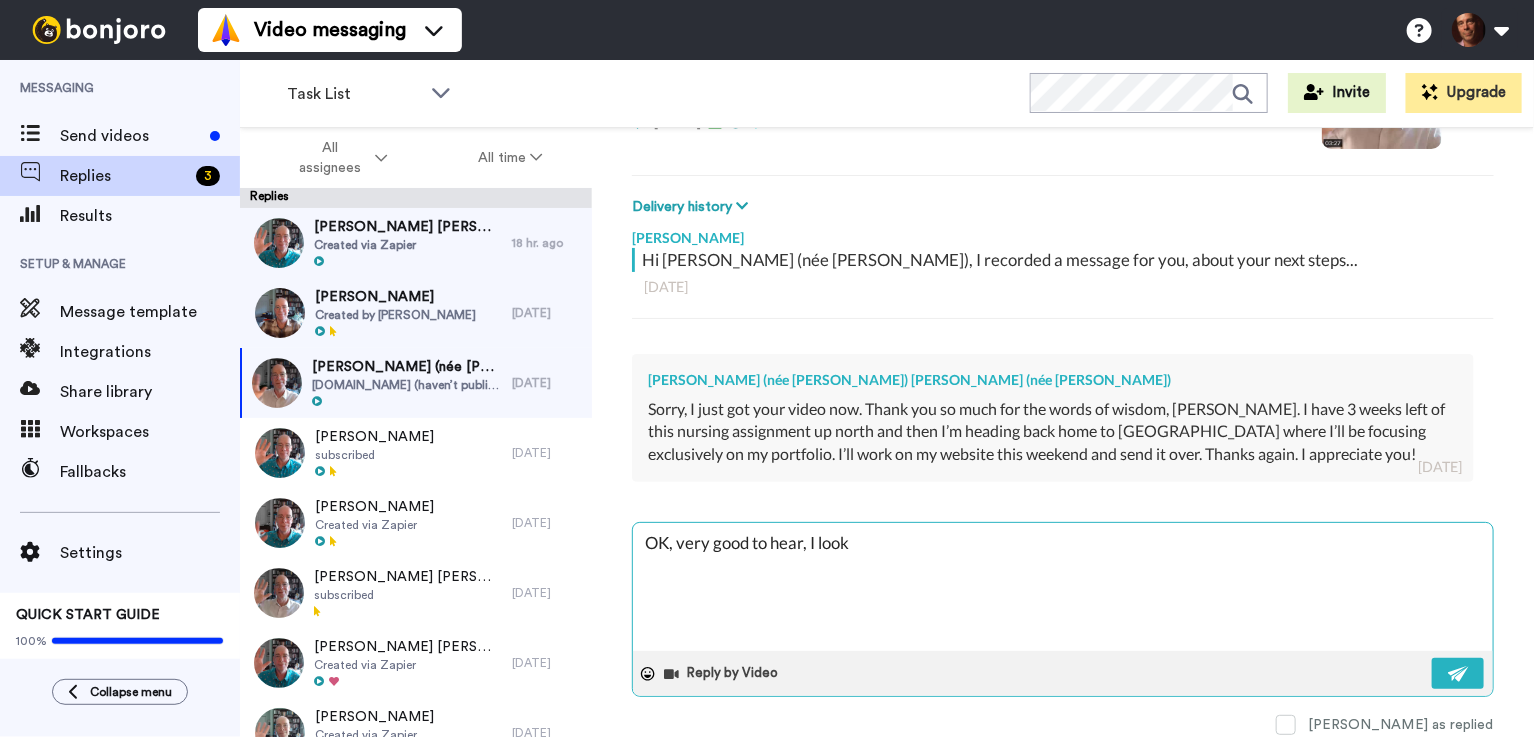 type on "x" 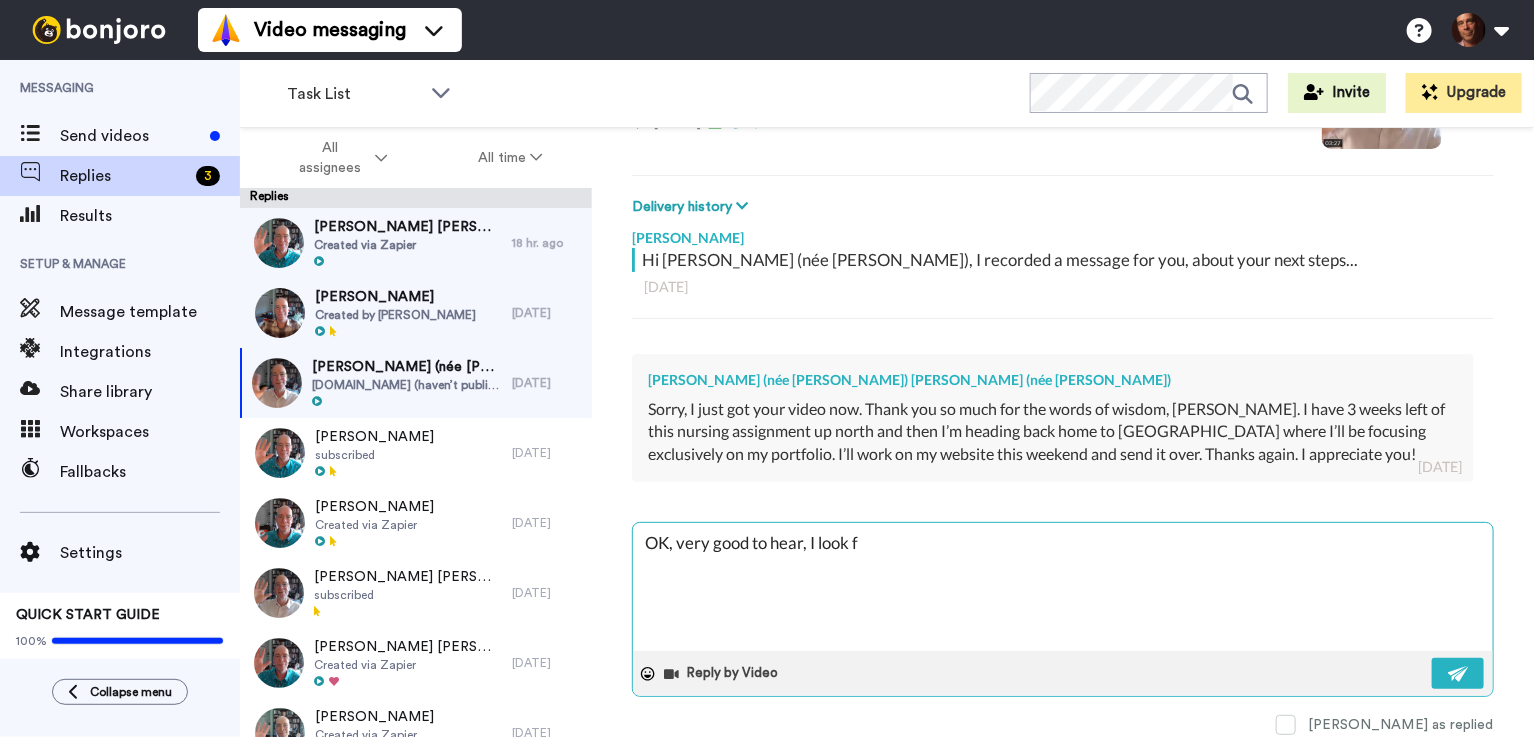 type on "x" 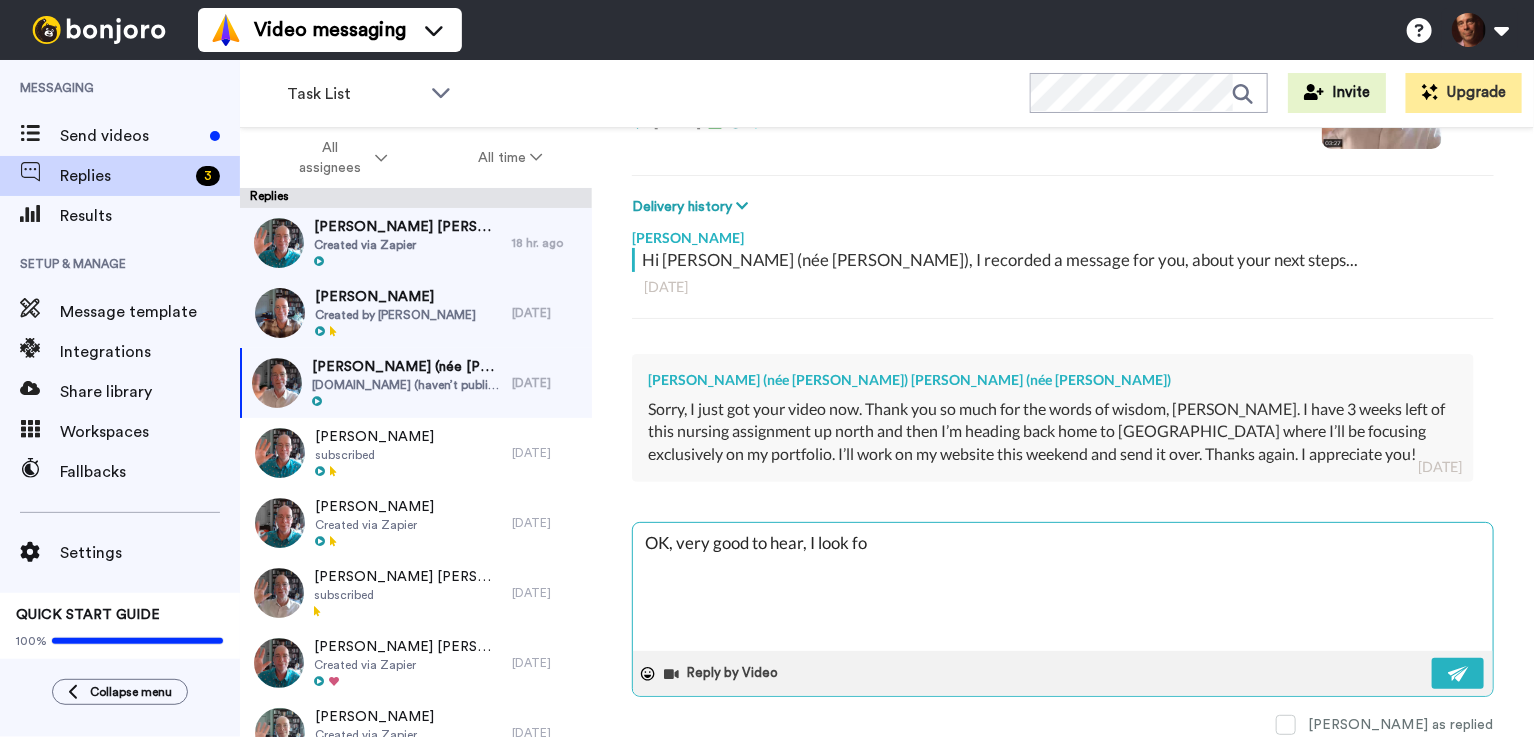 type on "x" 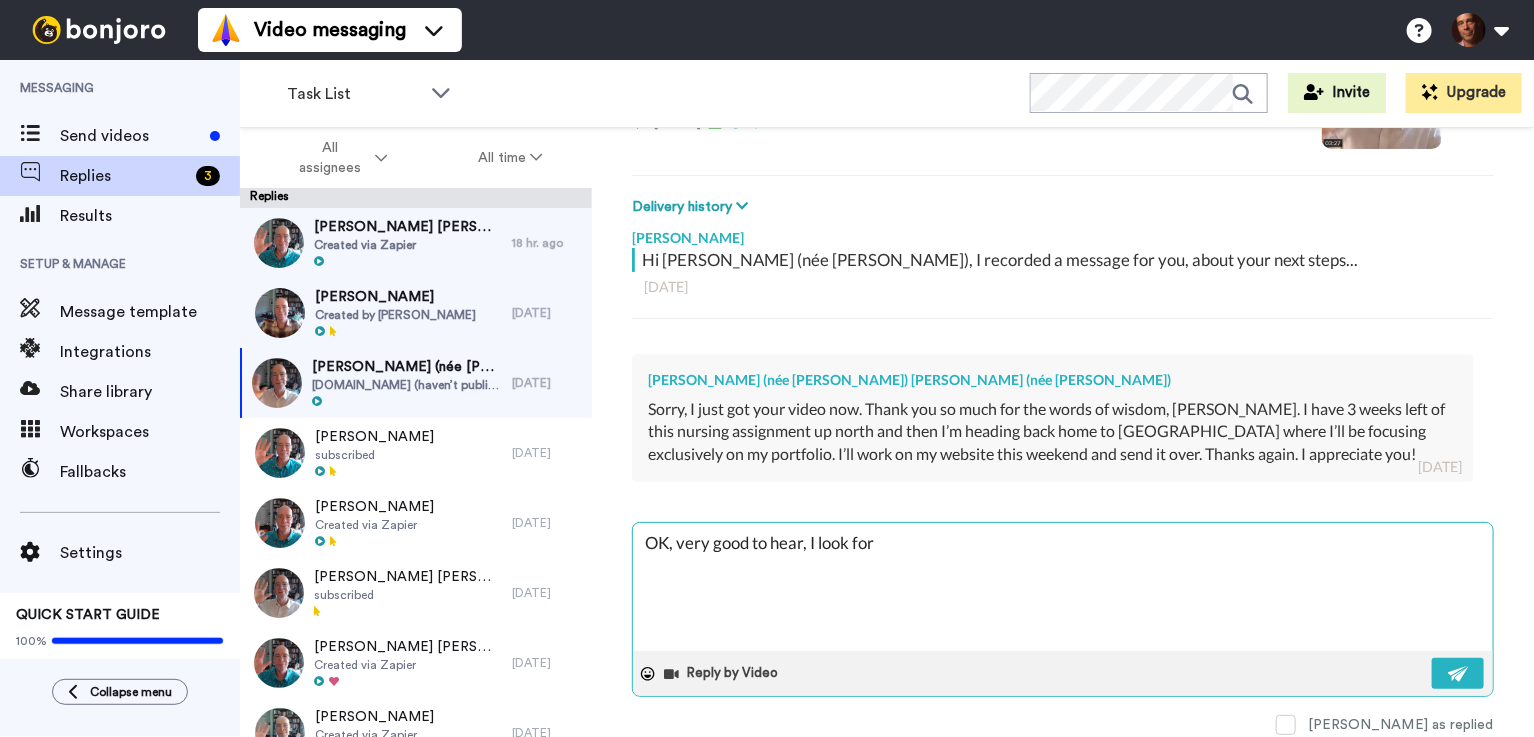 type on "x" 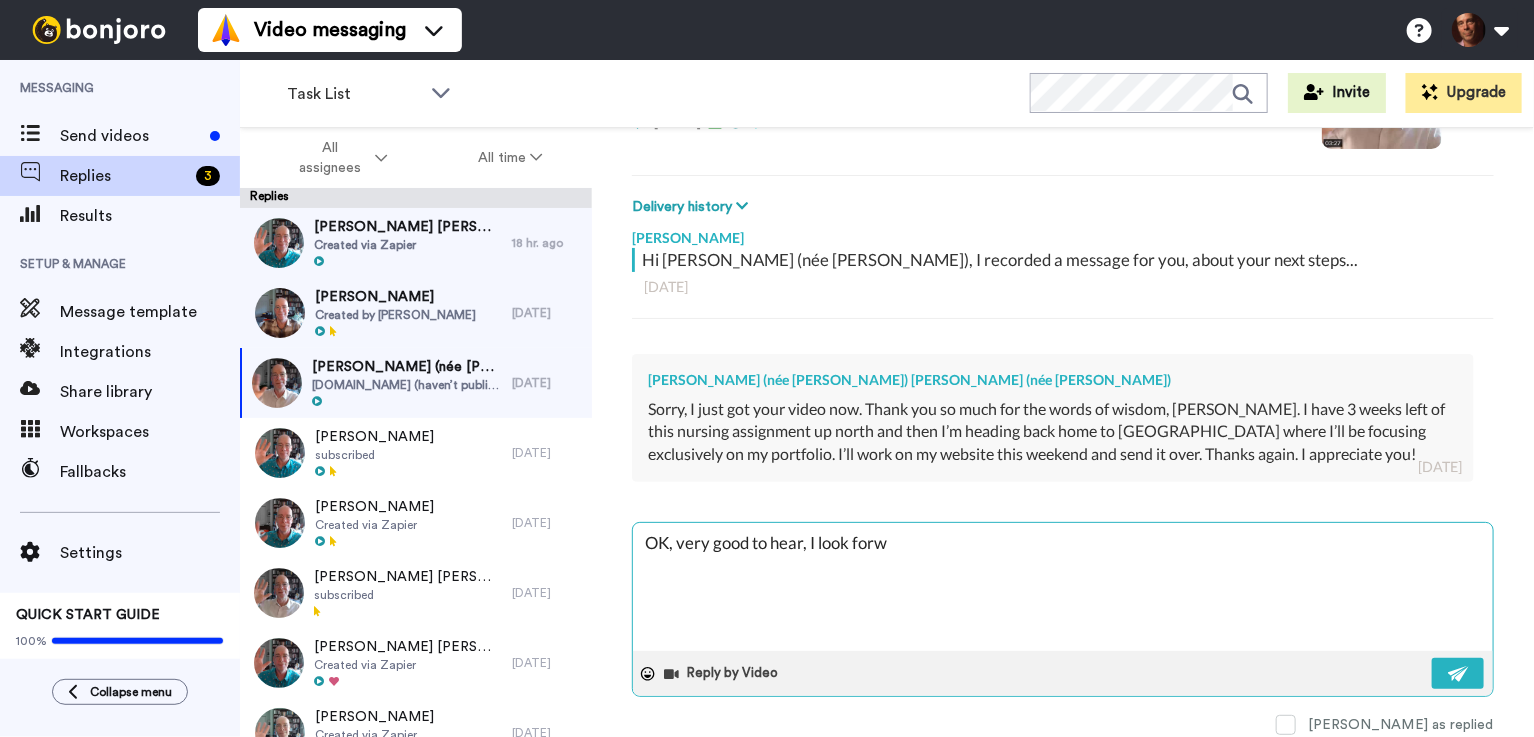 type on "x" 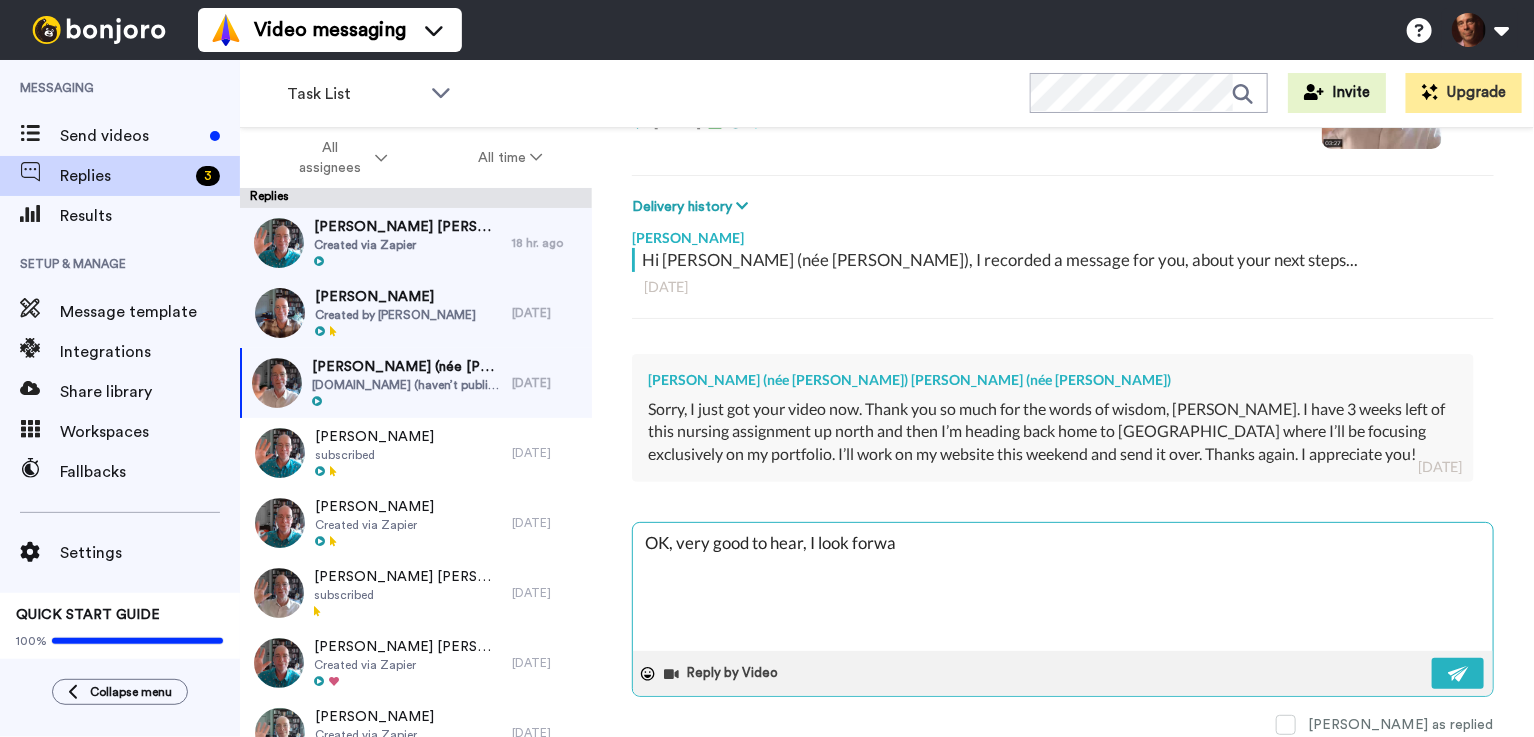 type on "x" 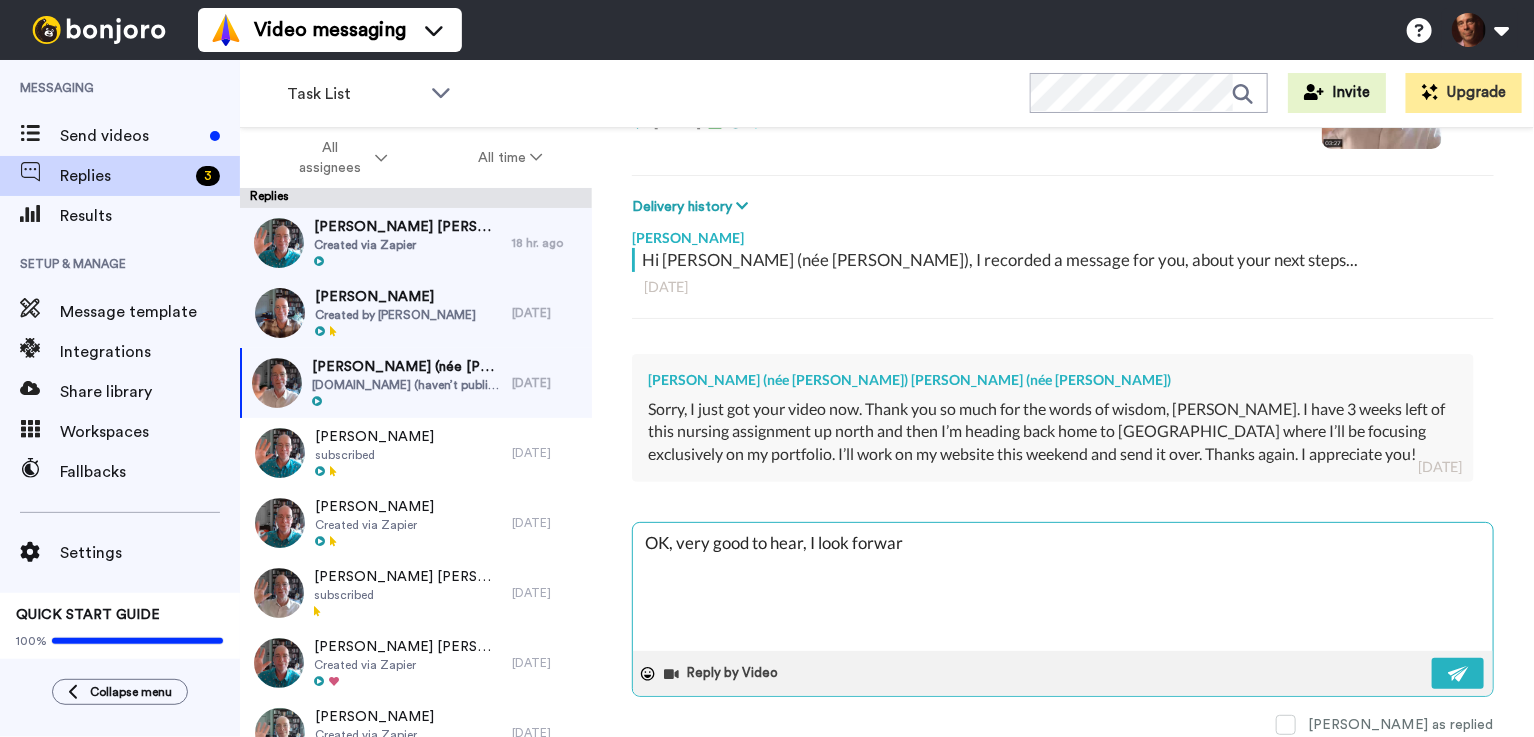 type on "x" 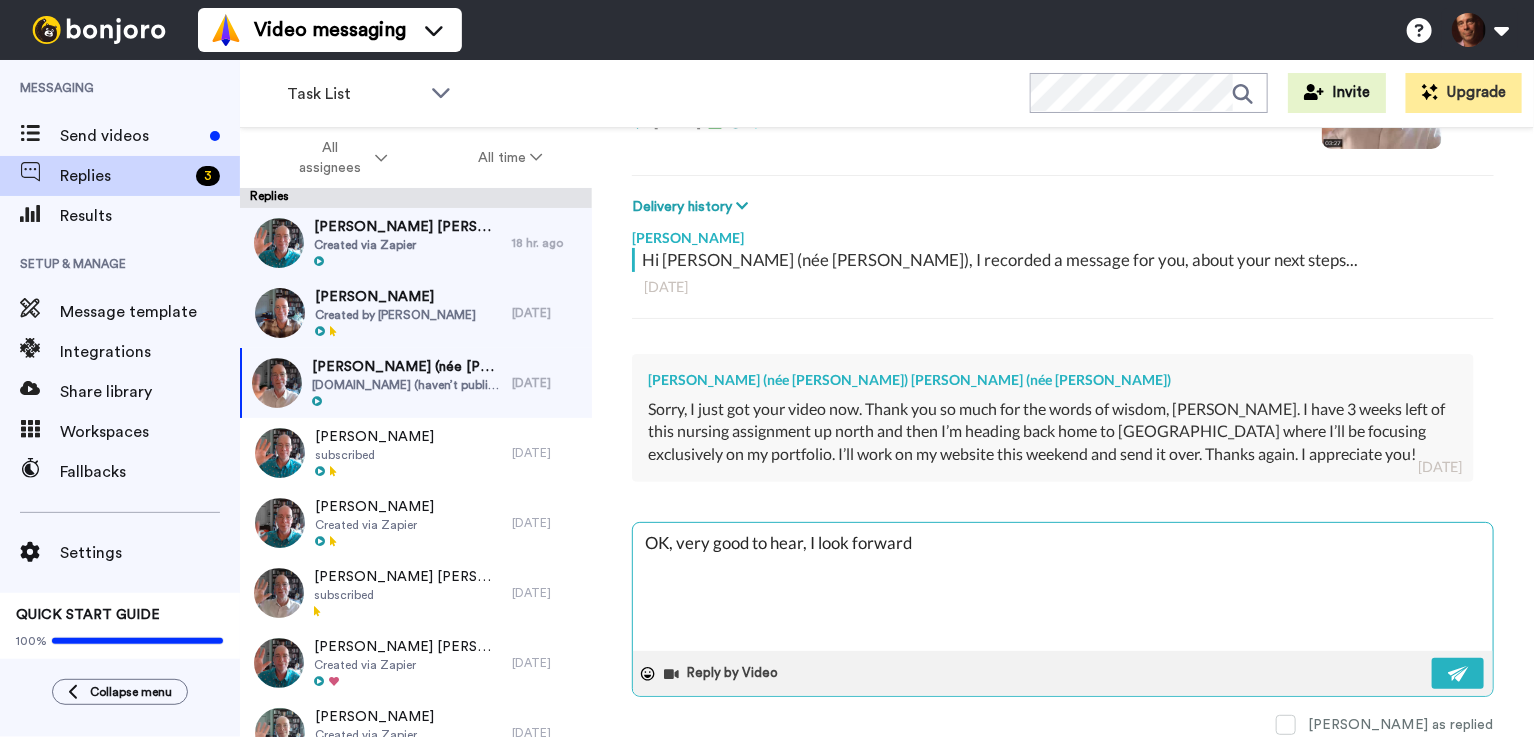 type on "x" 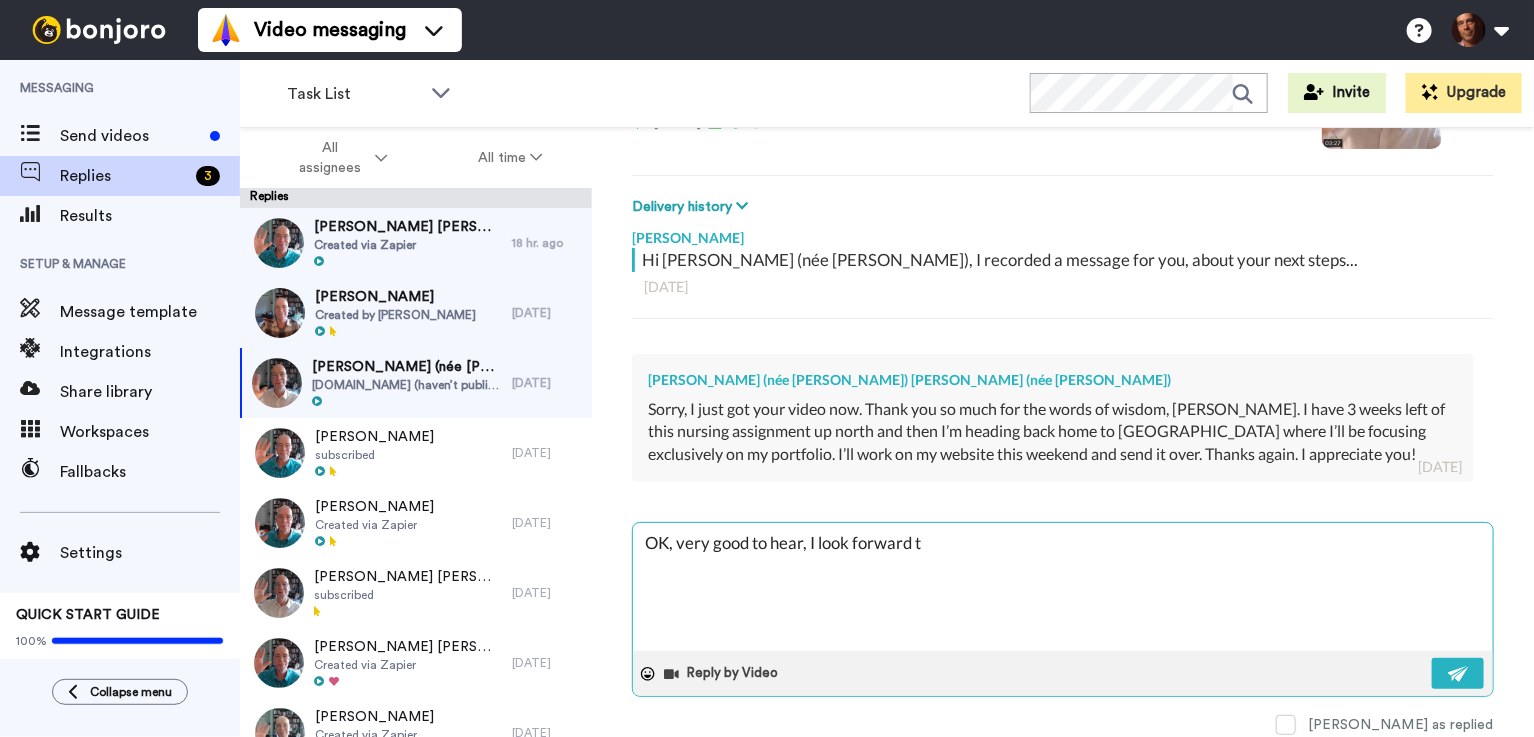 type on "OK, very good to hear, I look forward to" 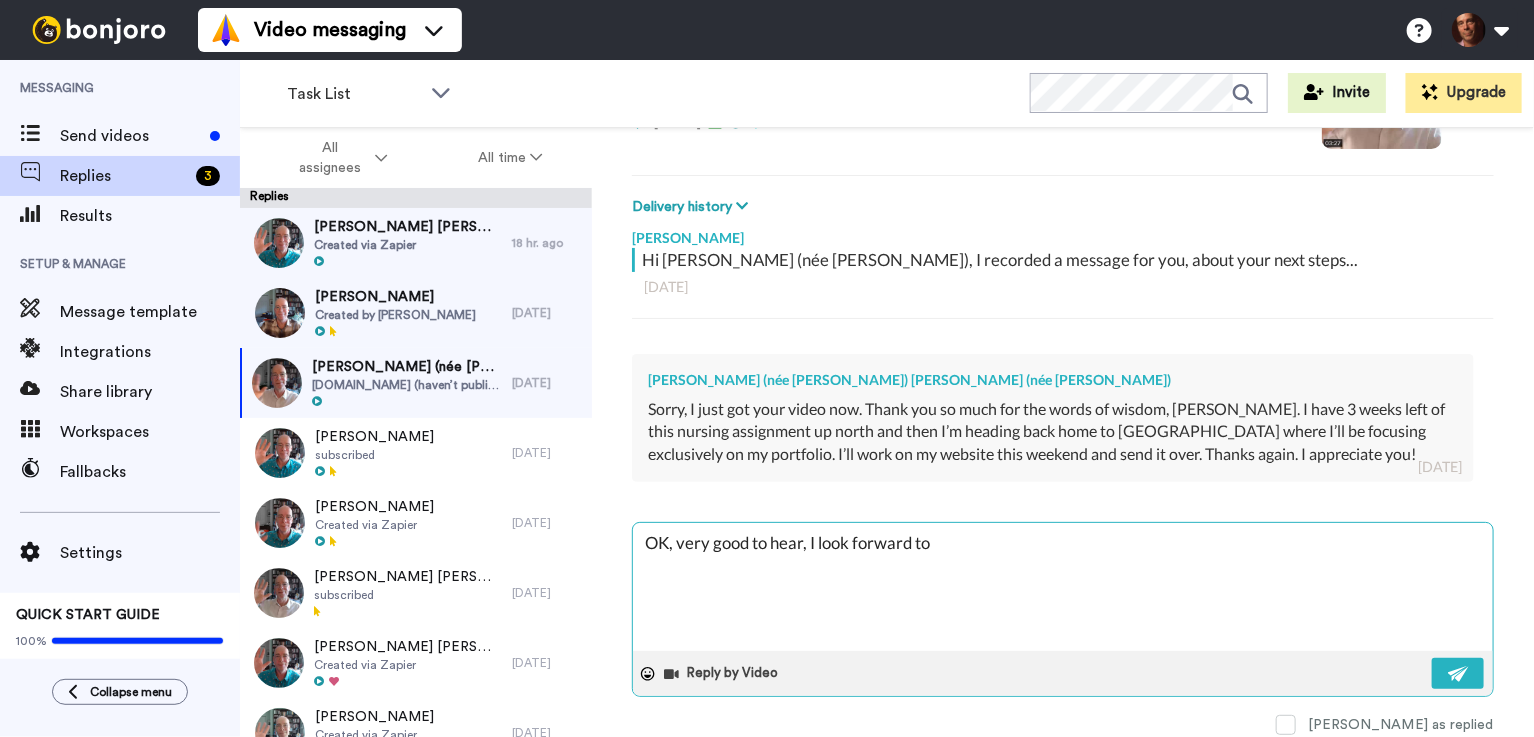 type on "x" 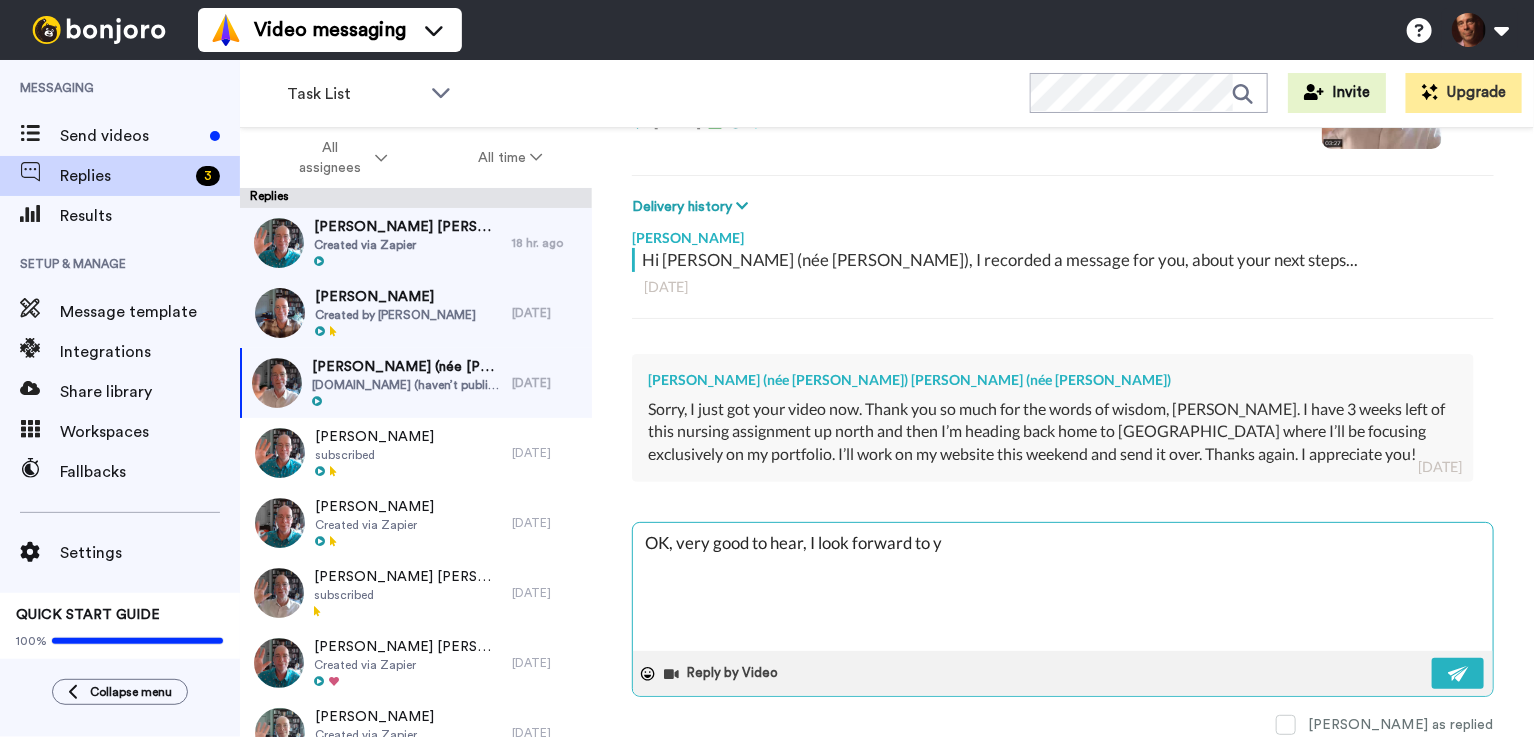 type on "x" 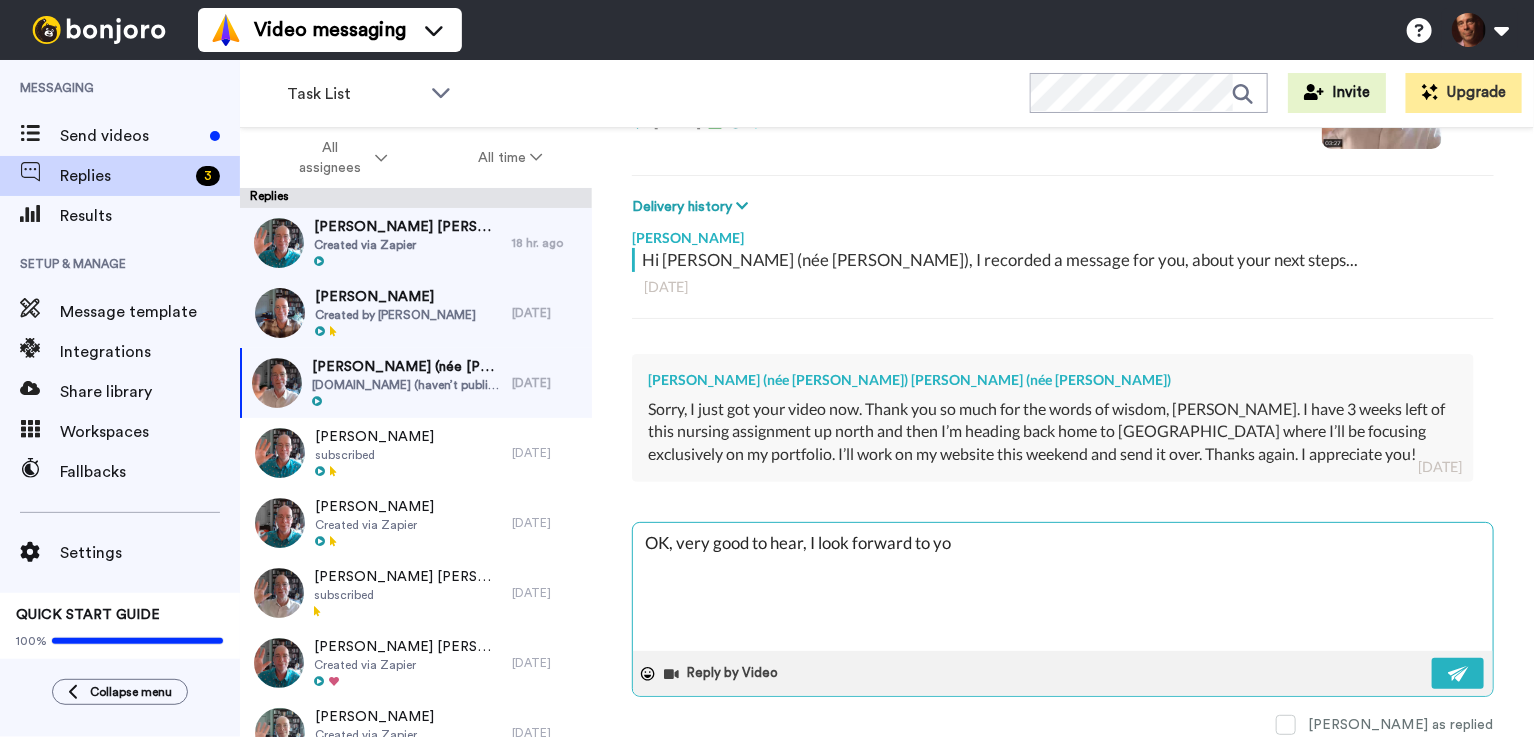 type on "x" 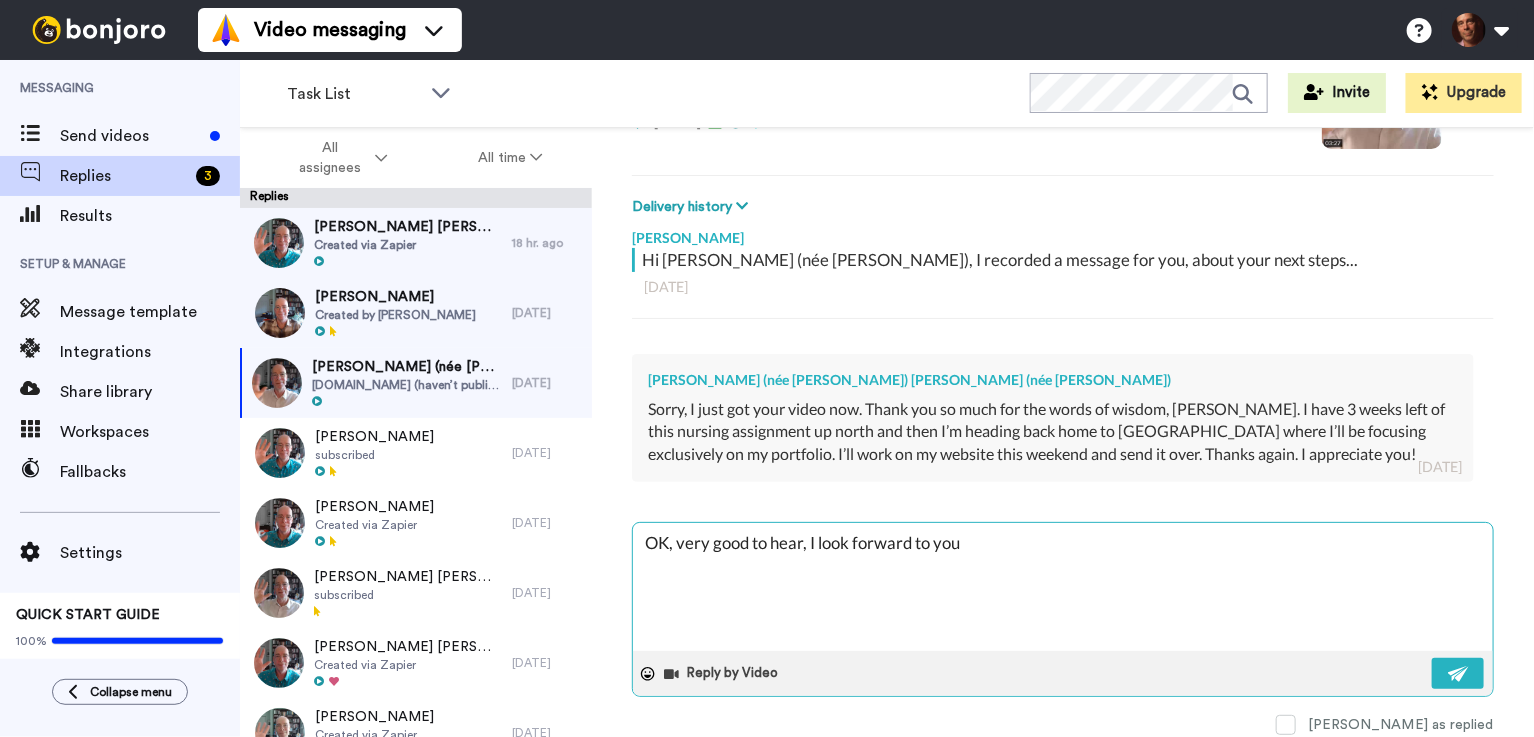 type on "x" 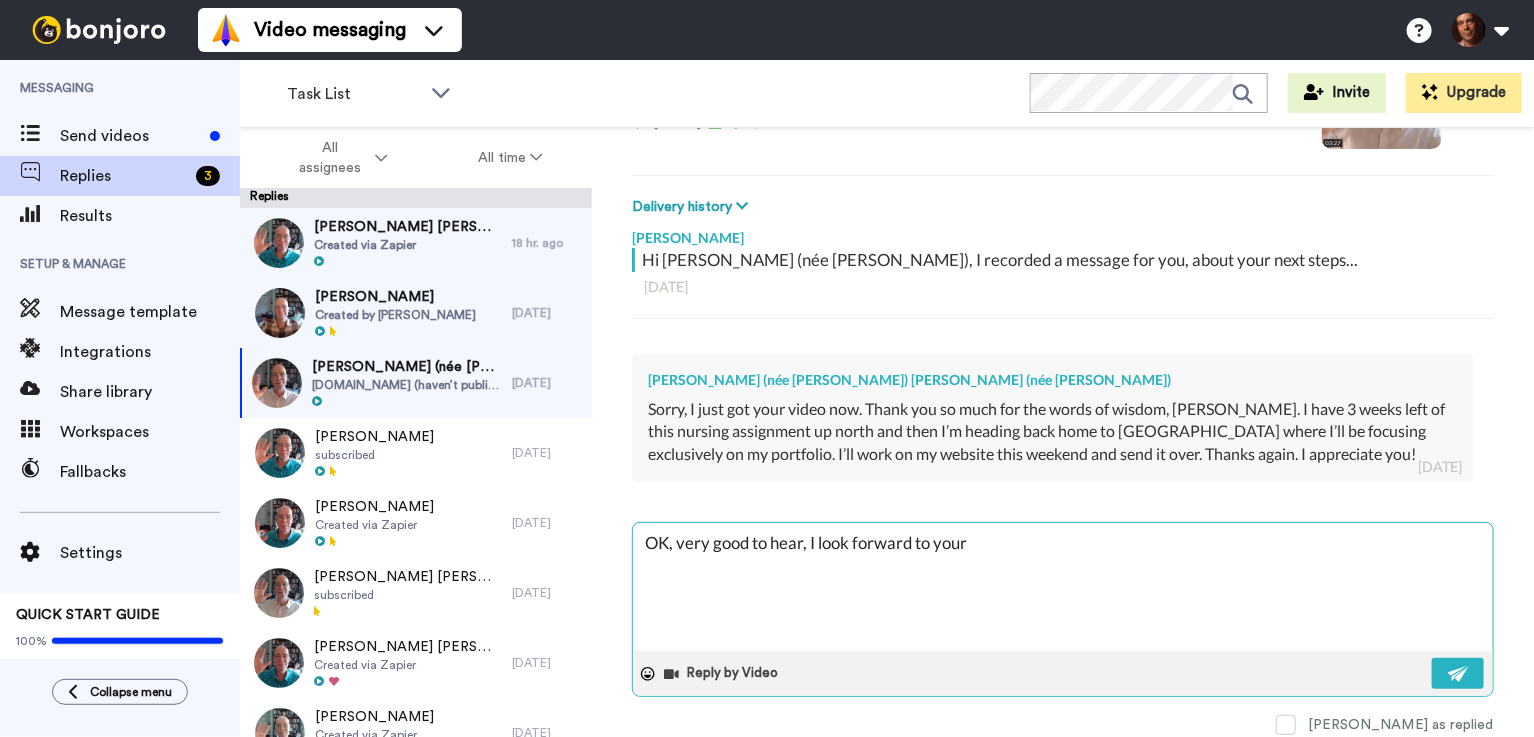 type on "x" 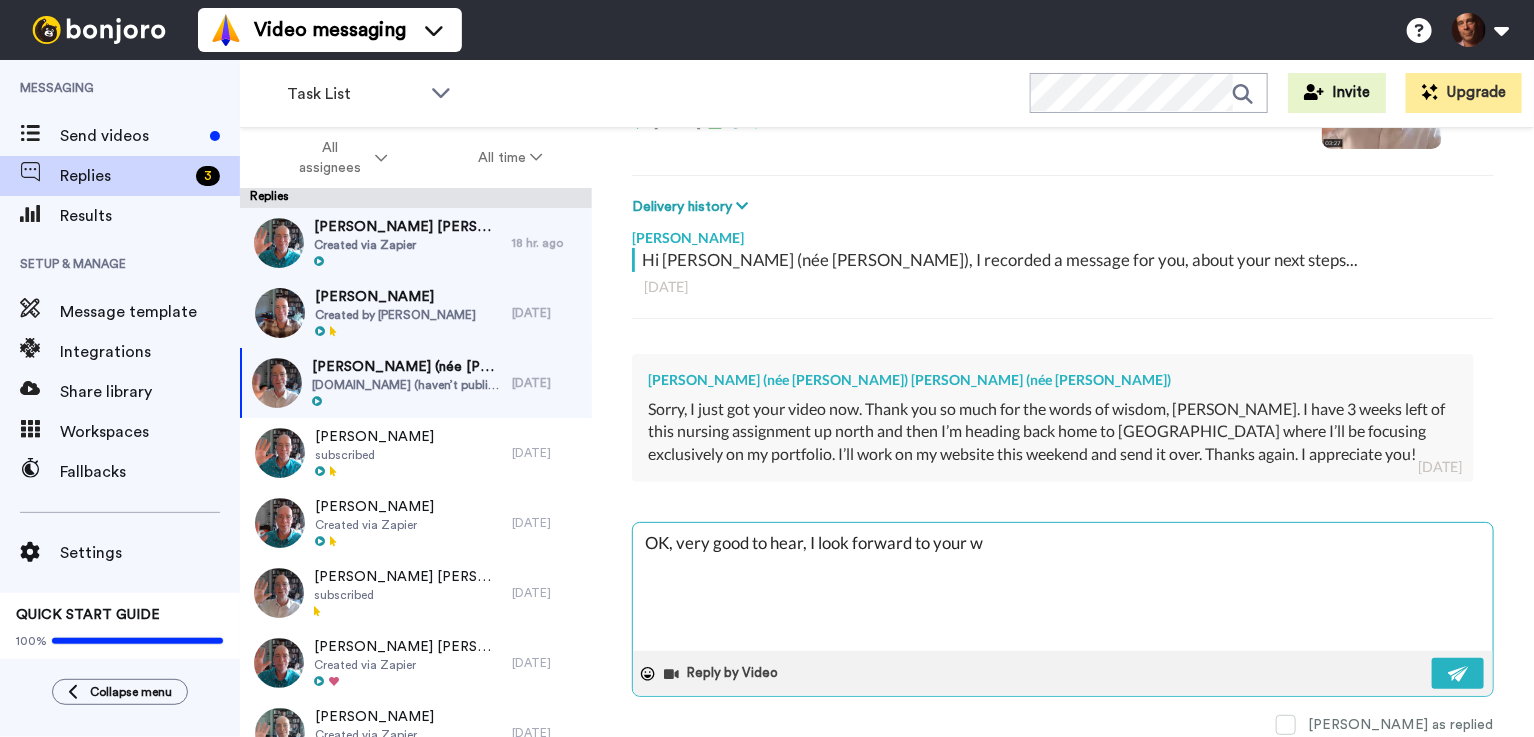 type on "x" 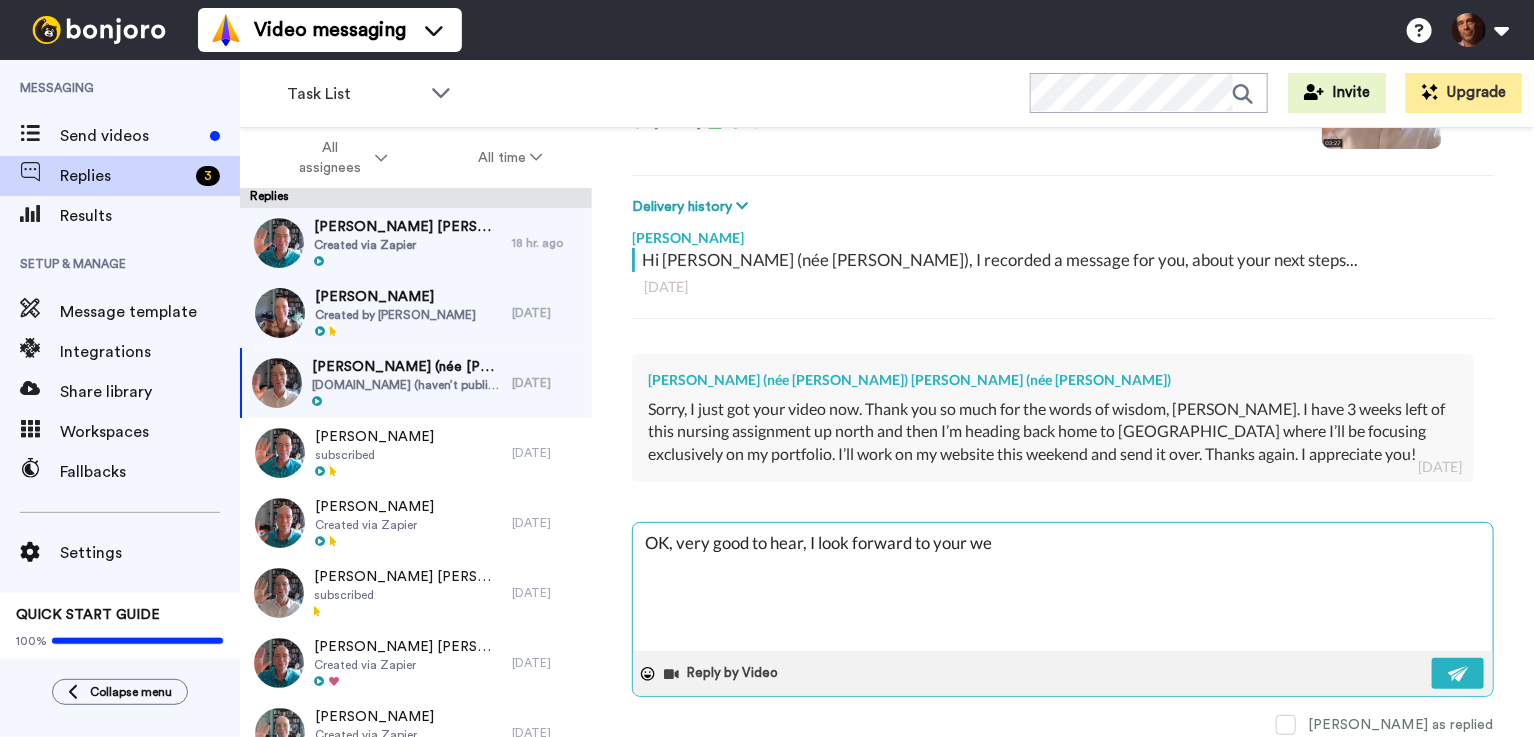 type on "x" 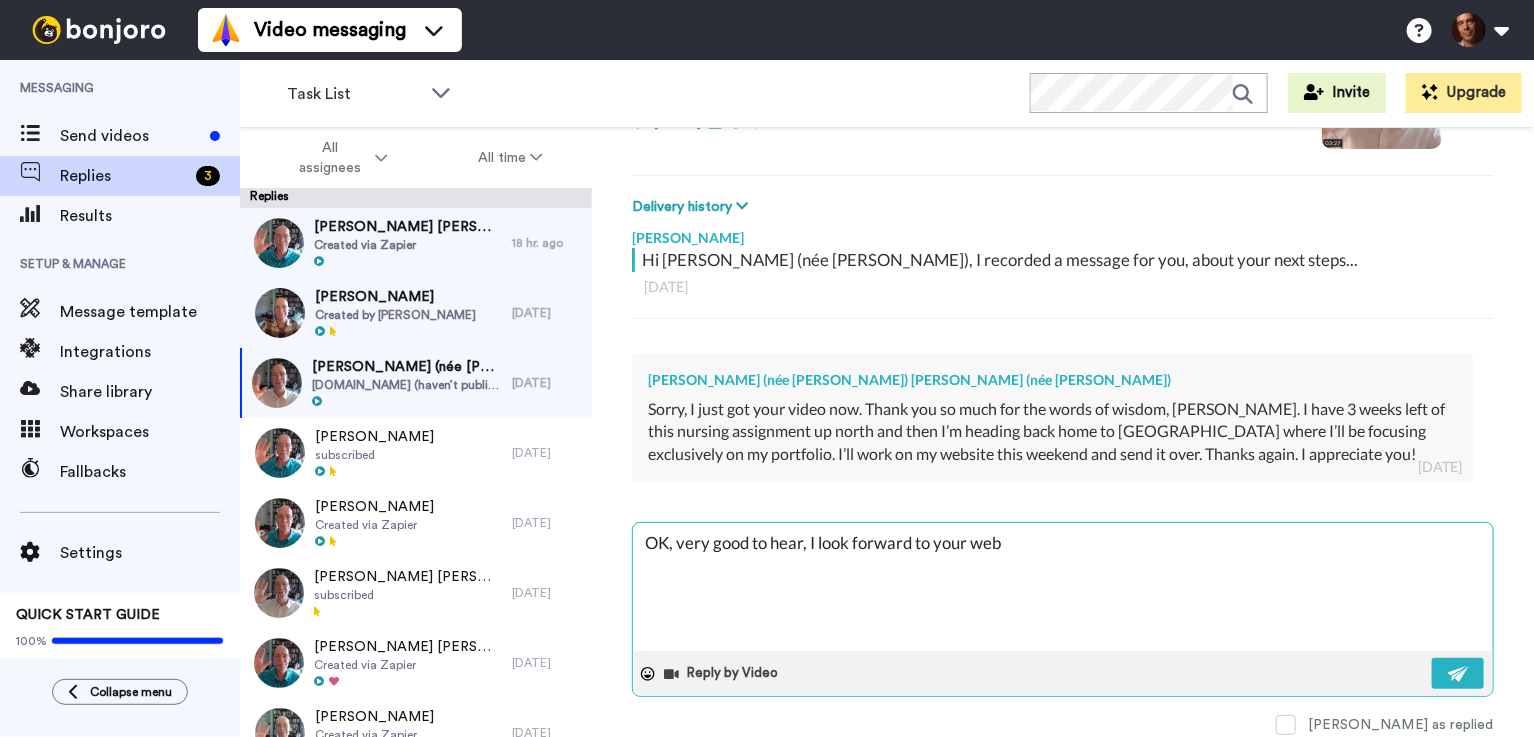 type on "x" 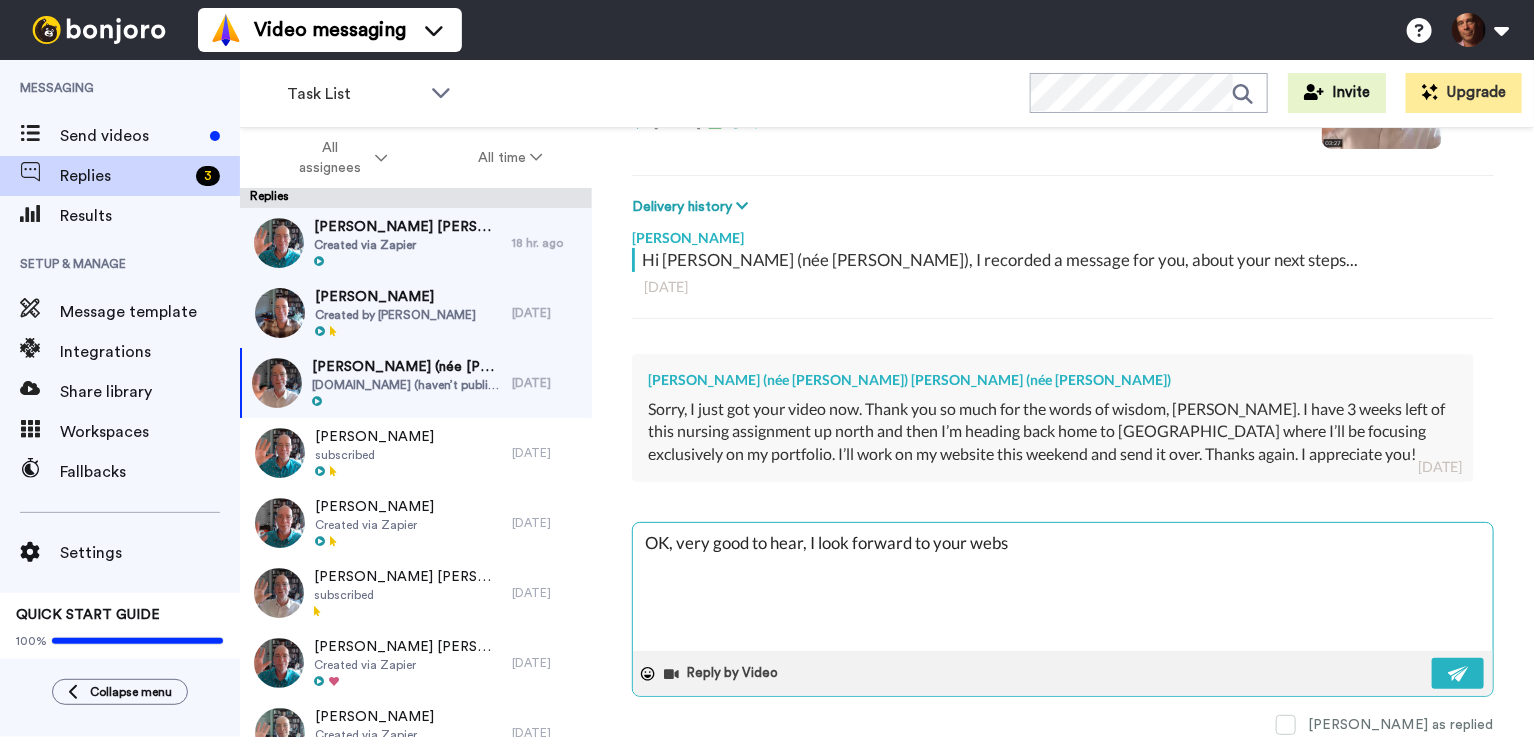 type on "x" 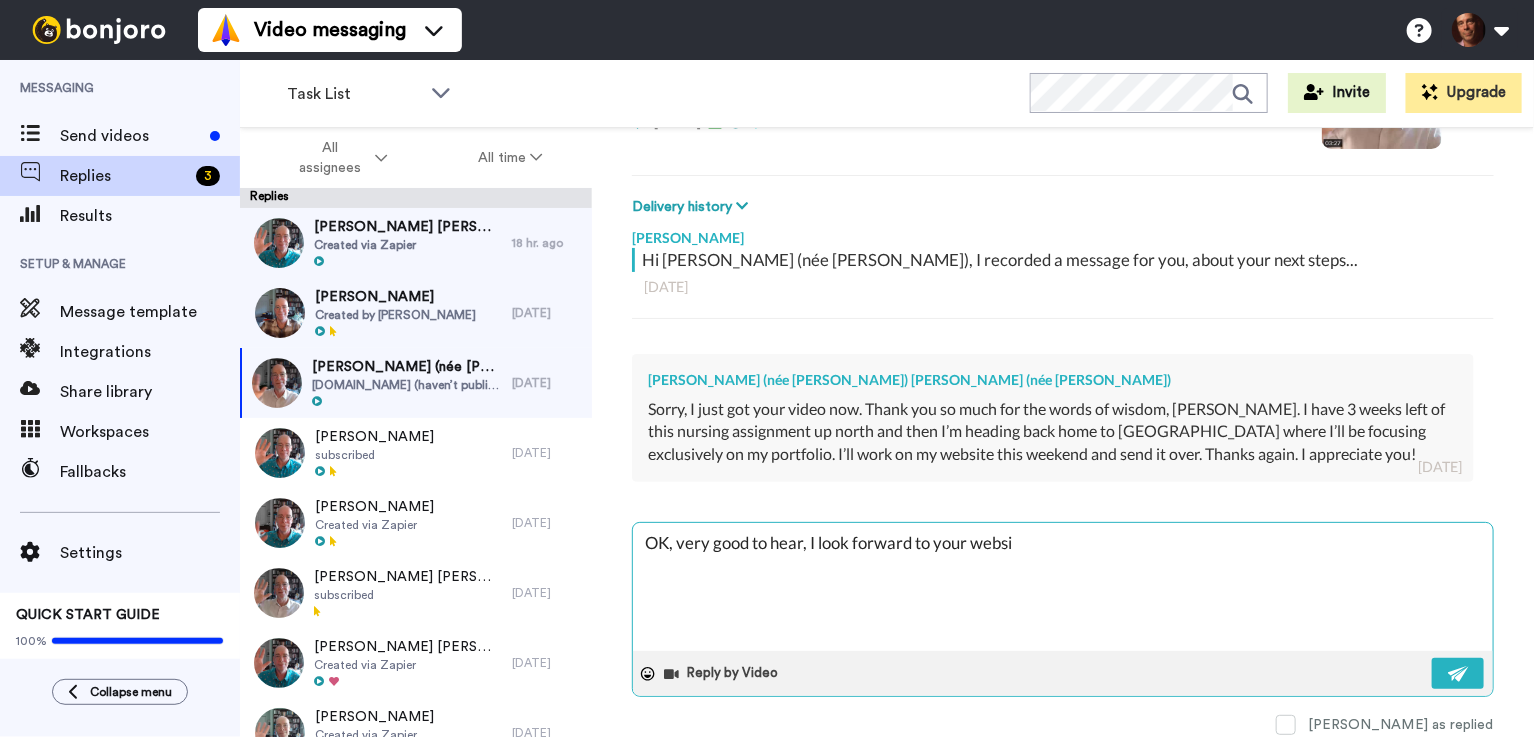 type on "x" 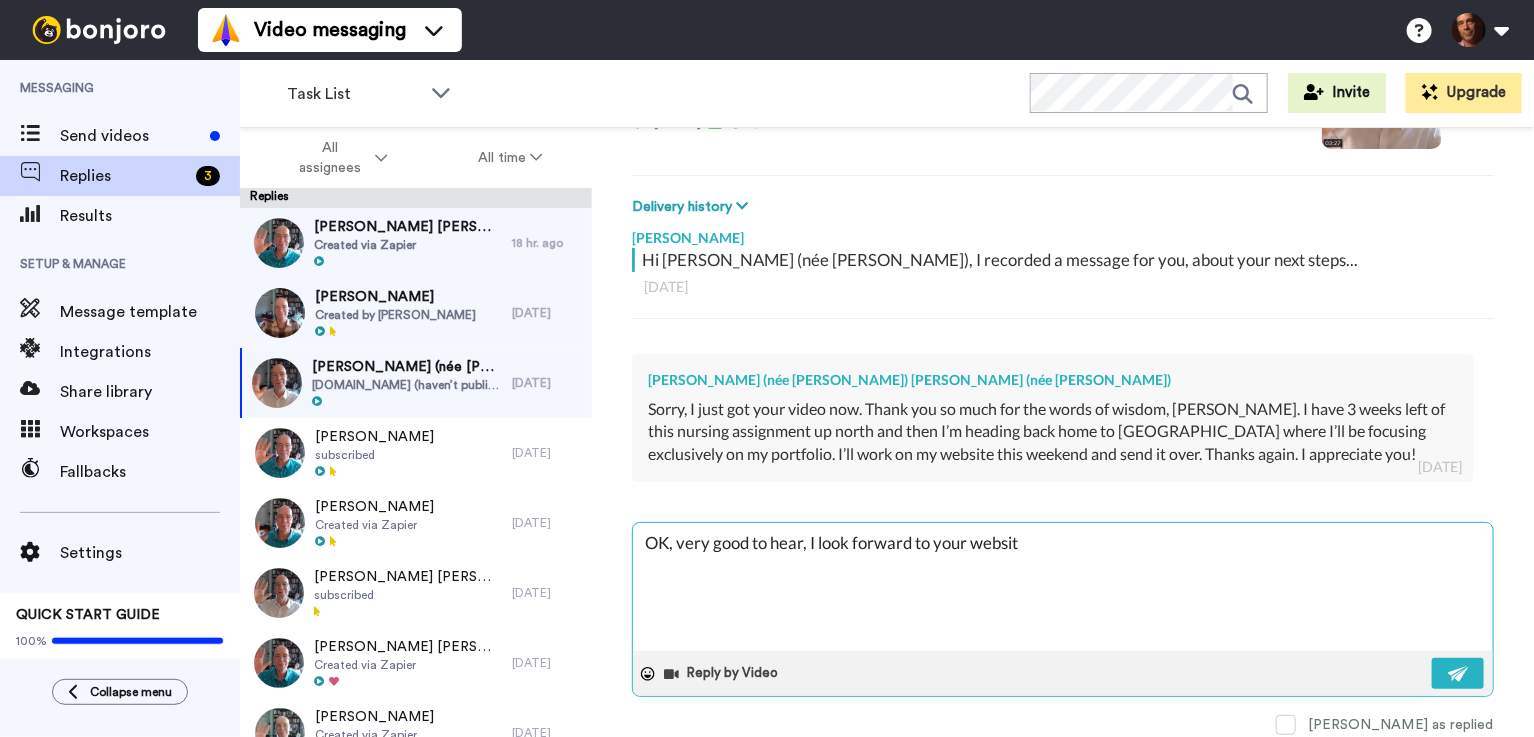 type on "x" 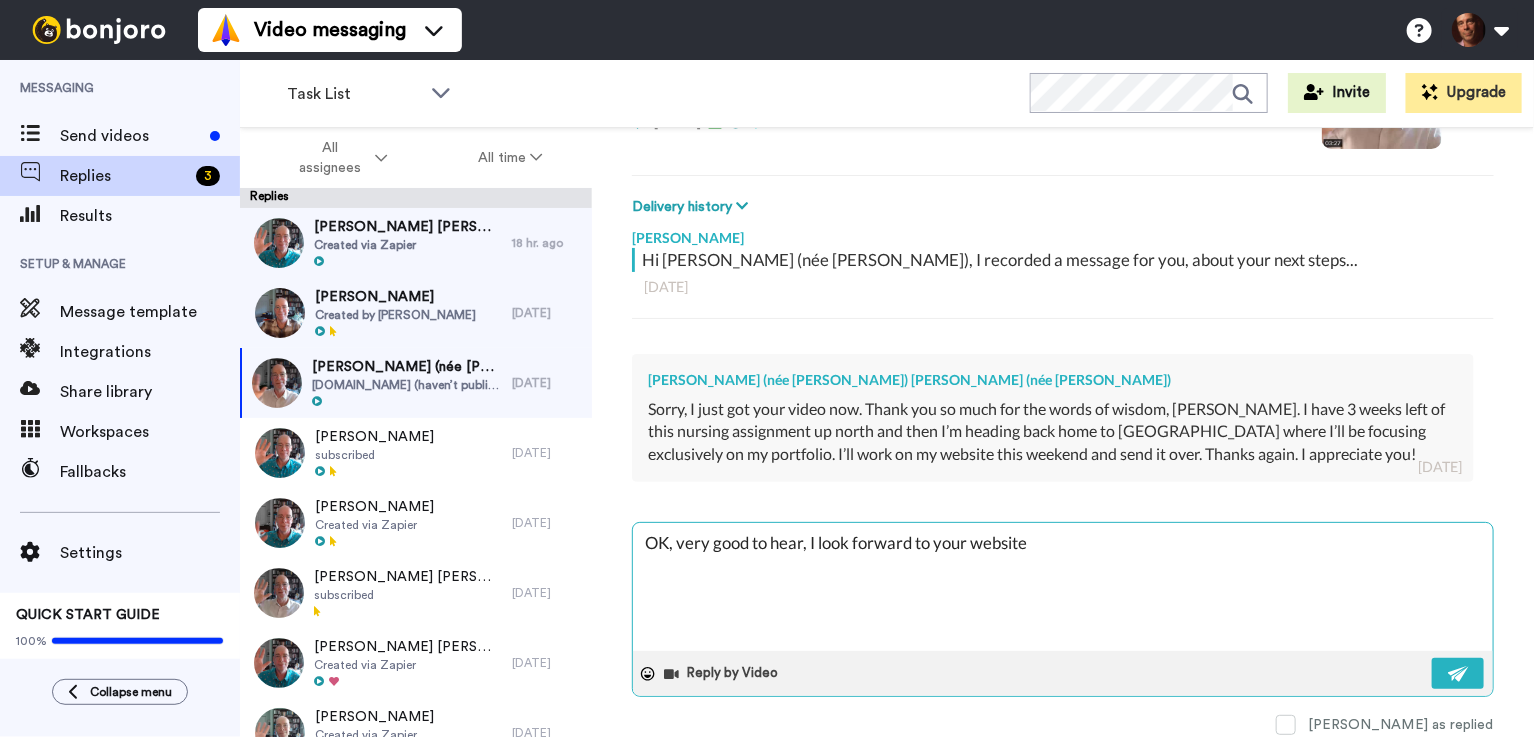 type on "x" 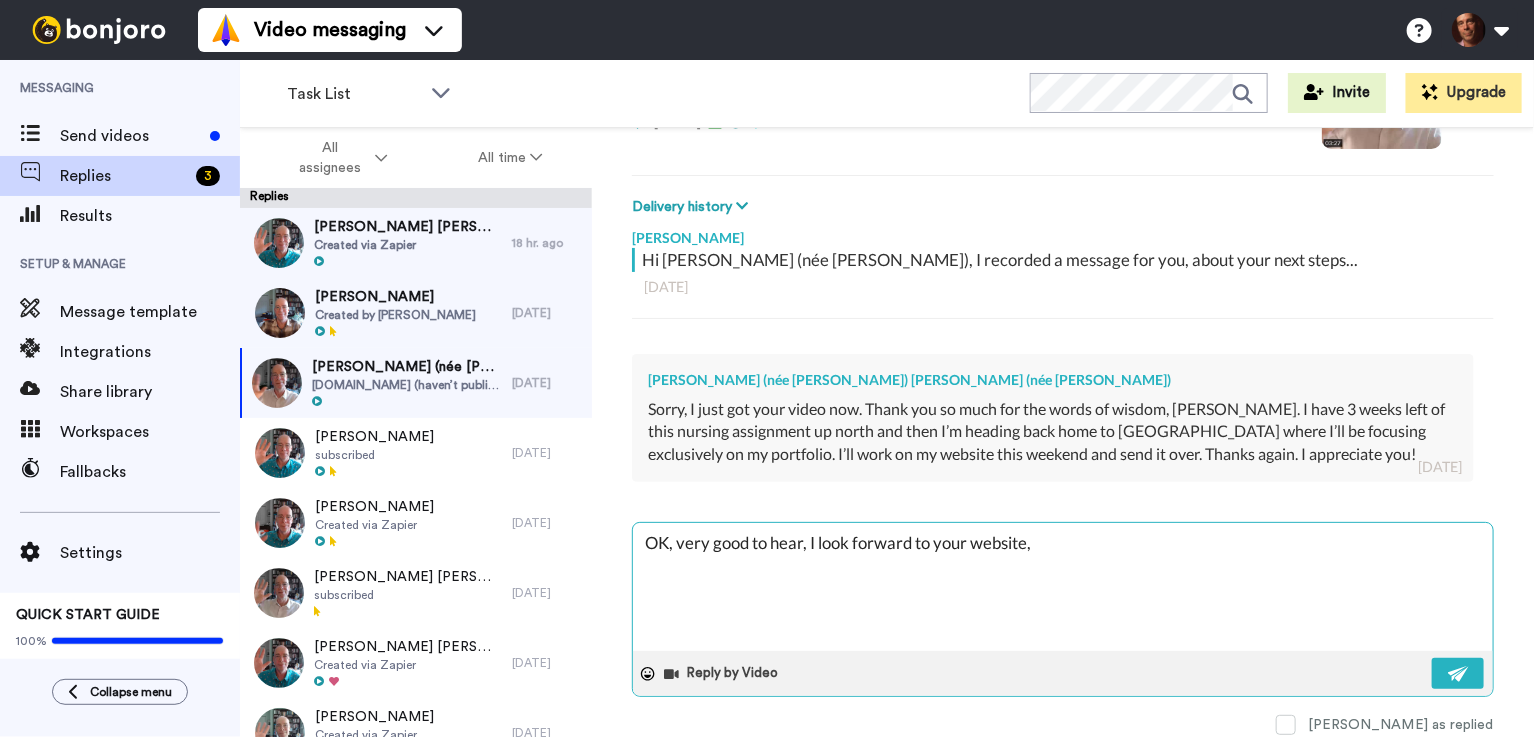 type on "x" 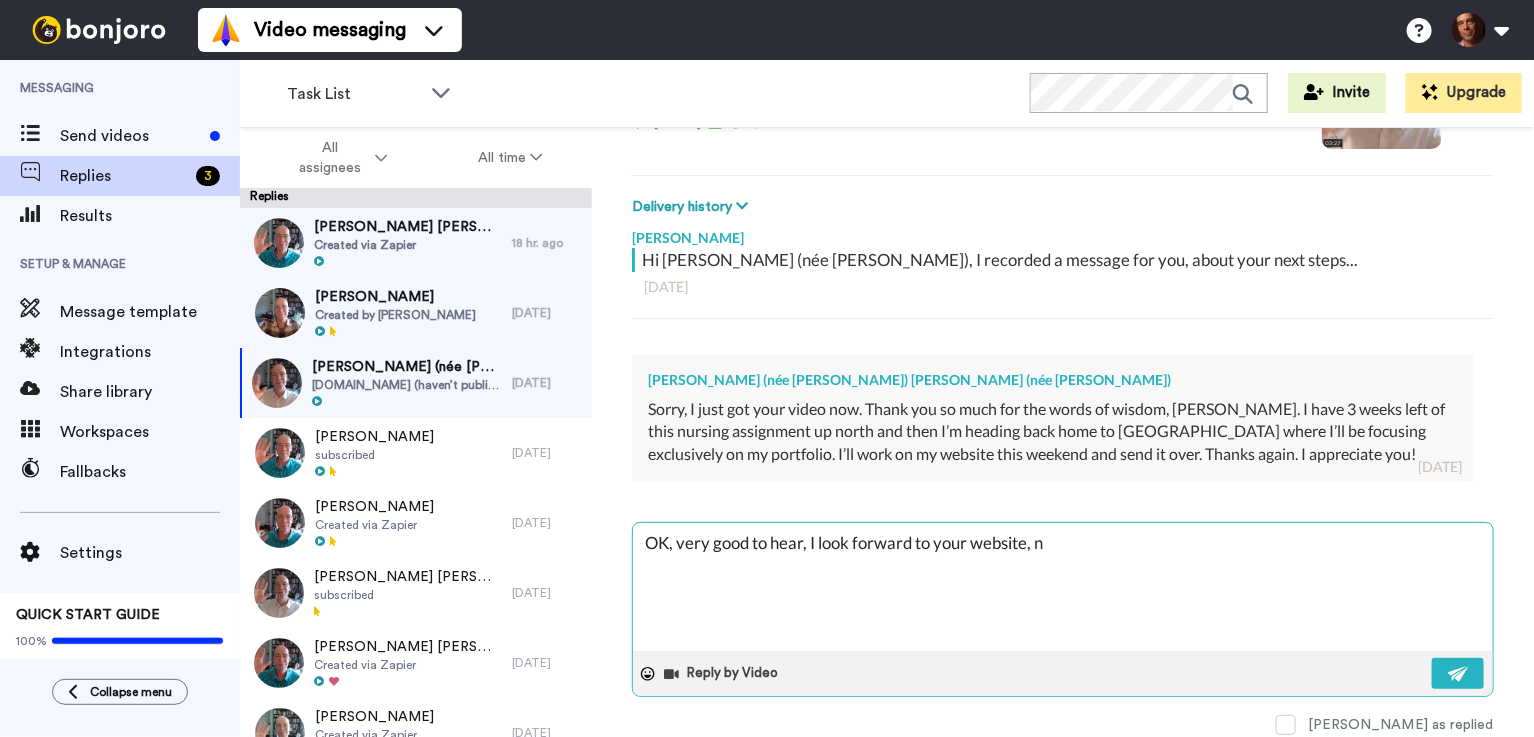 type on "x" 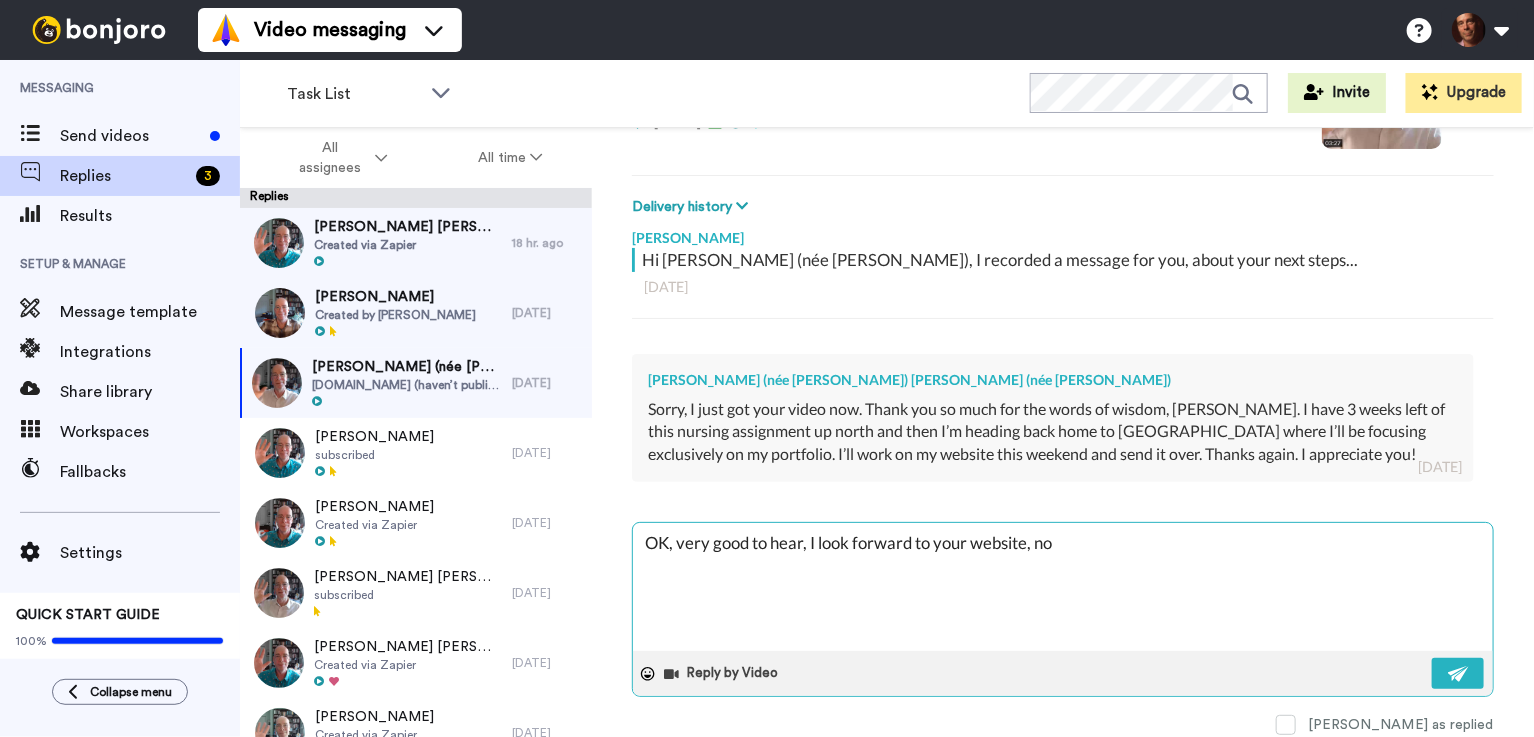 type on "x" 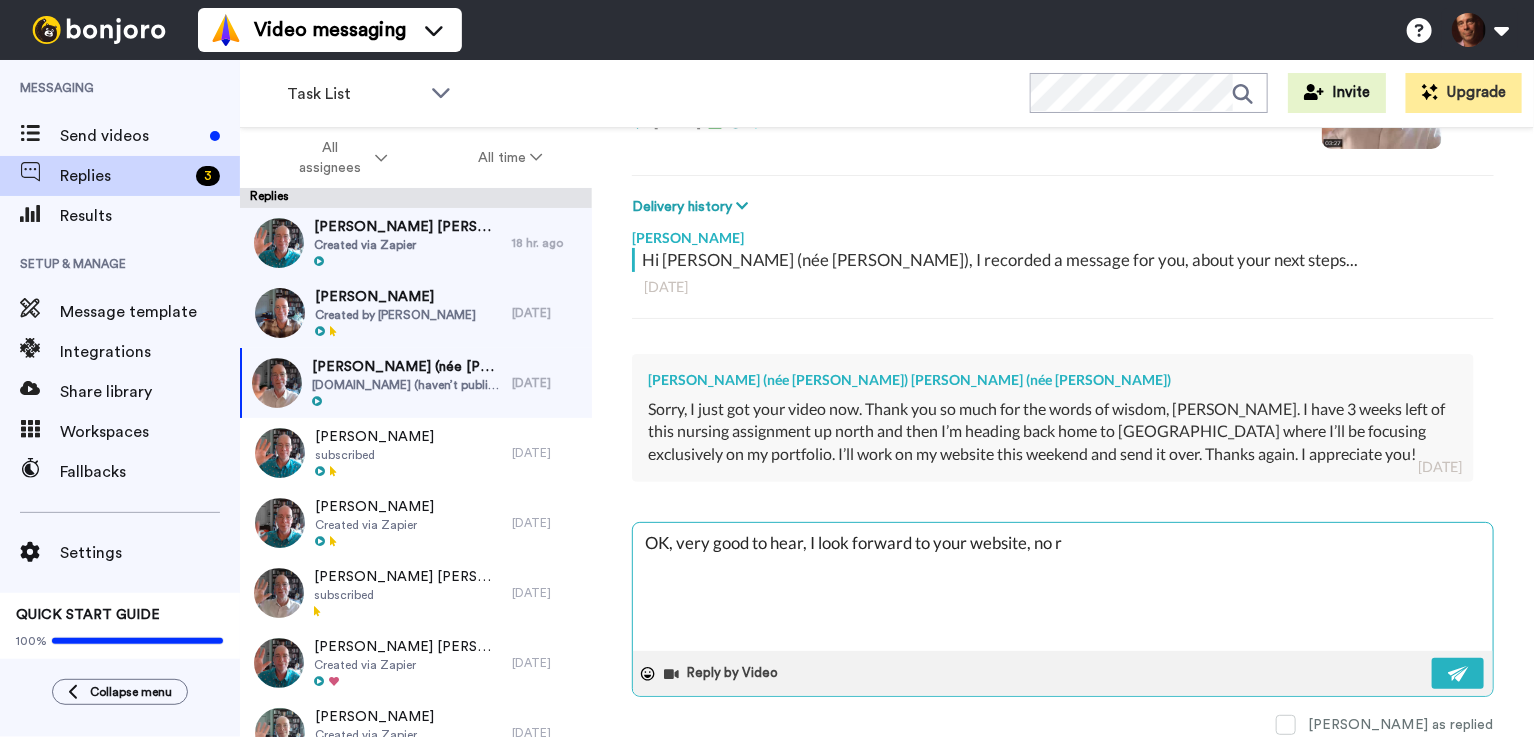 type on "x" 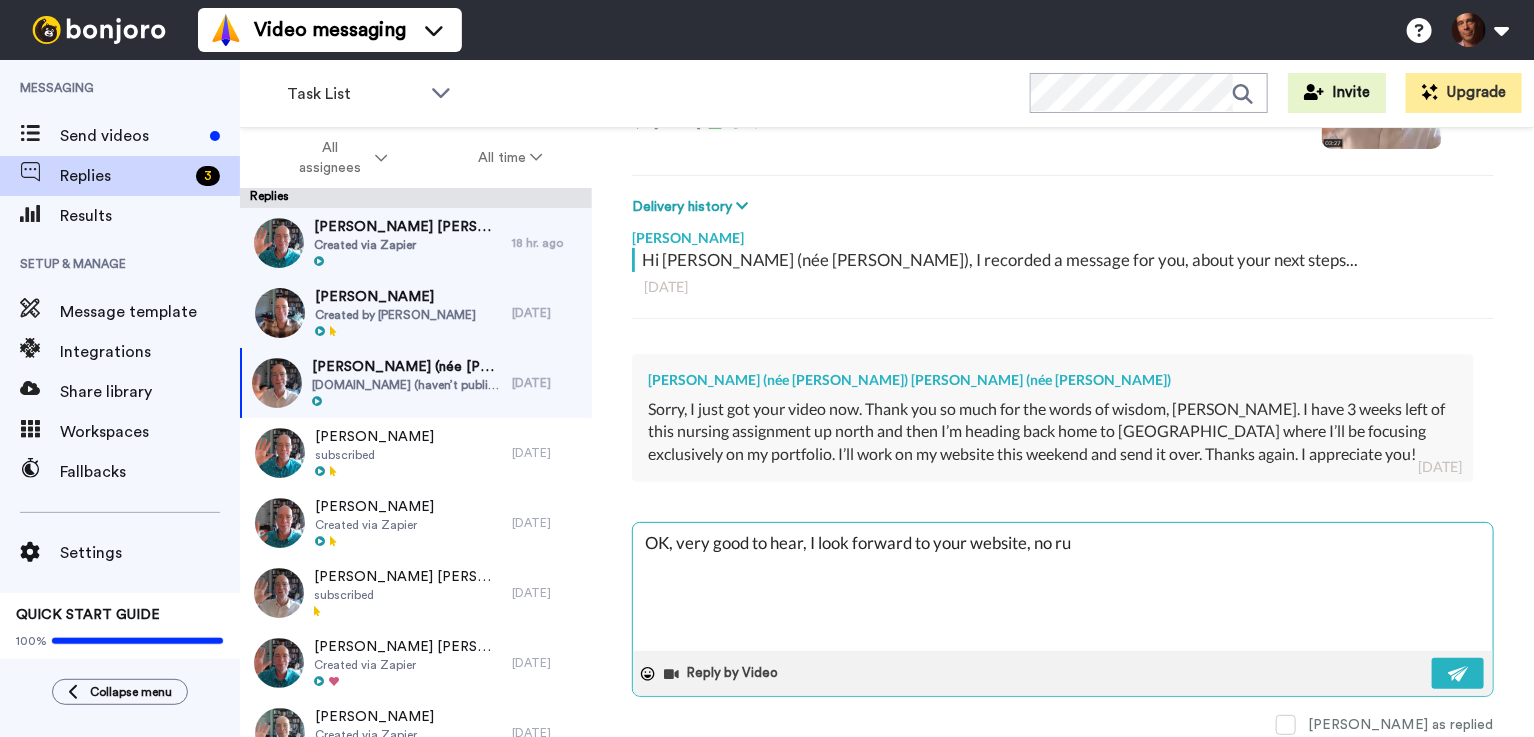 type on "x" 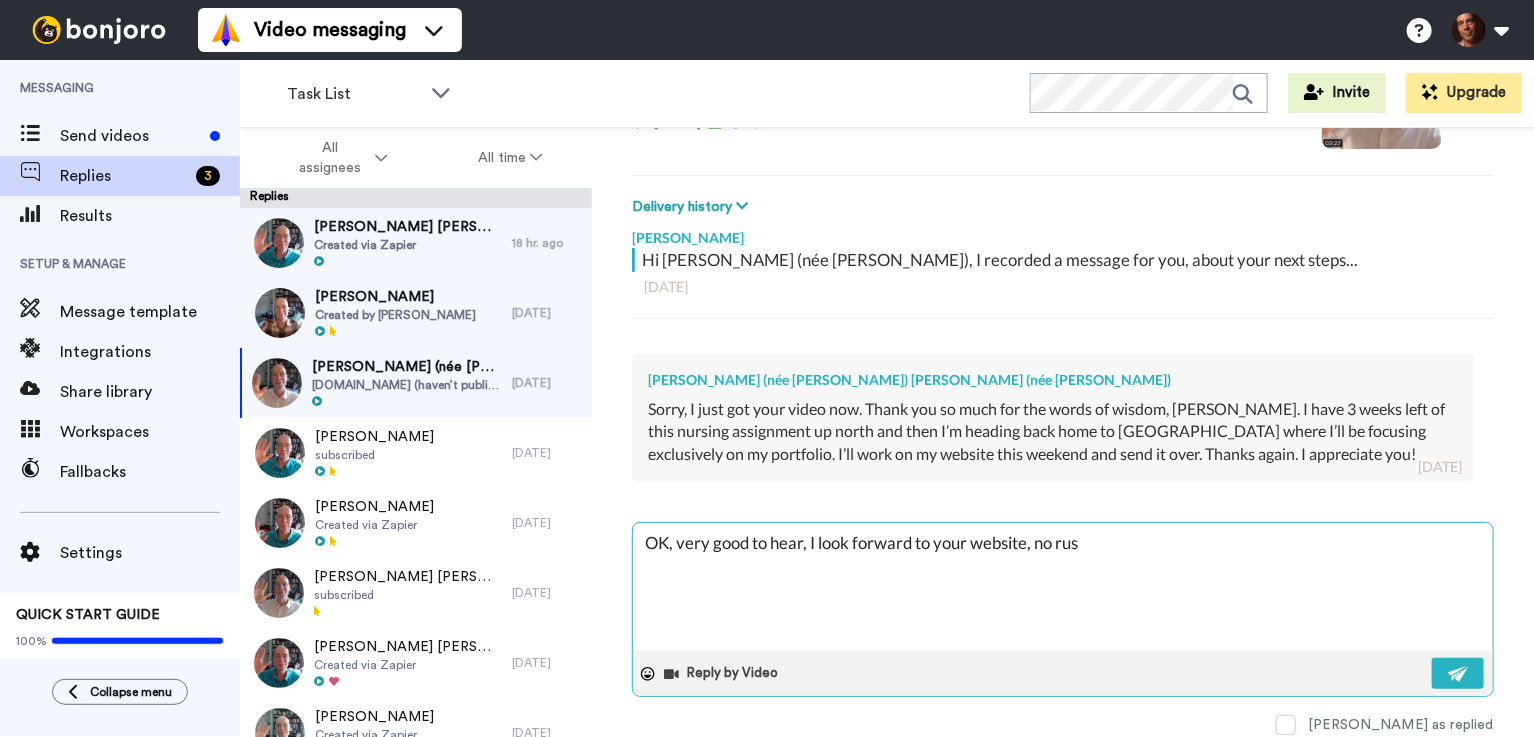 type on "x" 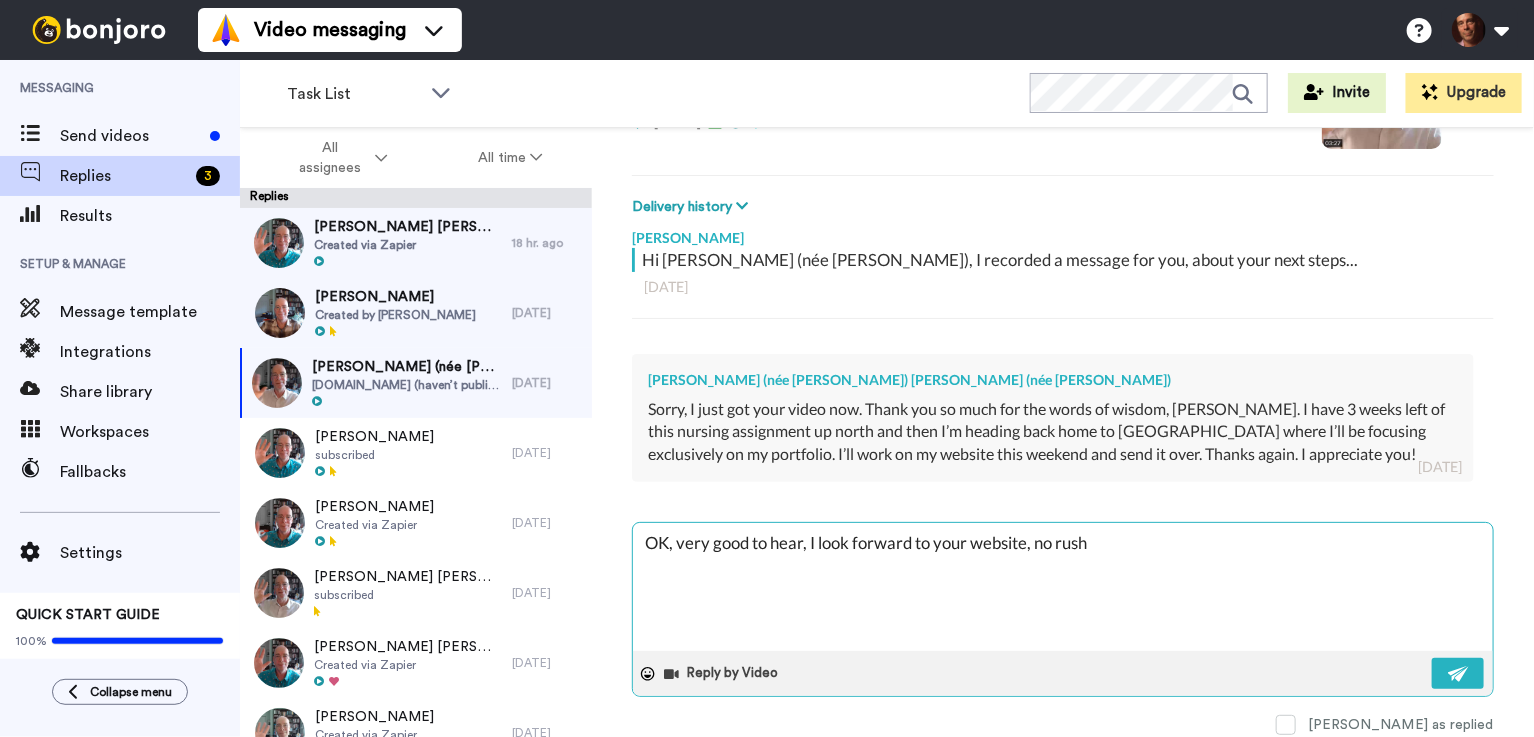 type on "x" 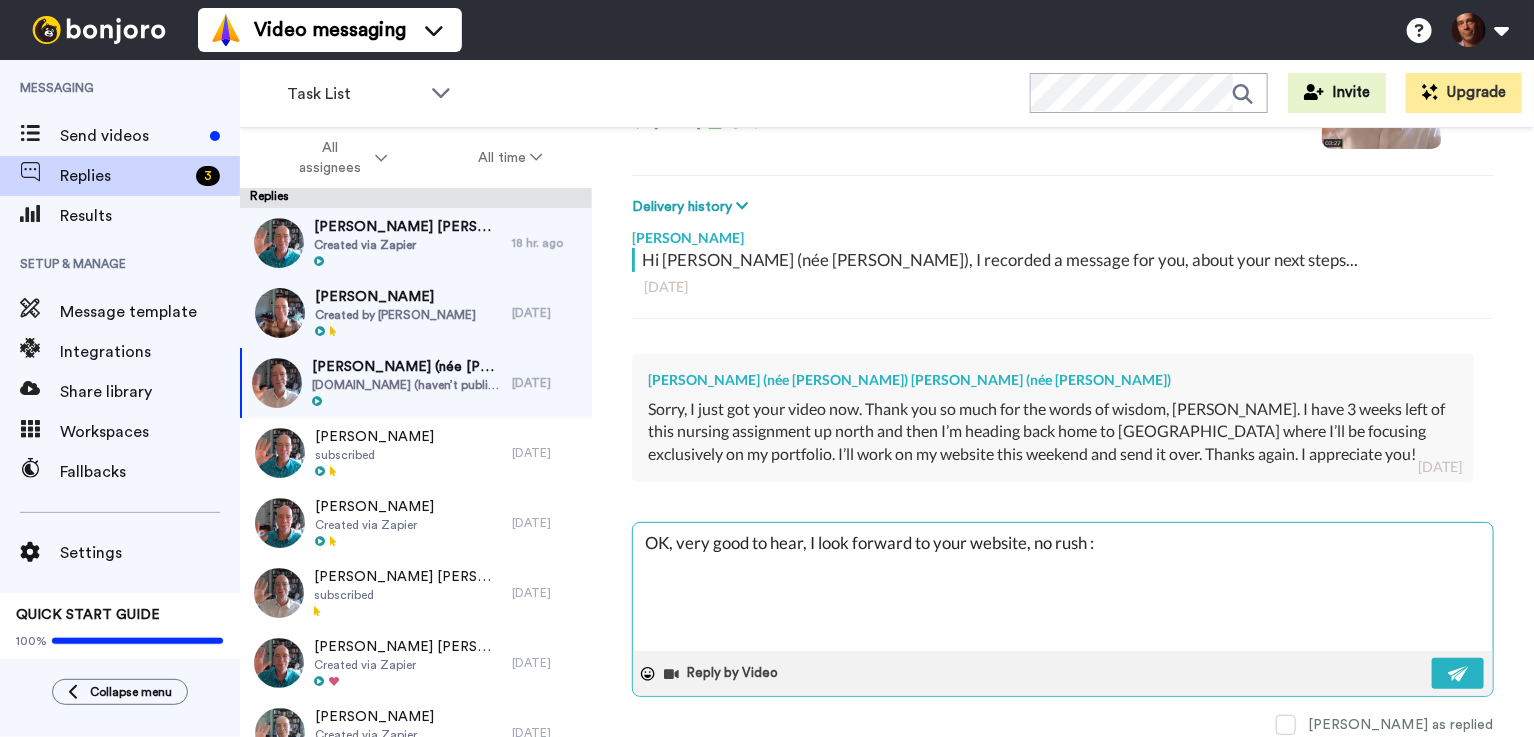 type on "x" 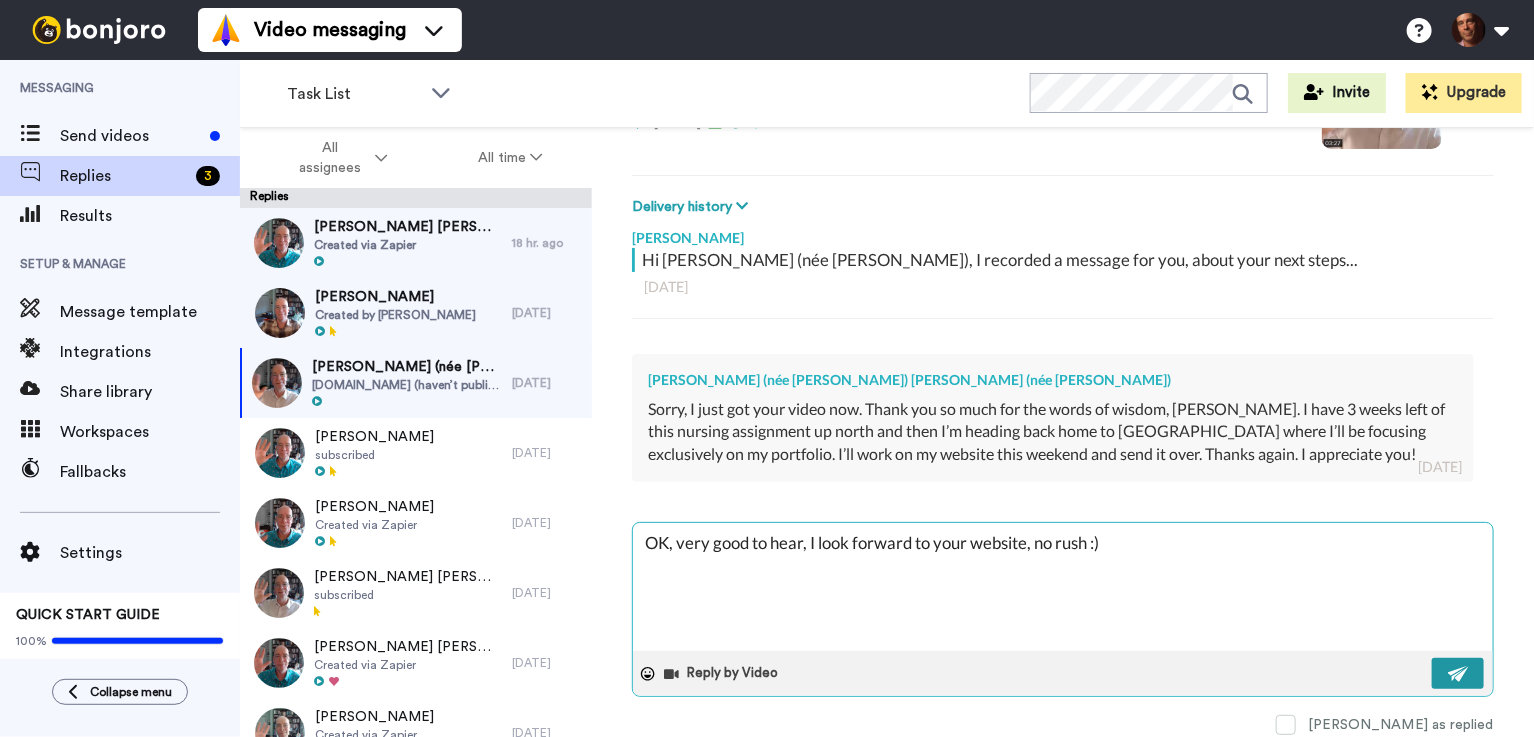 type on "OK, very good to hear, I look forward to your website, no rush :)" 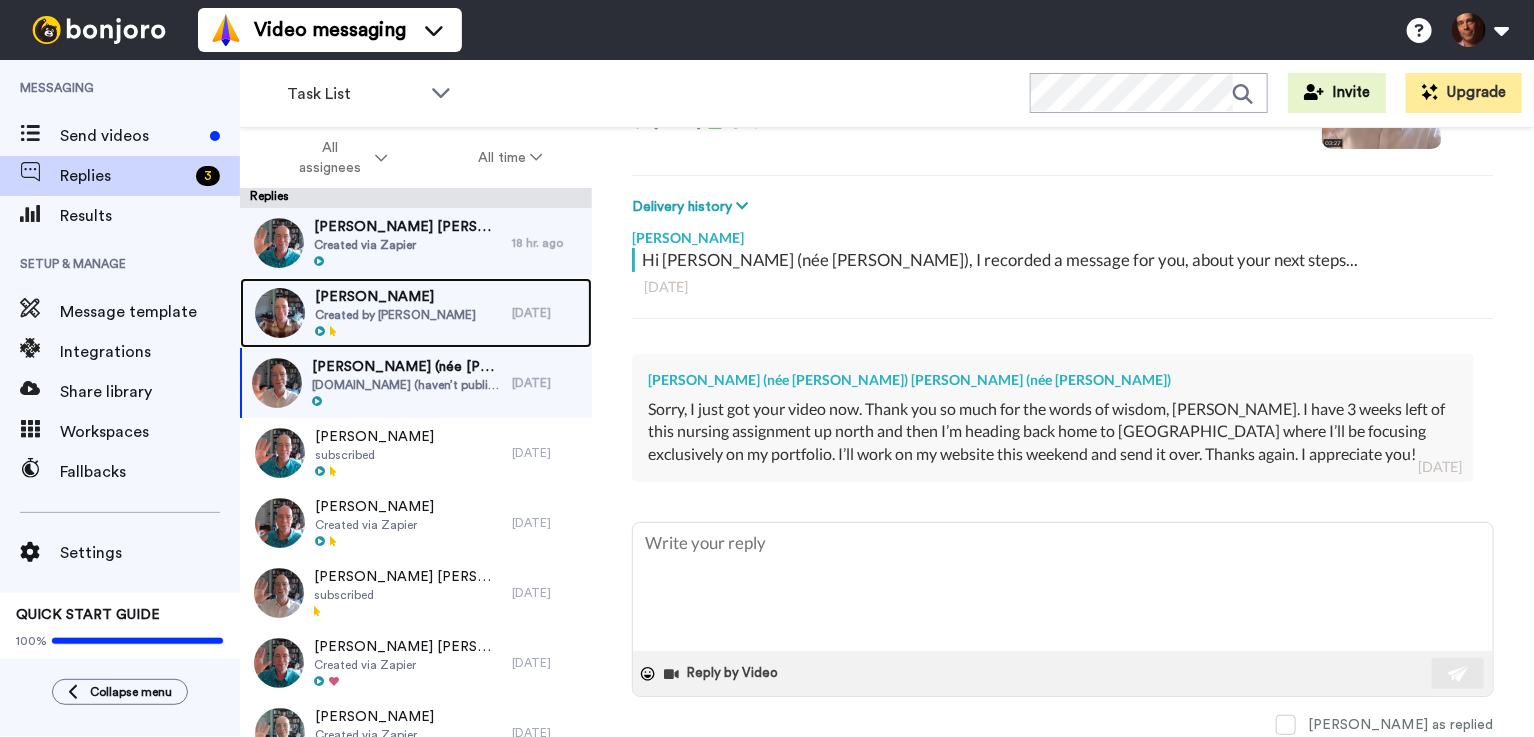 click on "[PERSON_NAME]  Created by [PERSON_NAME]" at bounding box center [376, 313] 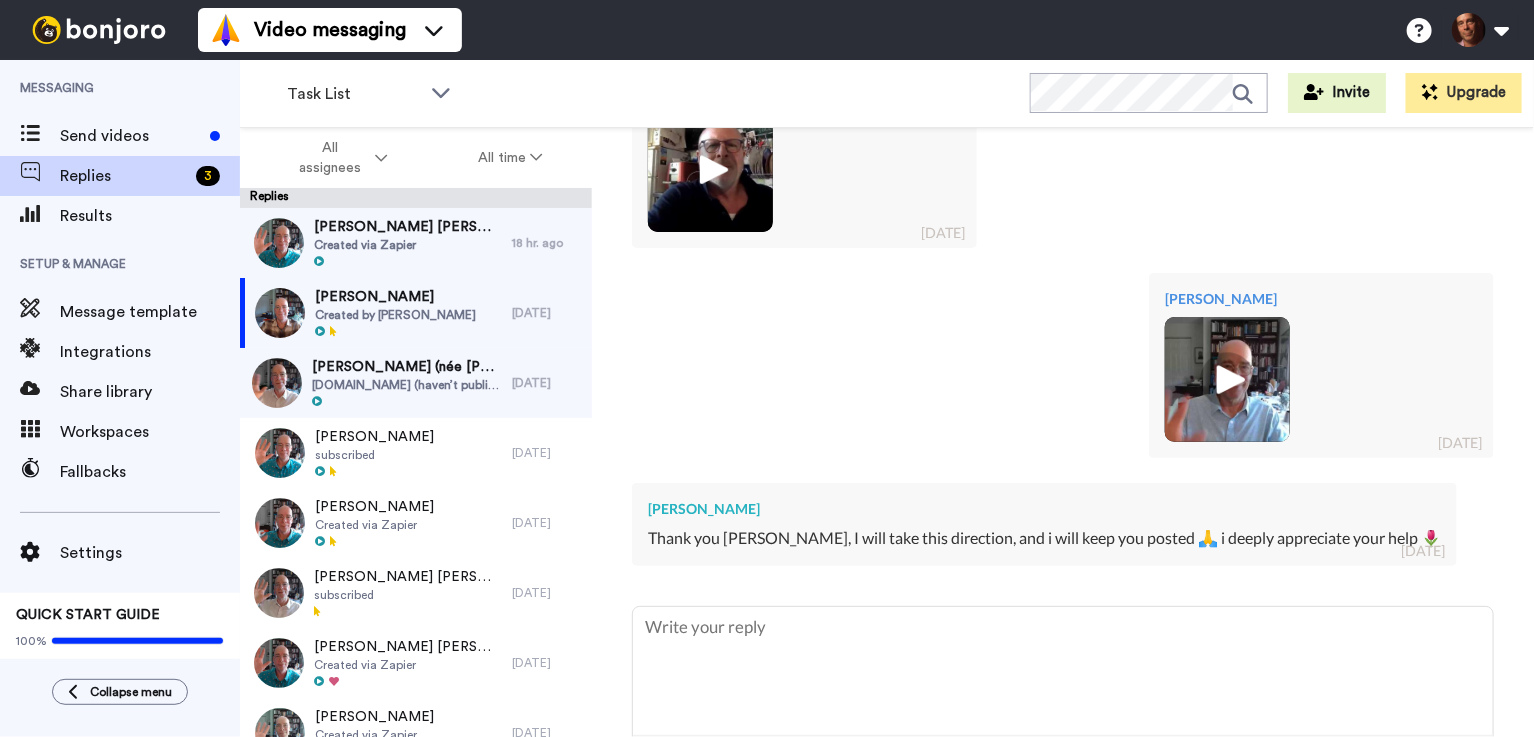 scroll, scrollTop: 2488, scrollLeft: 0, axis: vertical 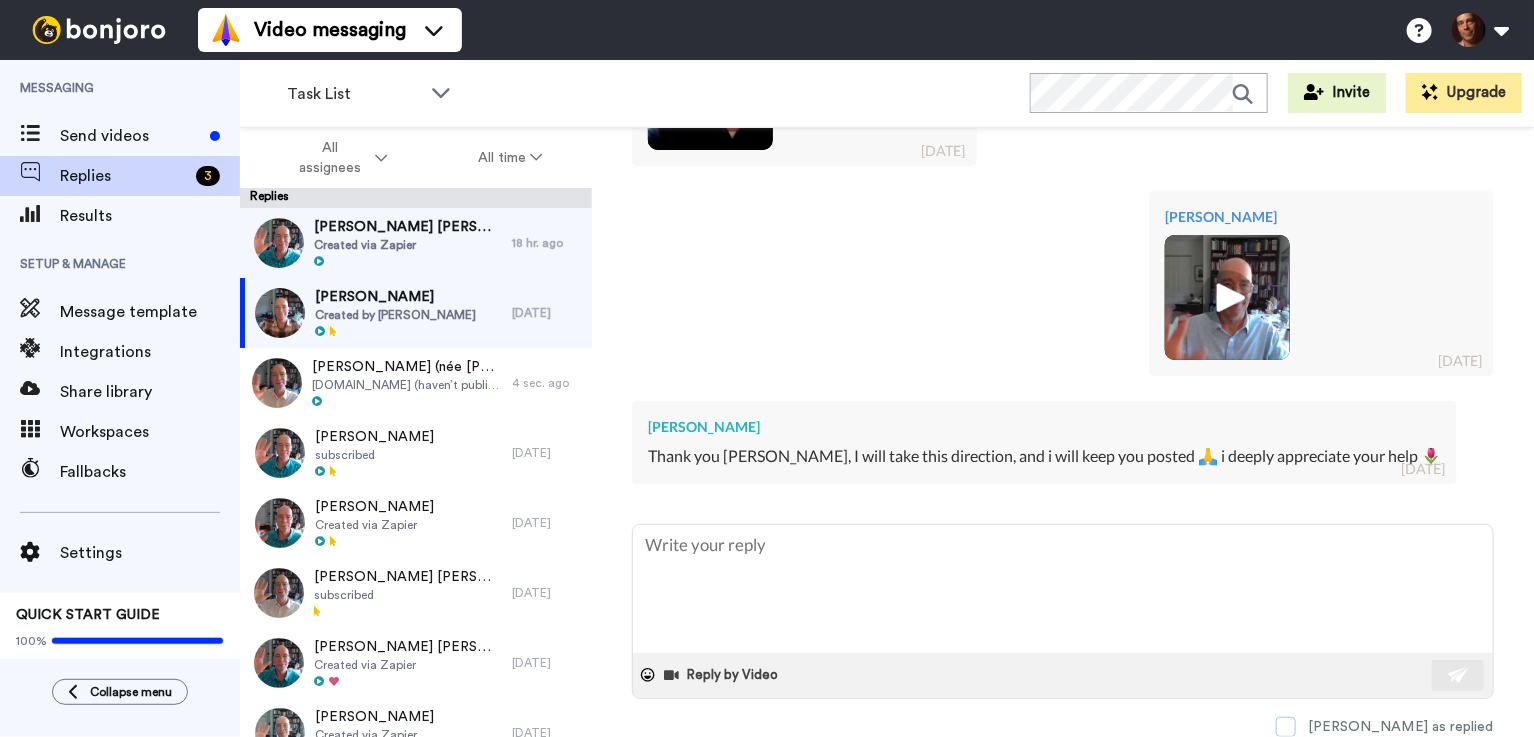 click at bounding box center (1286, 727) 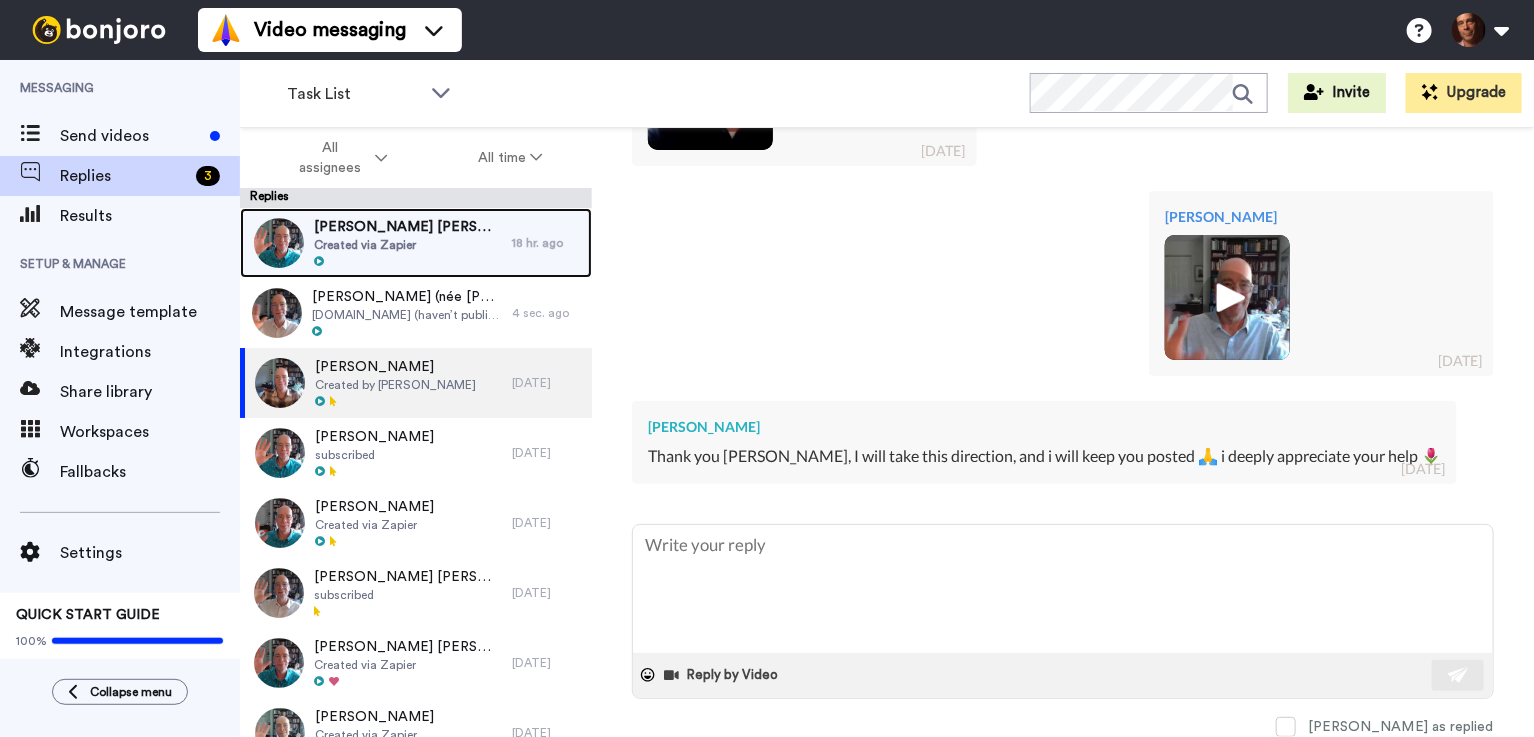 click at bounding box center [408, 262] 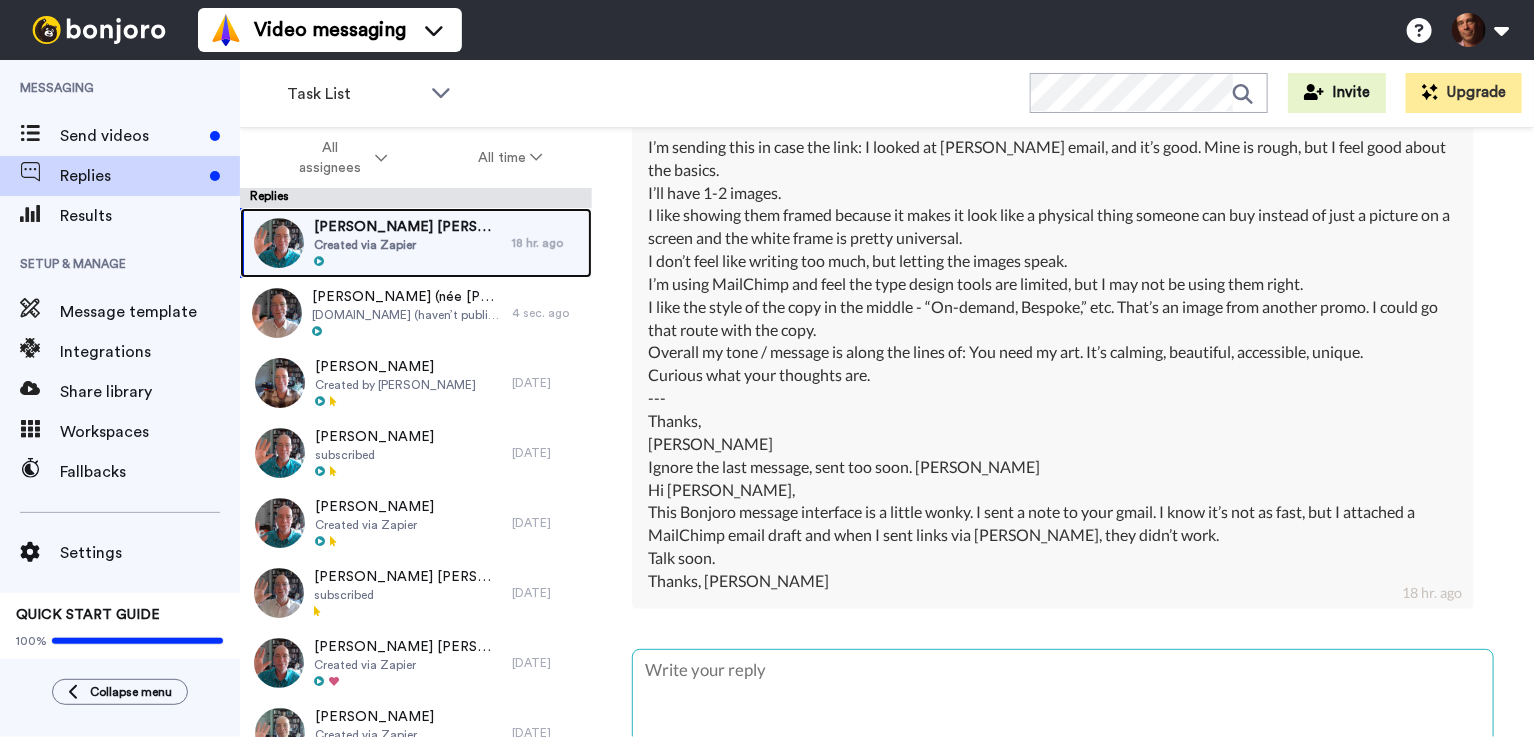 scroll, scrollTop: 2033, scrollLeft: 0, axis: vertical 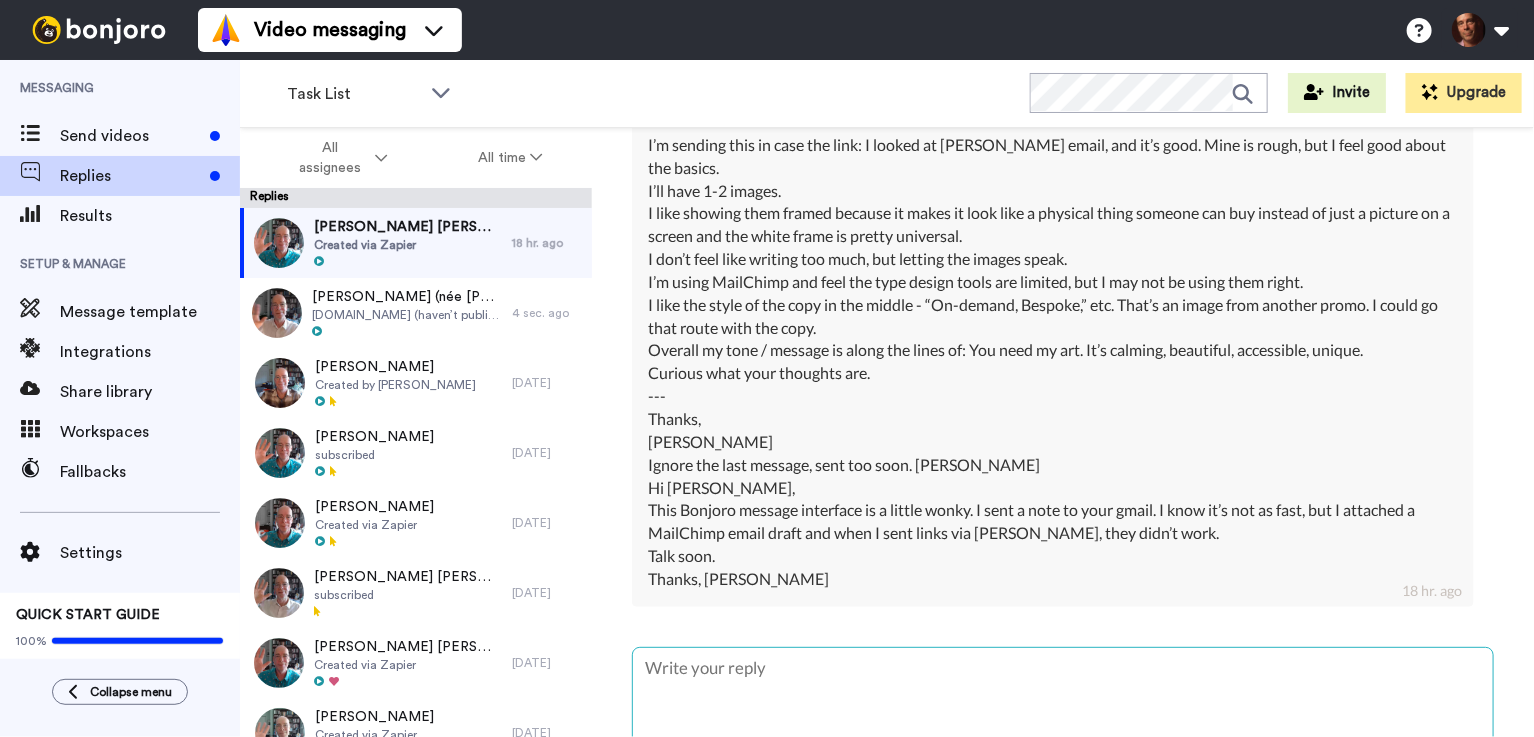 click at bounding box center [1063, 712] 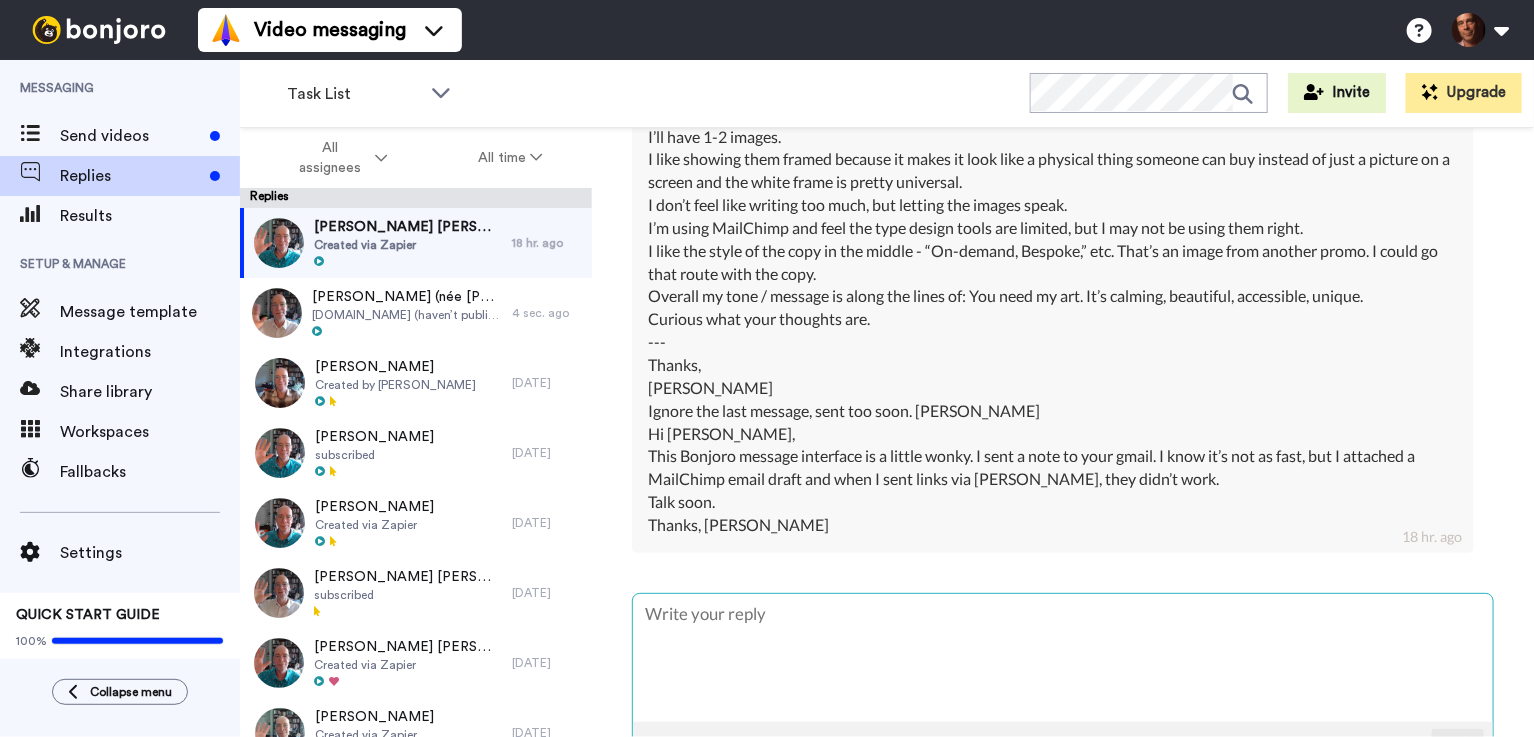 scroll, scrollTop: 2135, scrollLeft: 0, axis: vertical 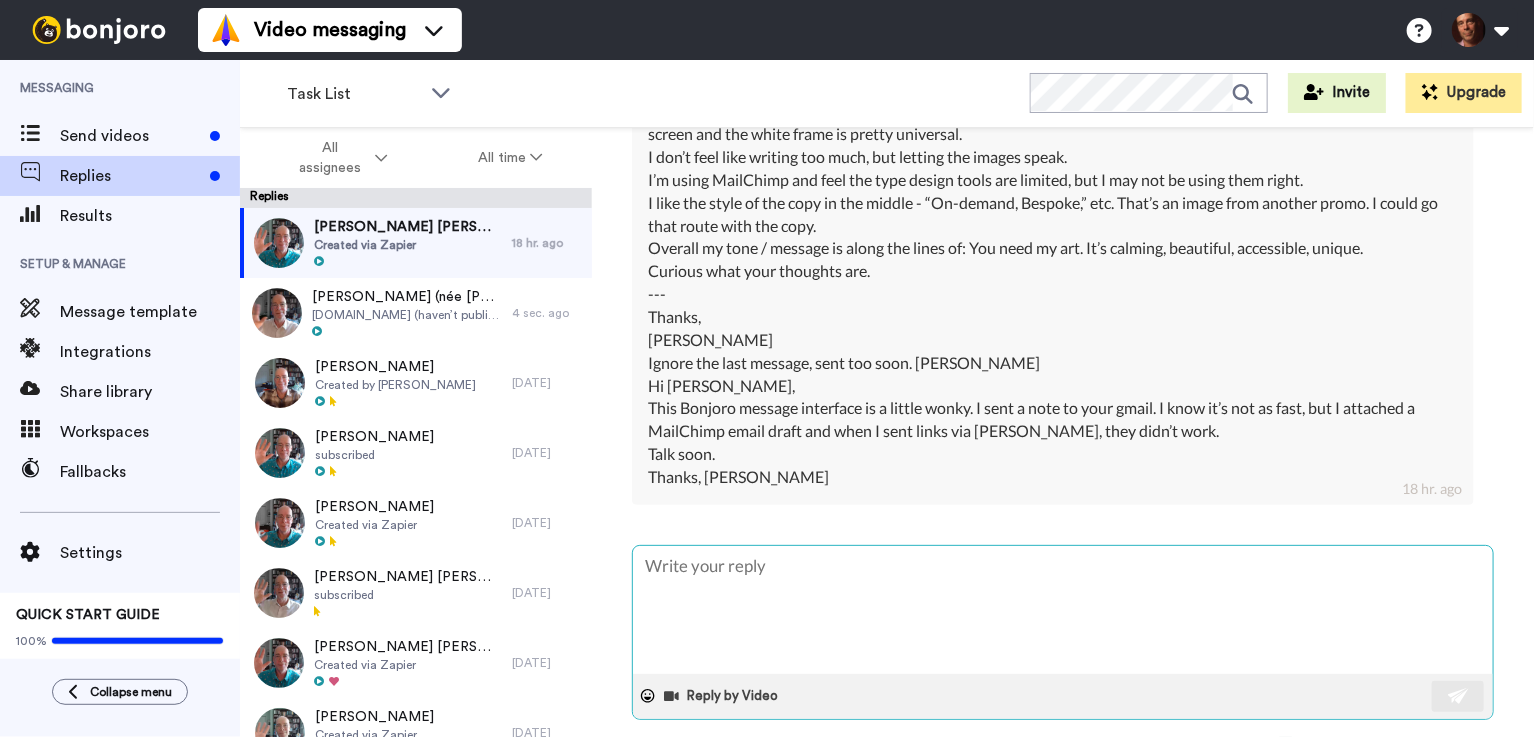 type on "x" 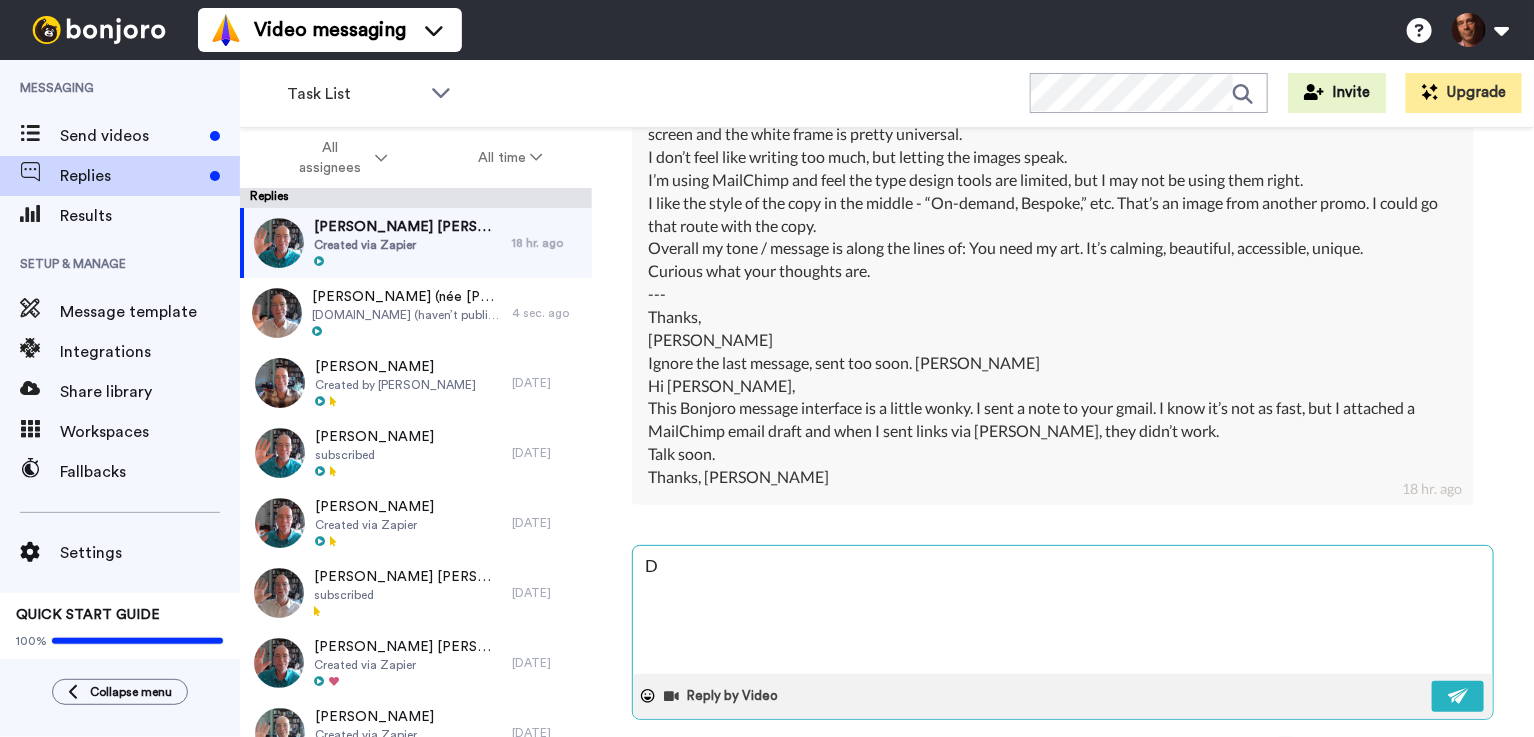 type on "x" 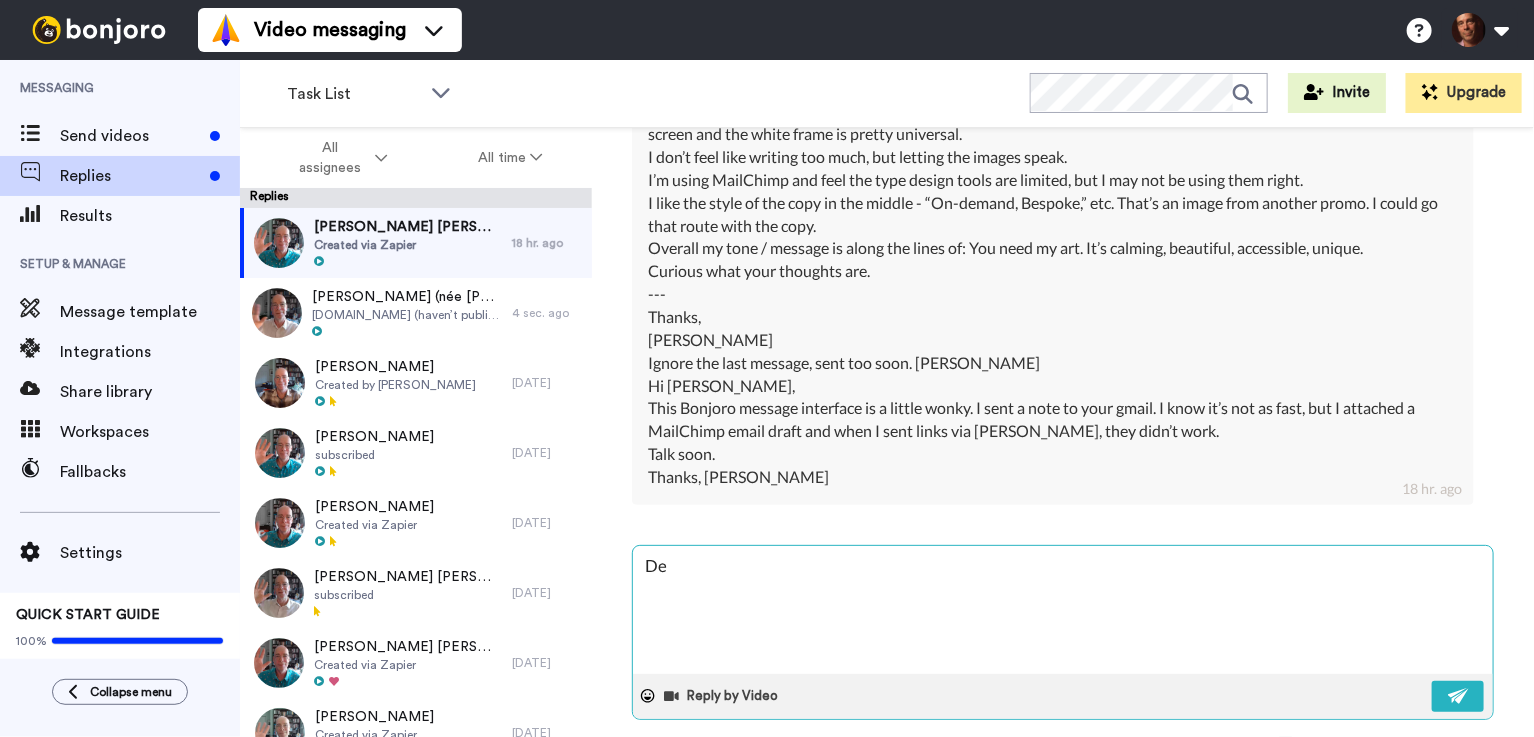 type on "x" 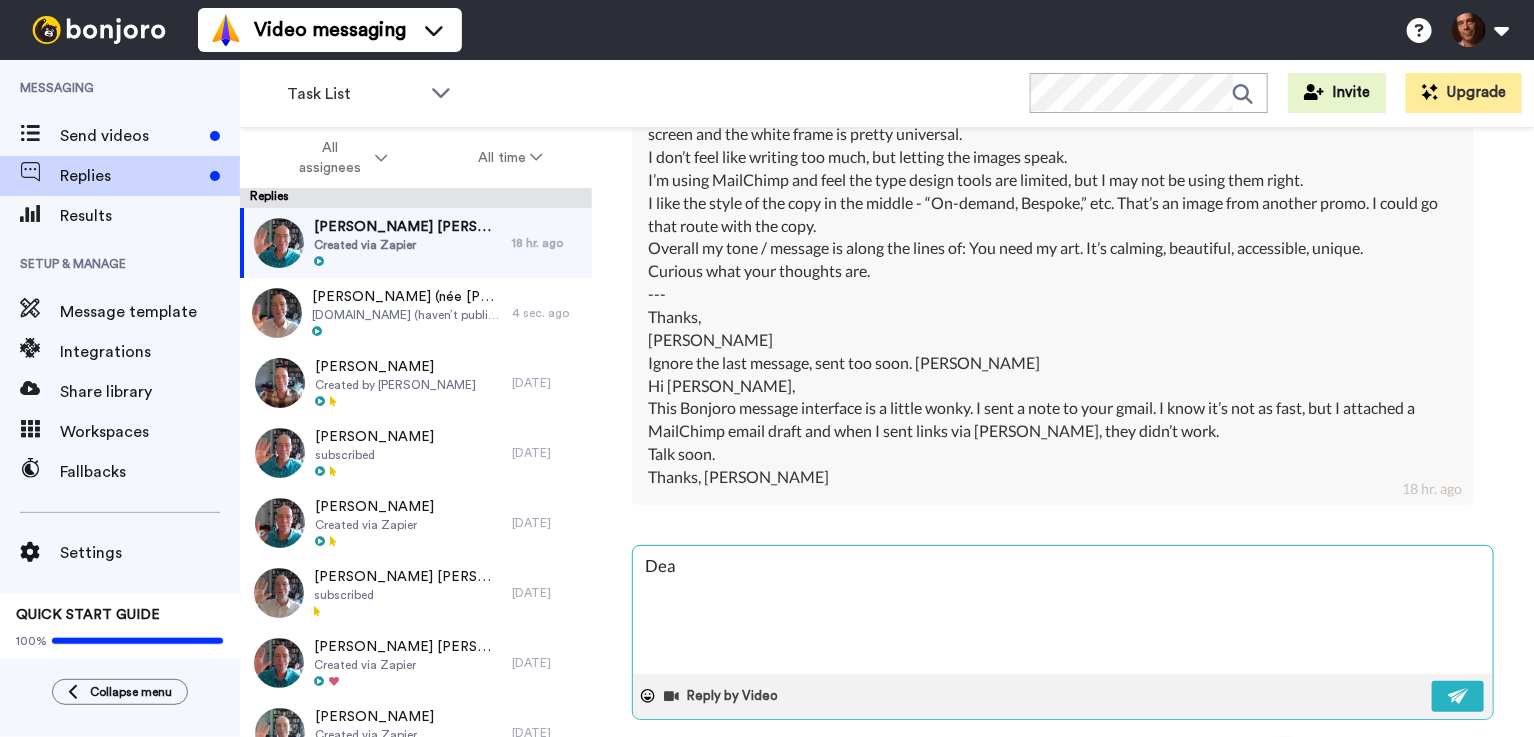 type on "x" 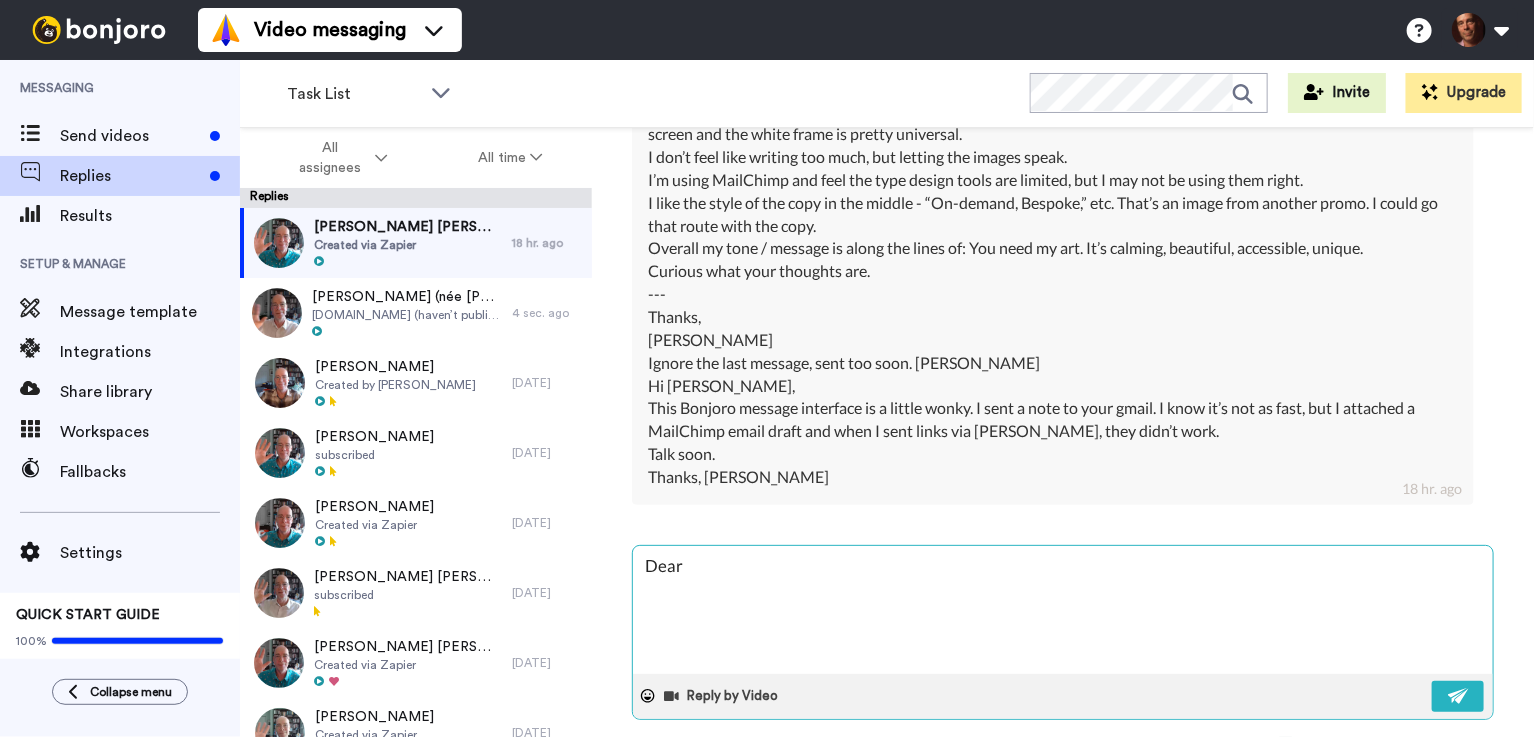 type on "x" 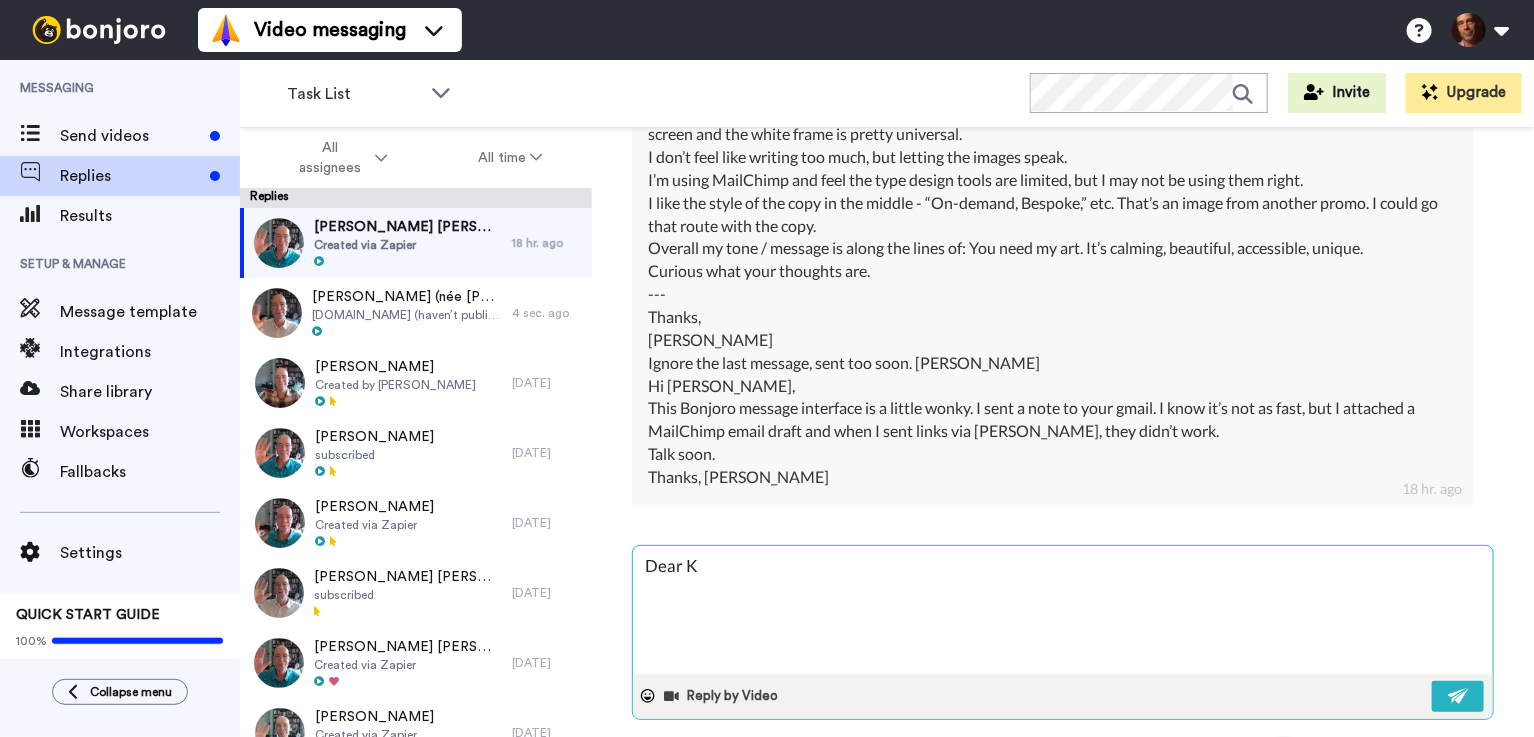 type on "x" 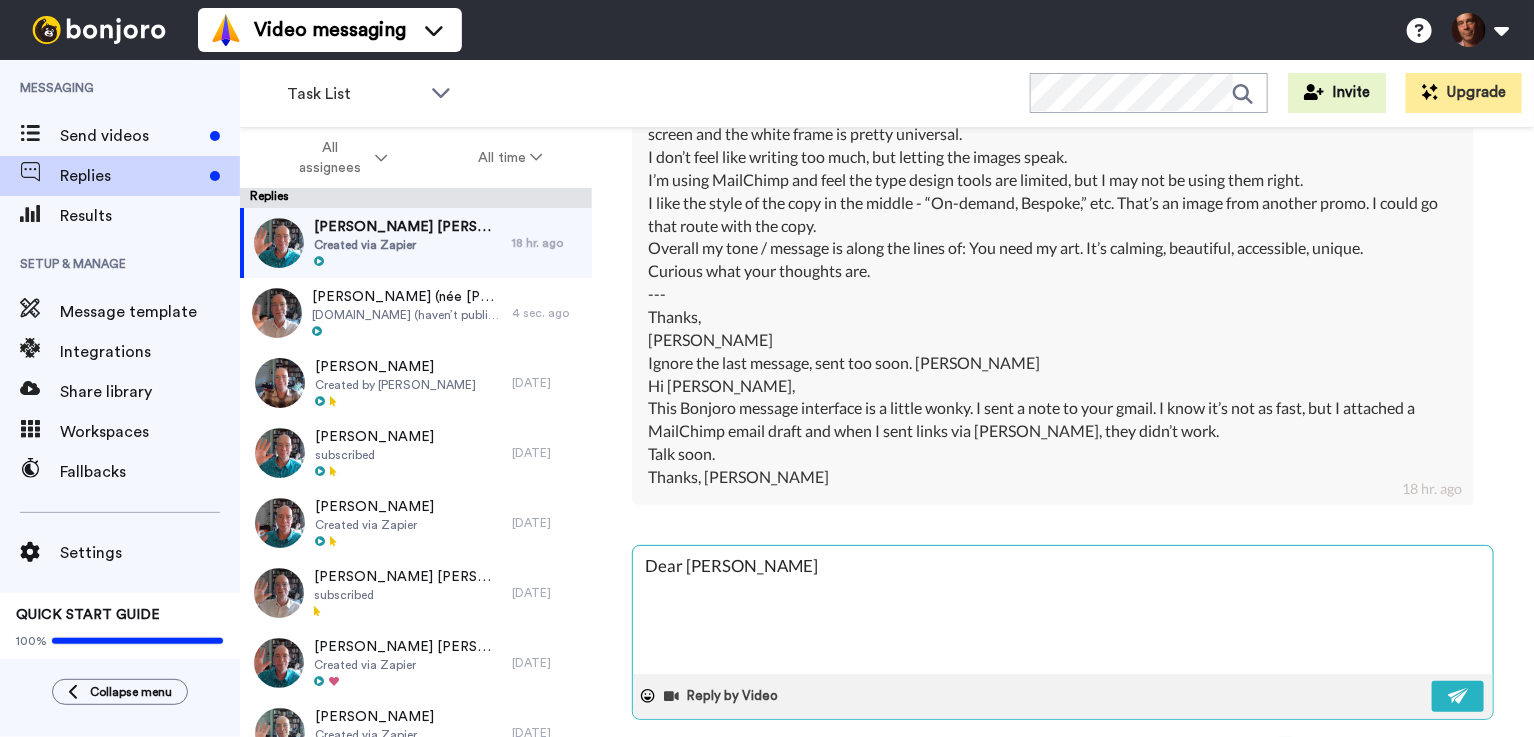 type on "x" 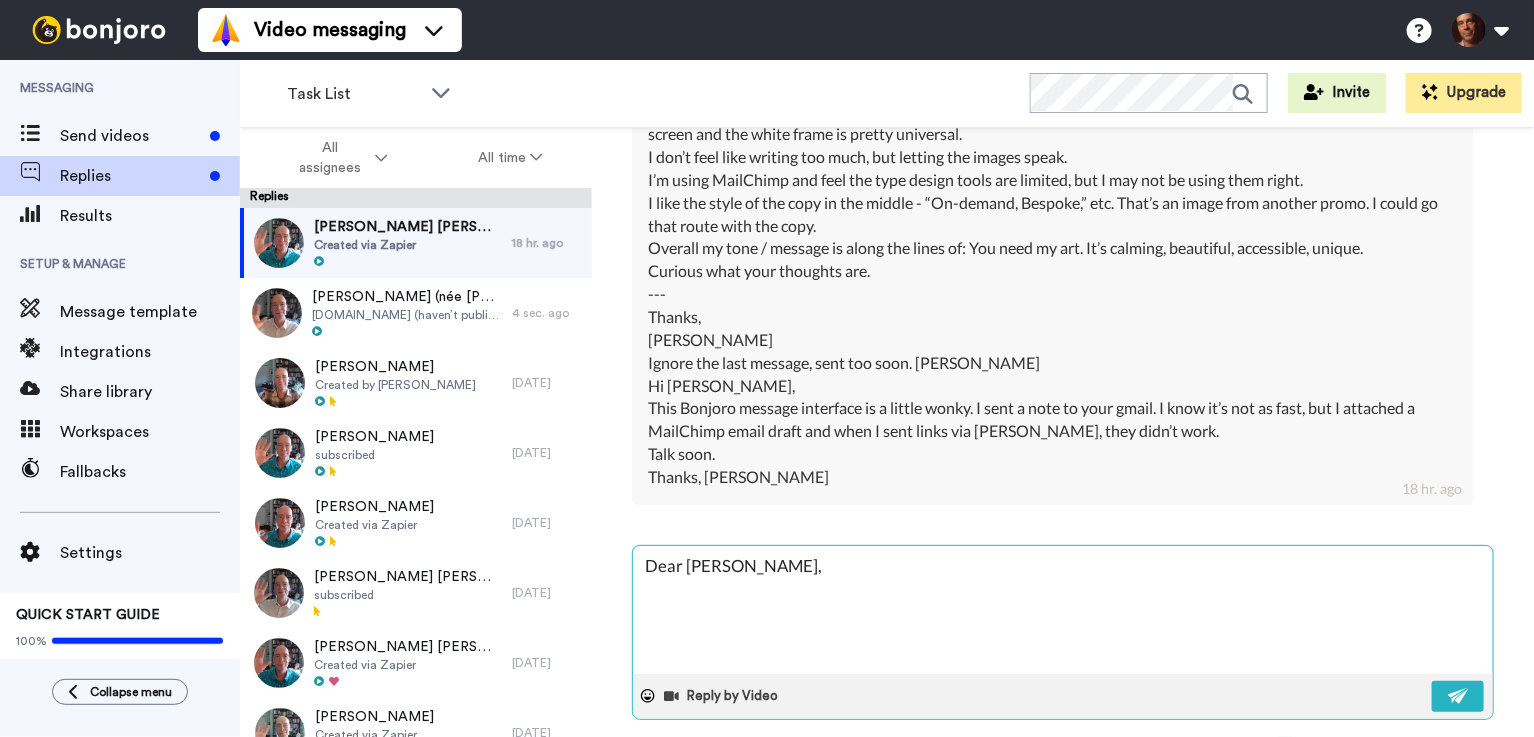 type on "x" 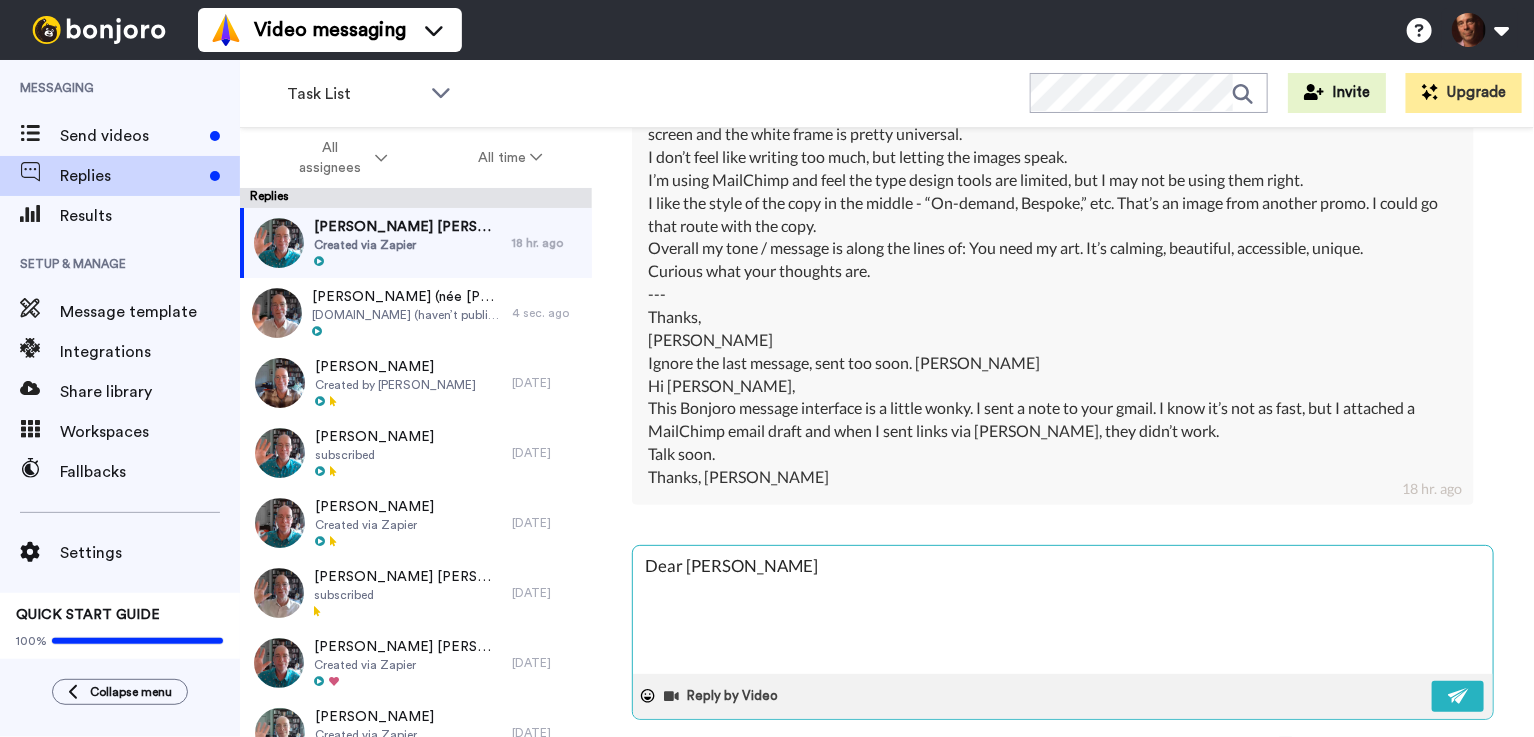 type on "x" 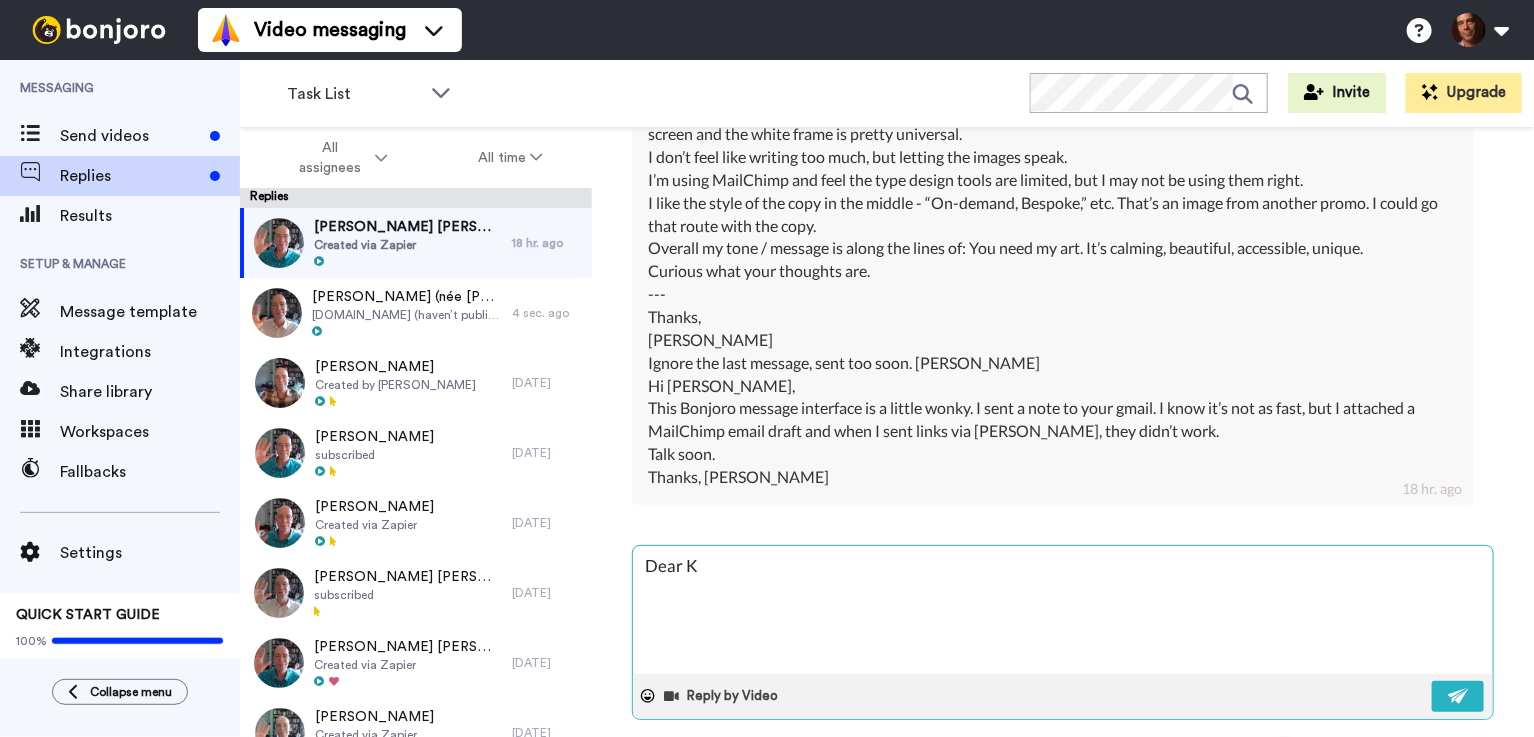 type on "x" 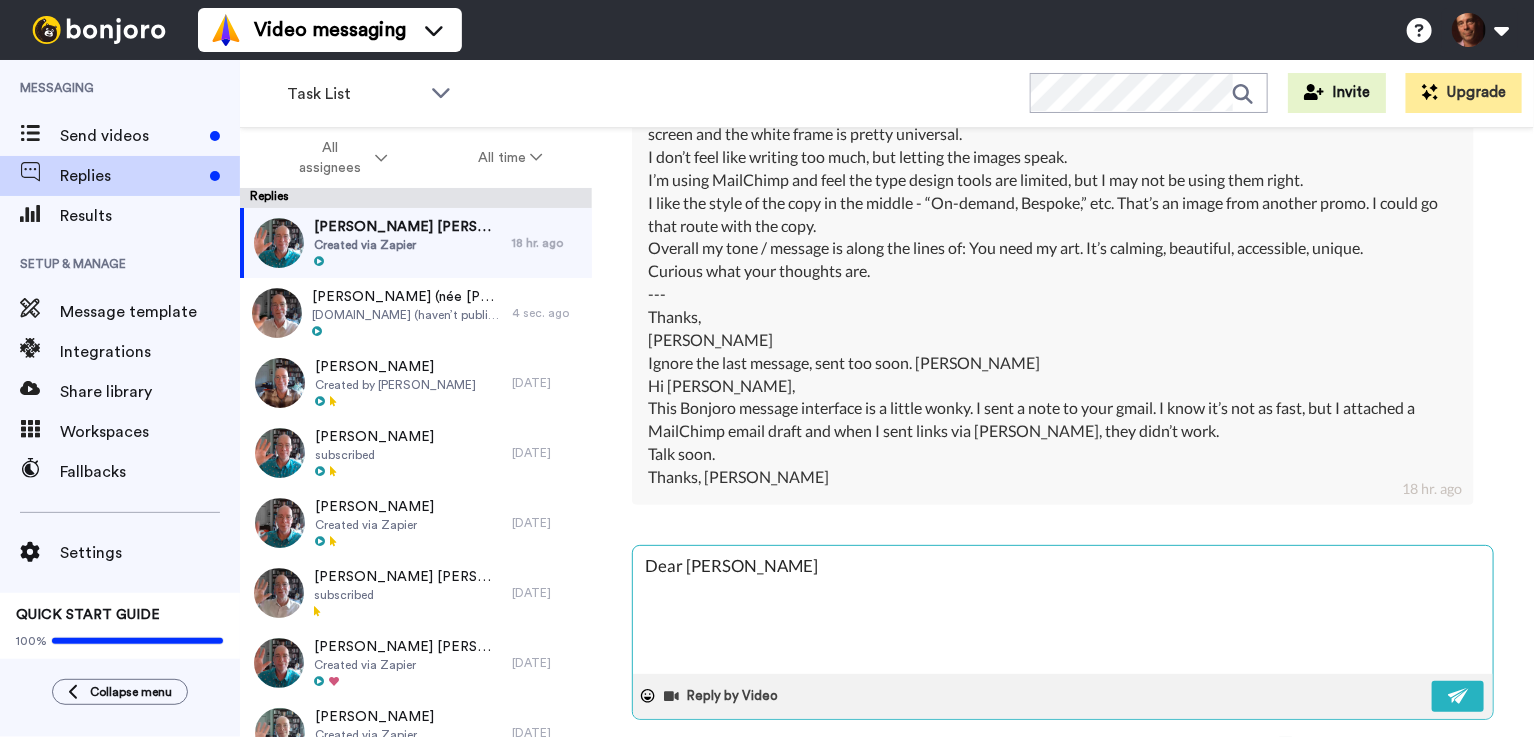 type on "x" 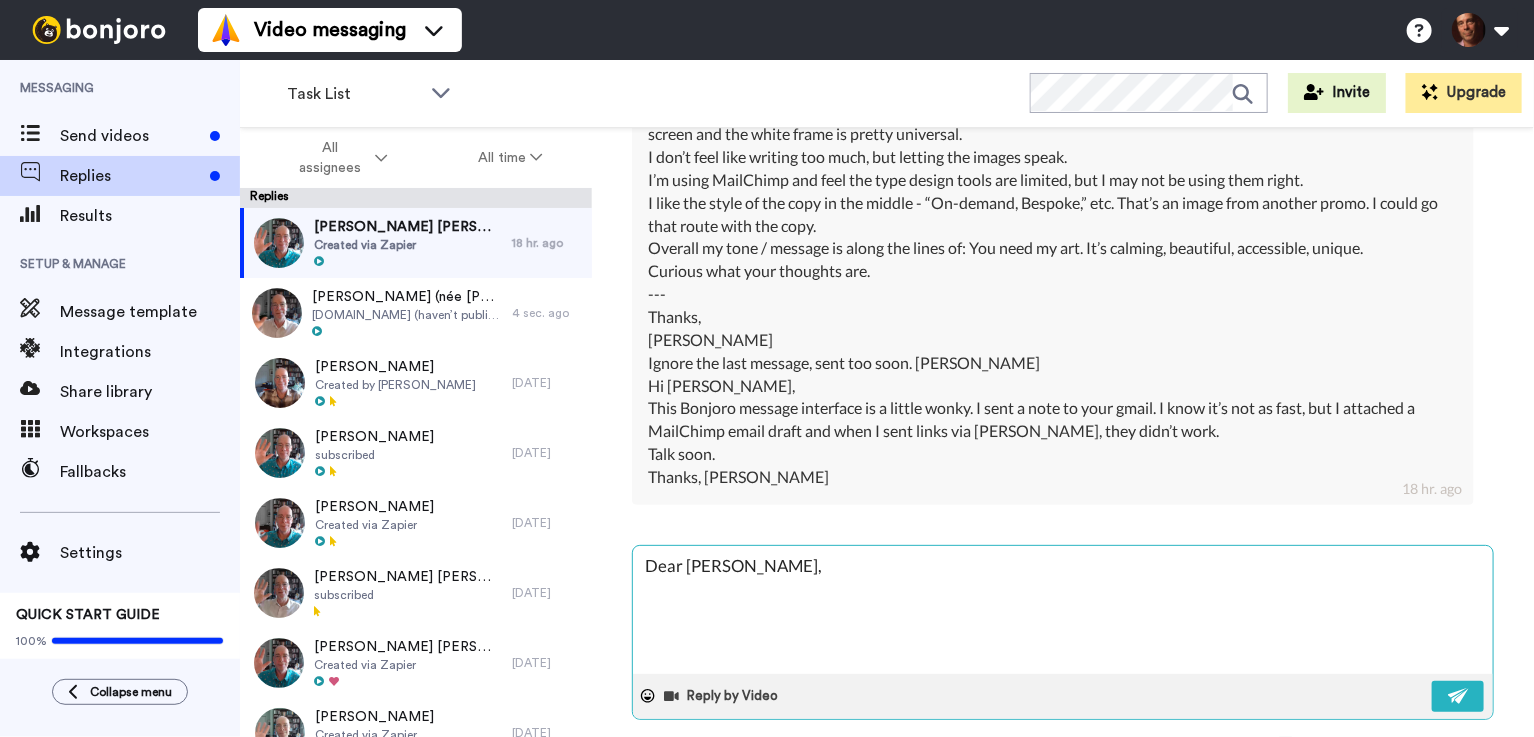 type on "x" 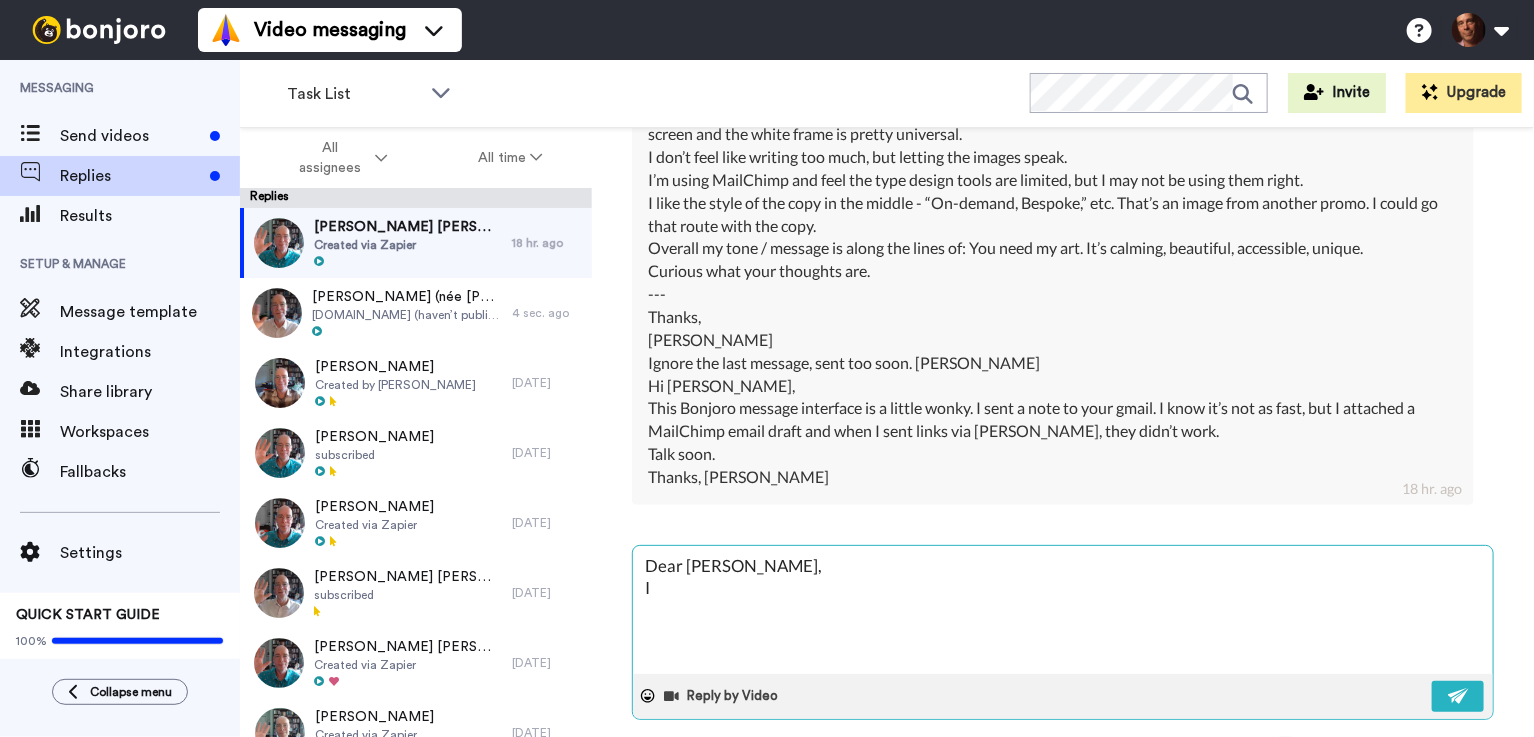 type on "x" 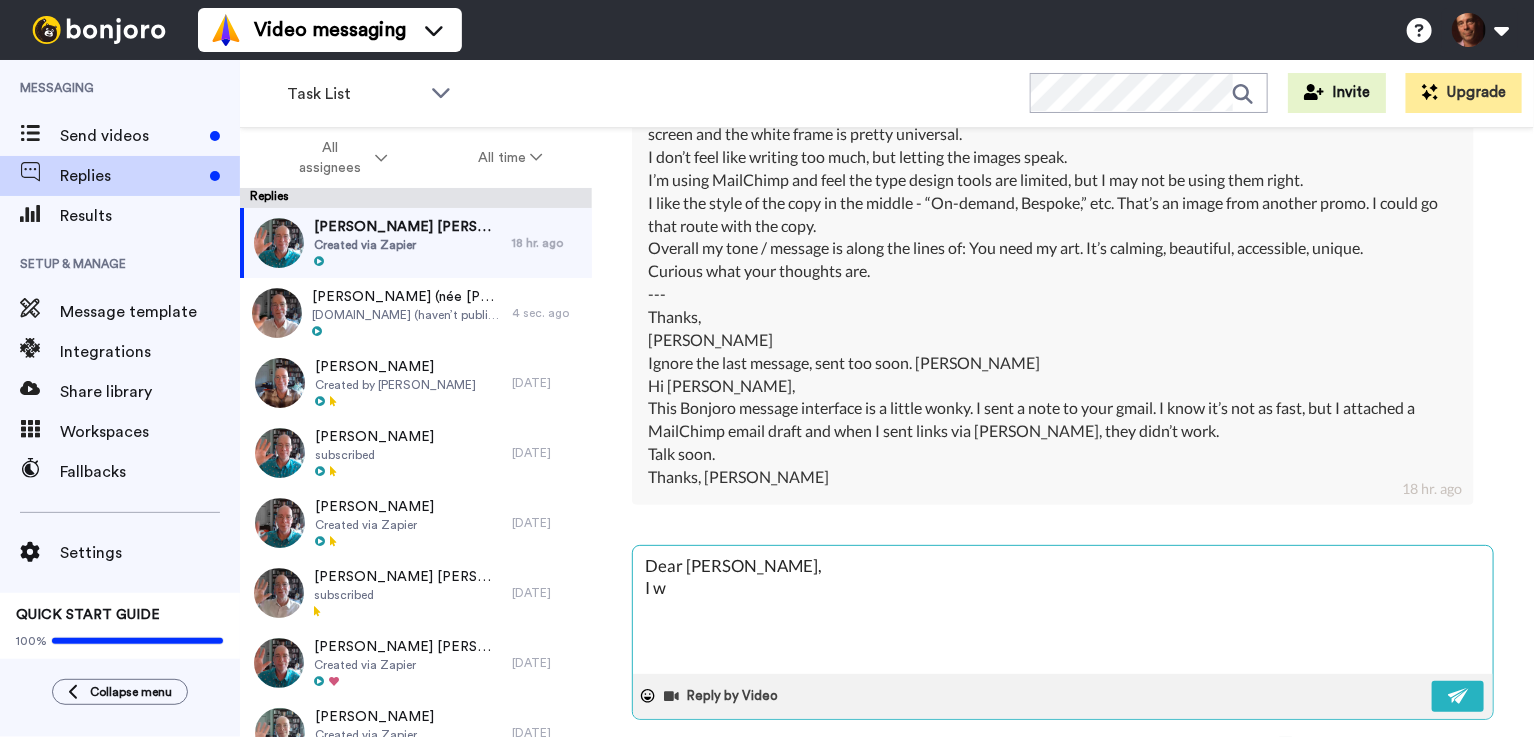 type on "Dear [PERSON_NAME],
I wo" 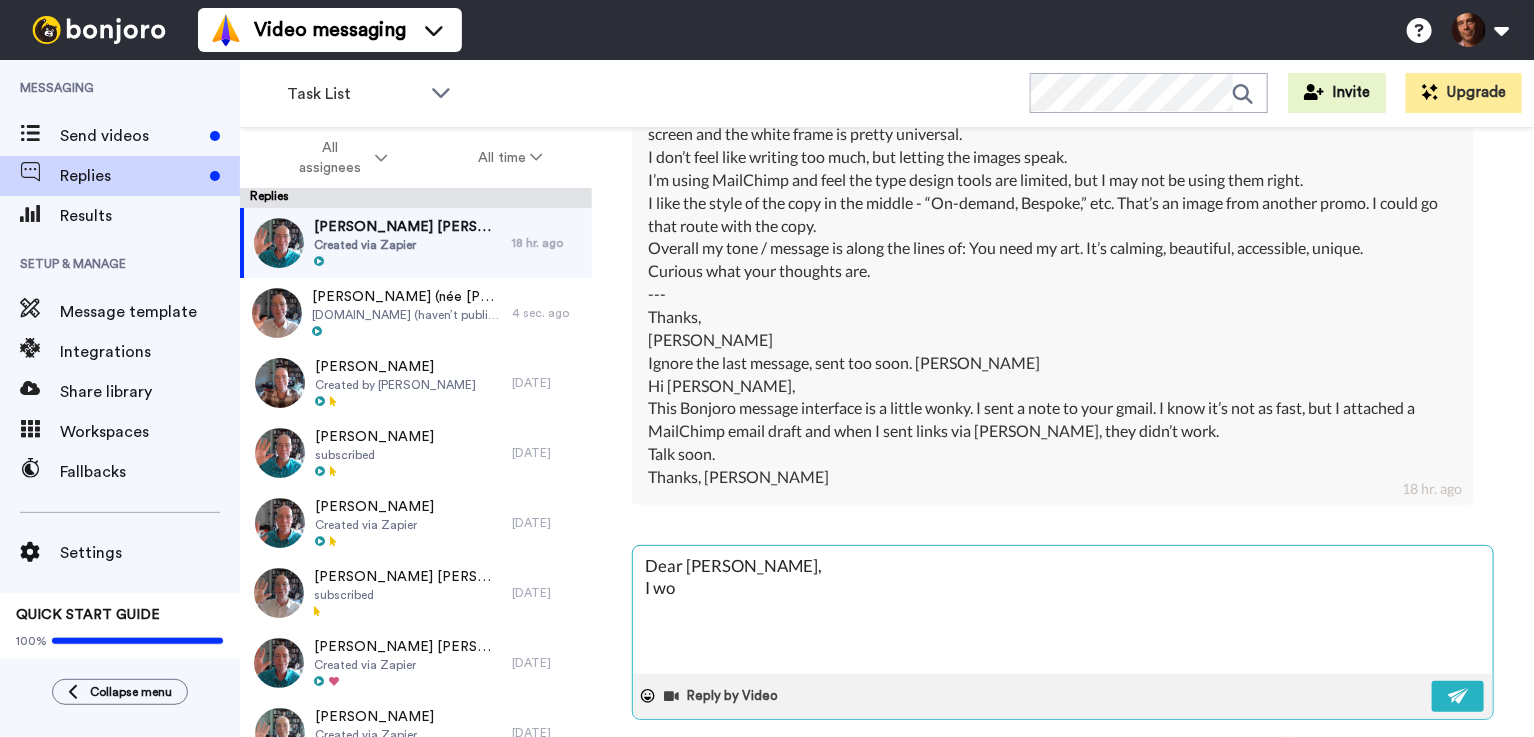 type on "x" 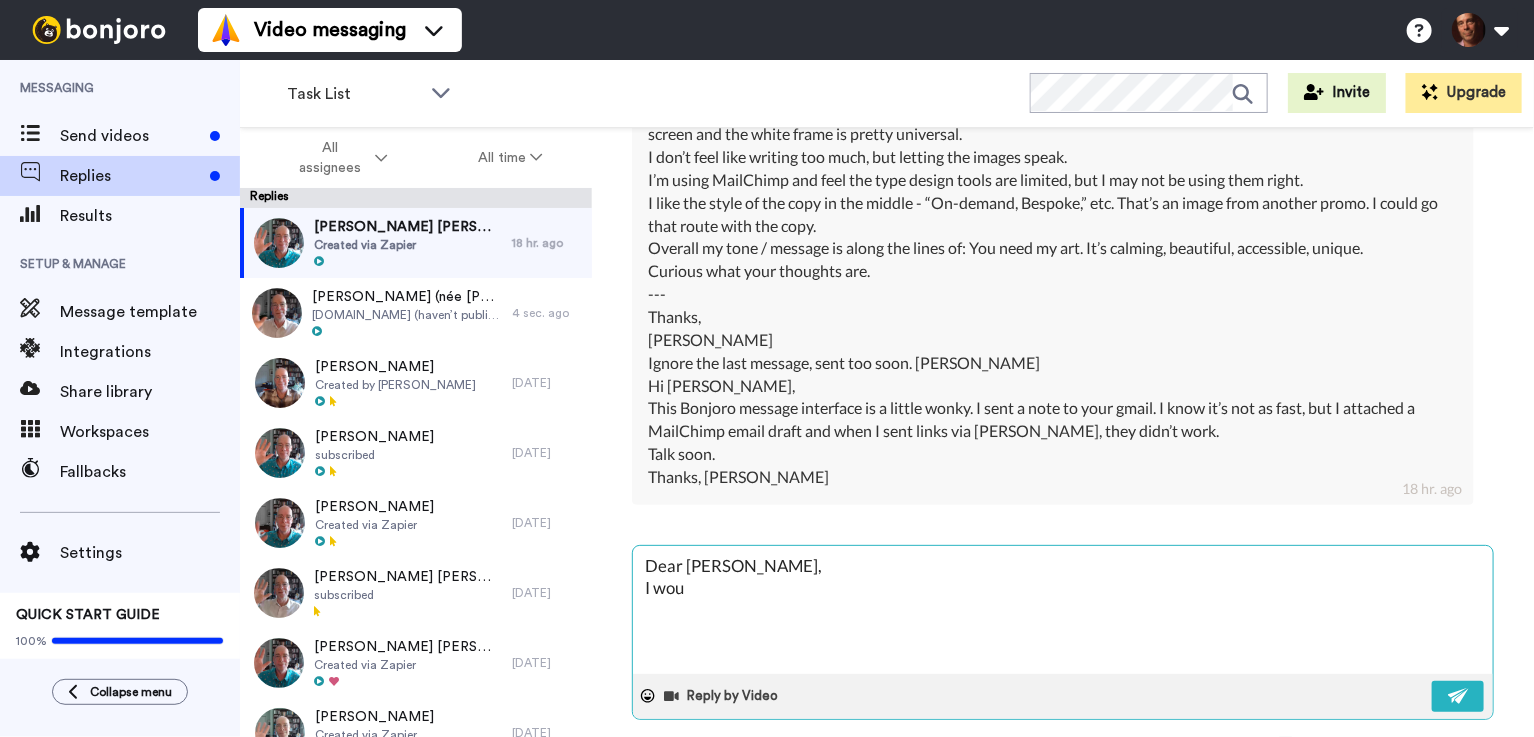 type on "x" 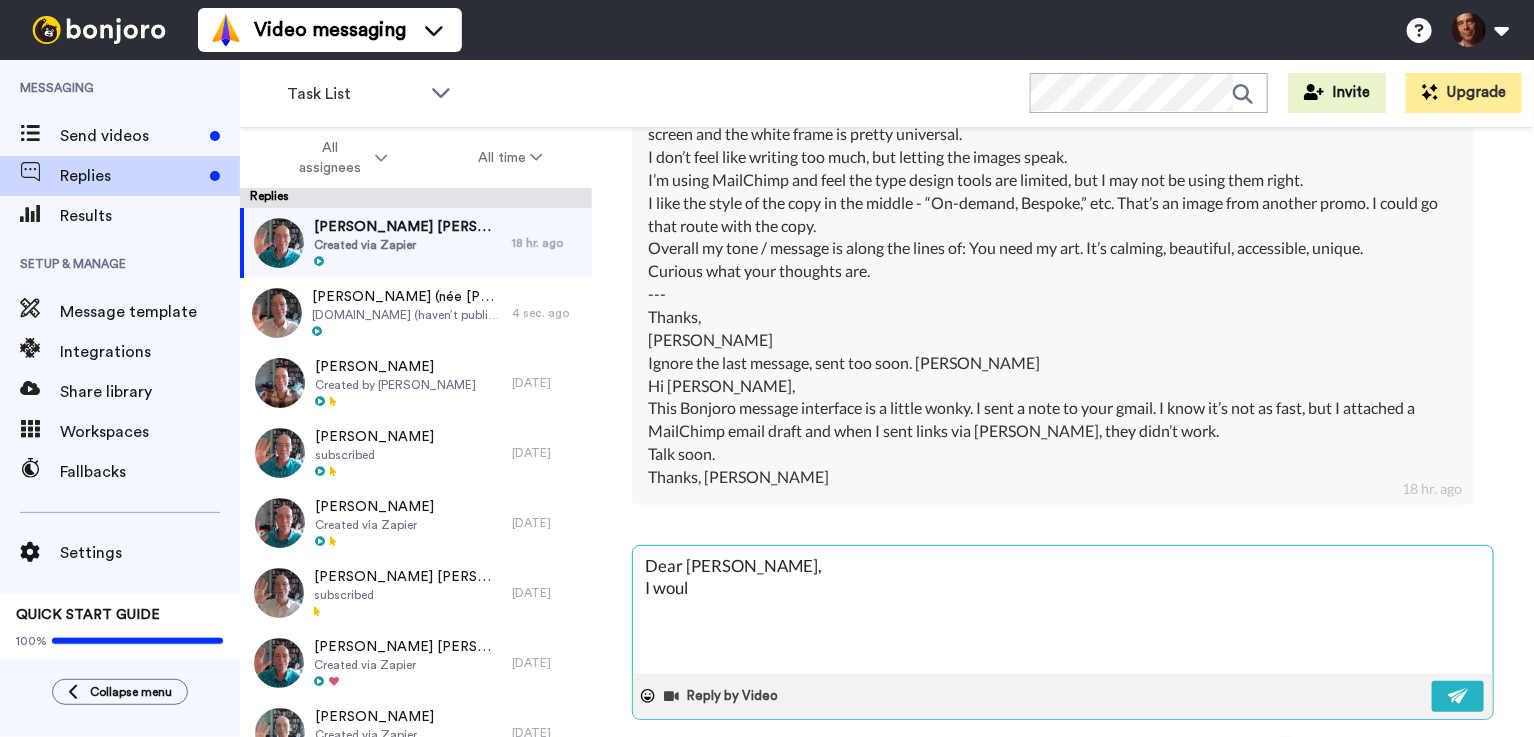 type on "x" 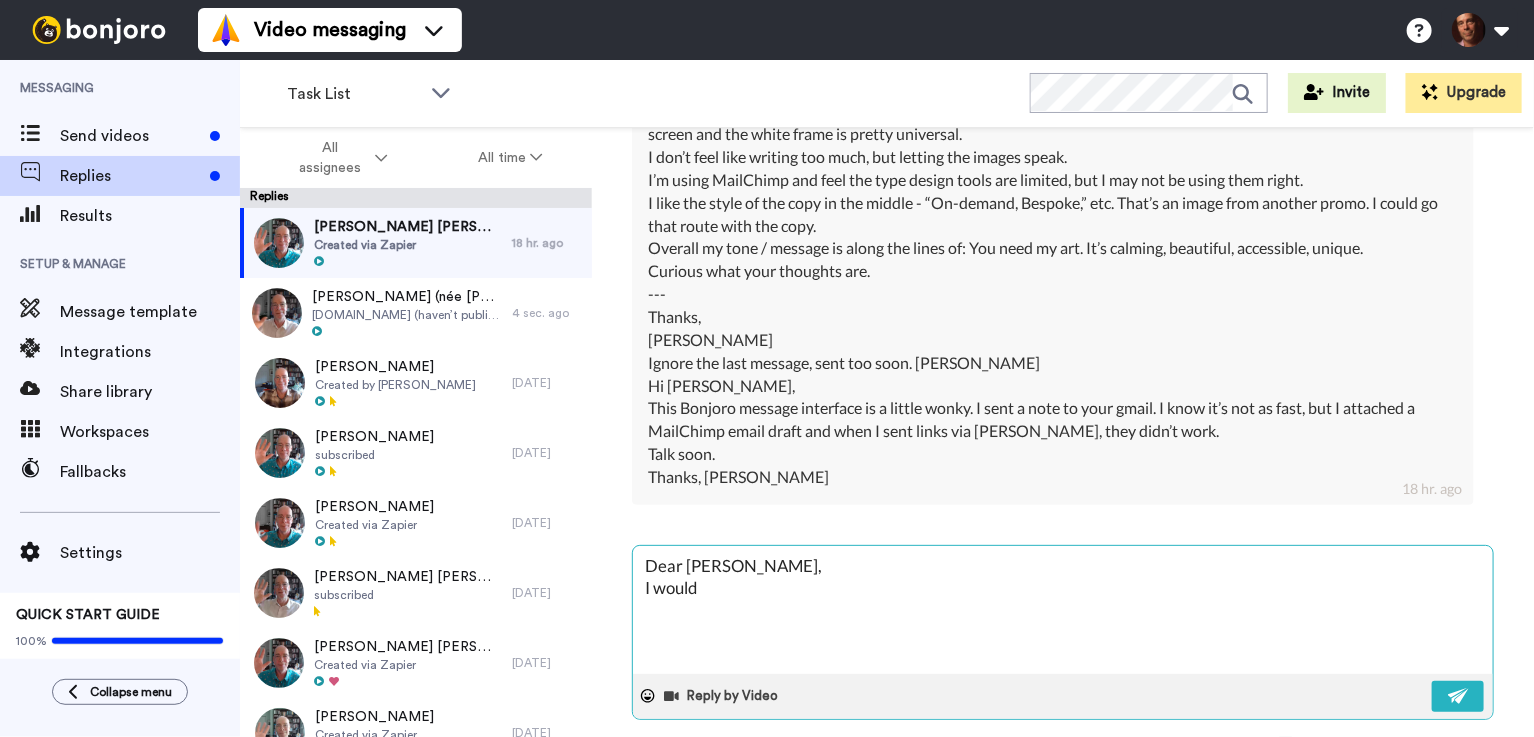 type on "x" 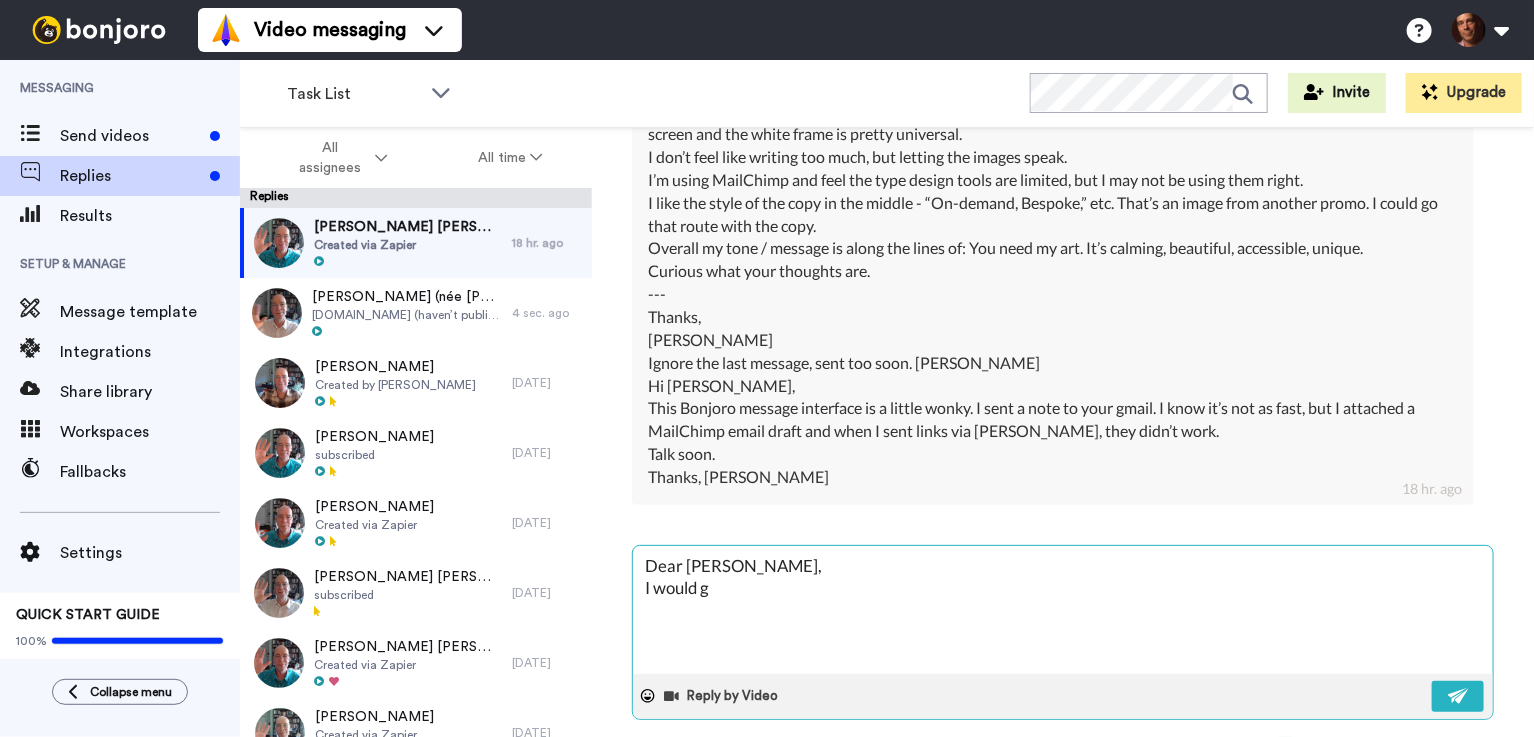 type on "x" 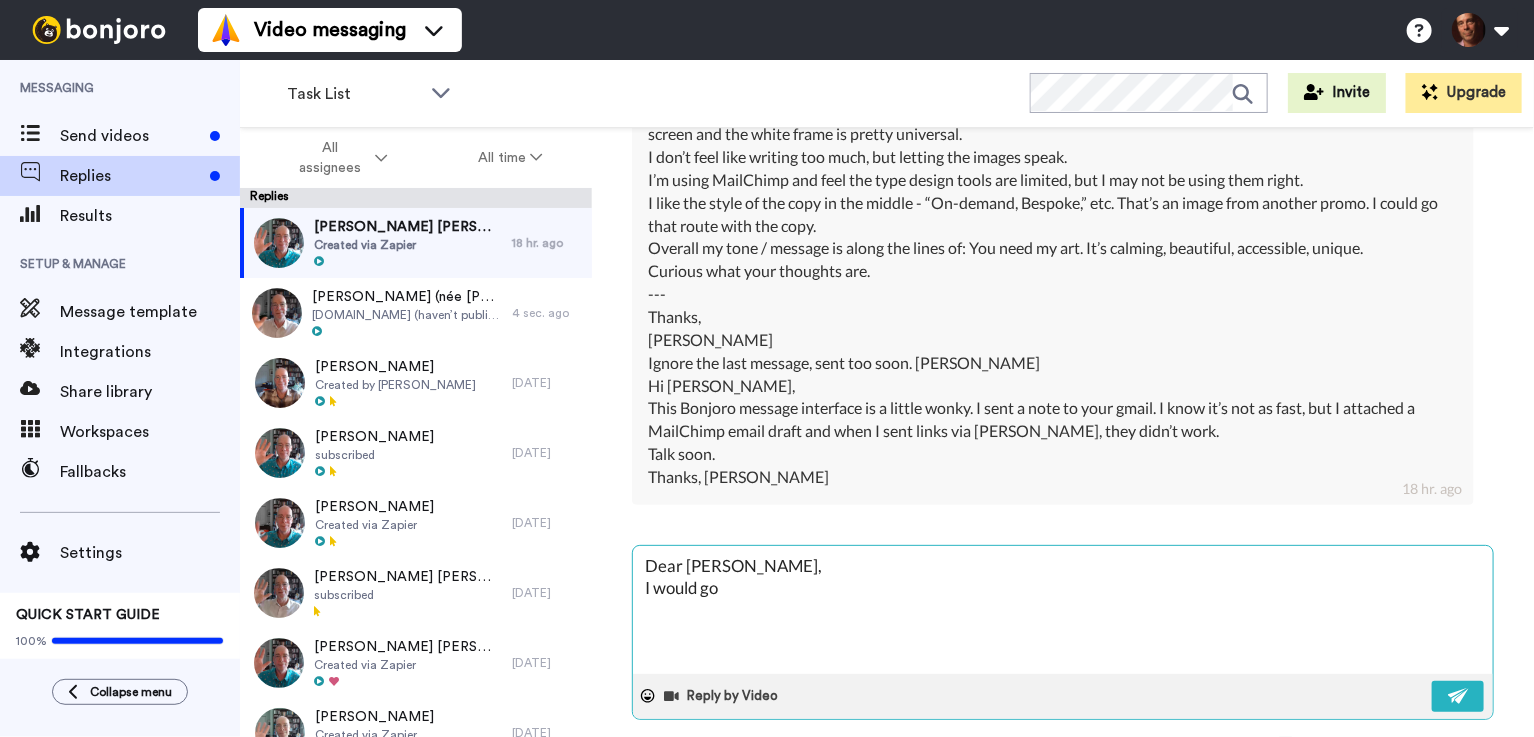 type on "x" 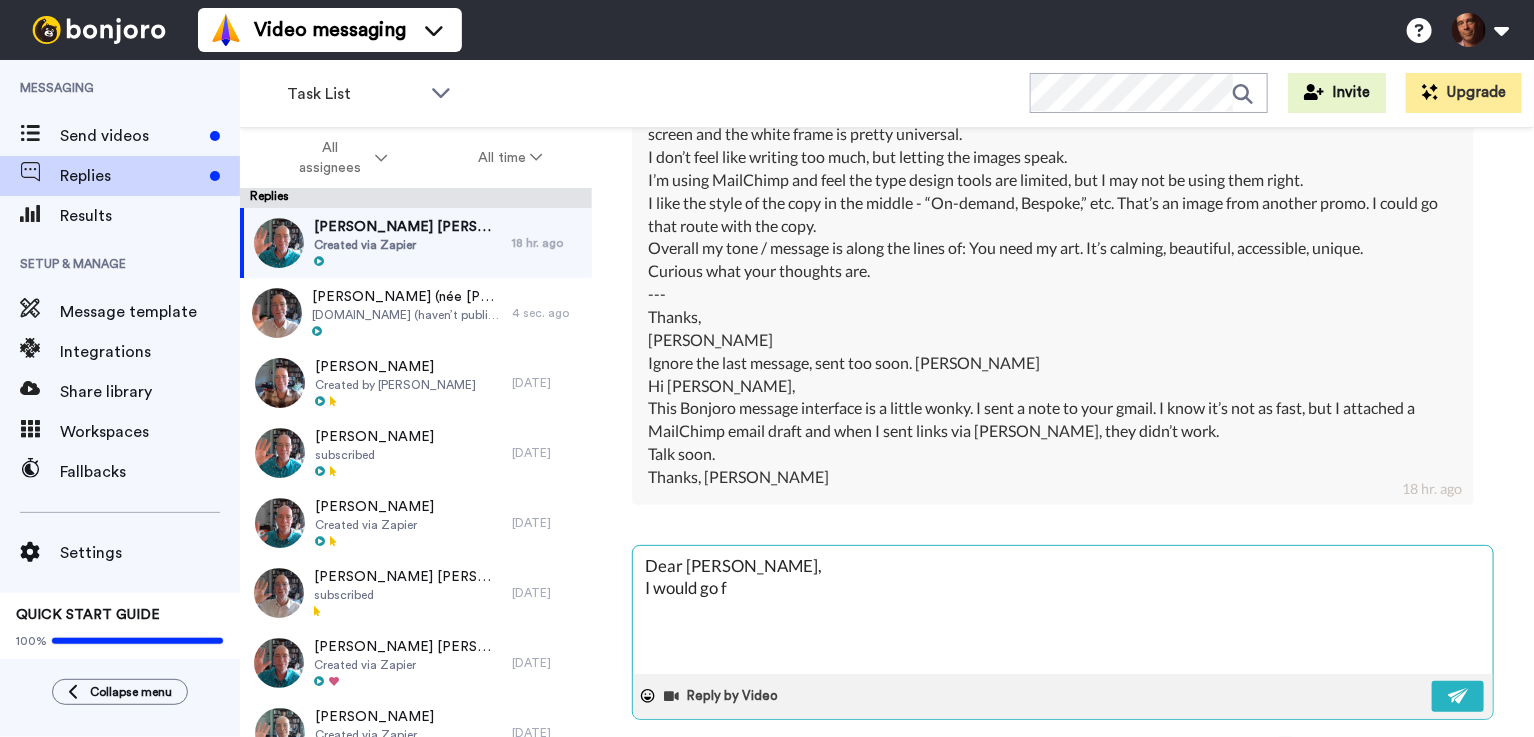 type on "x" 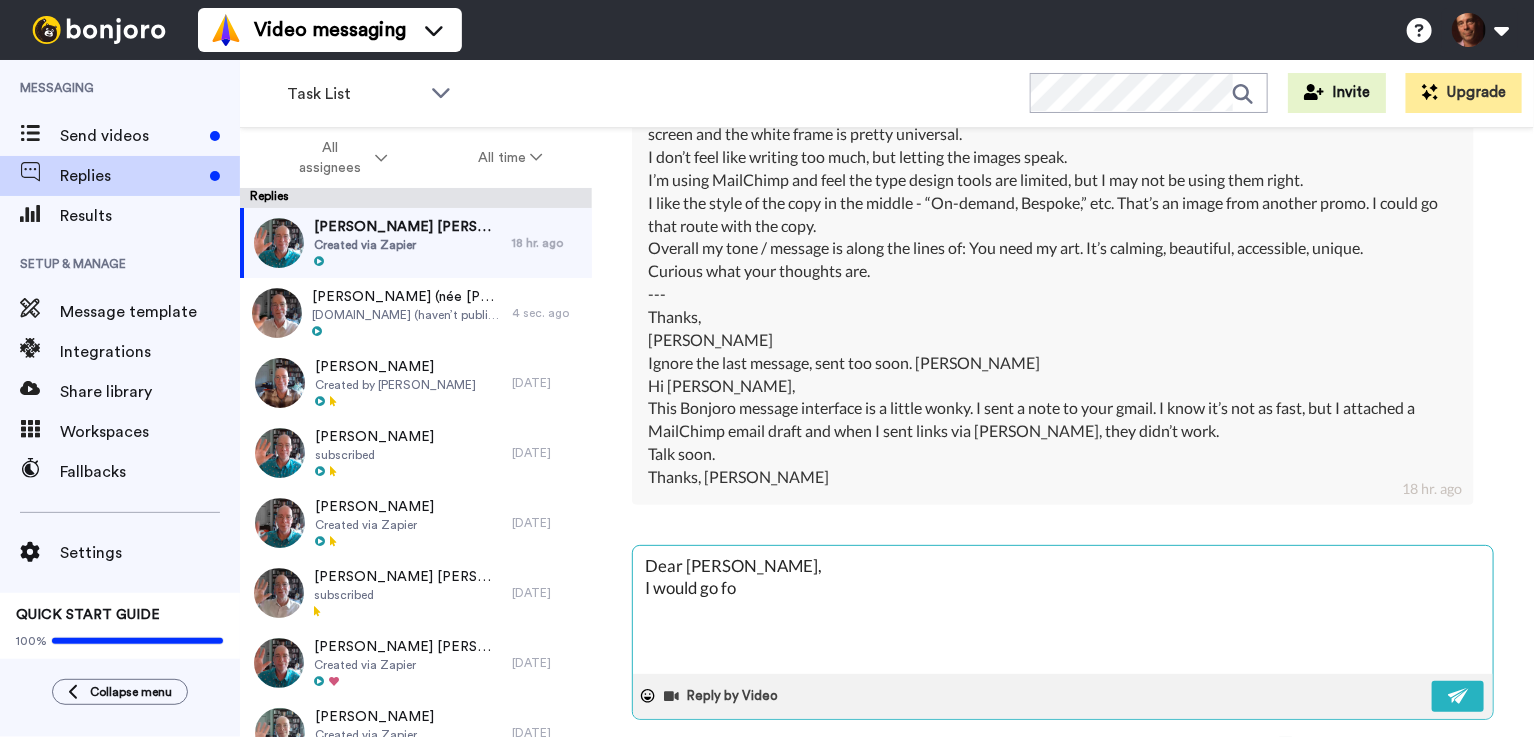 type on "x" 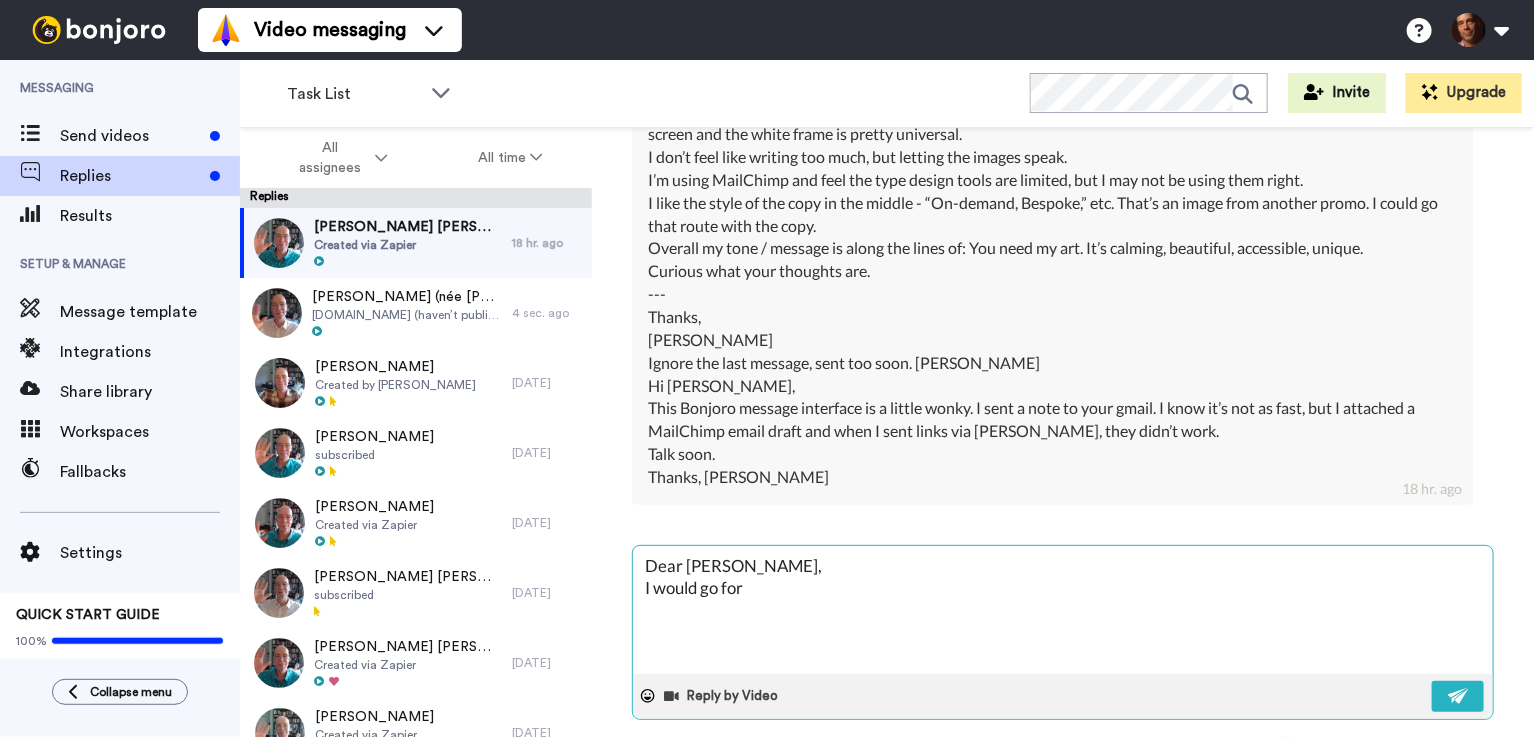 type on "x" 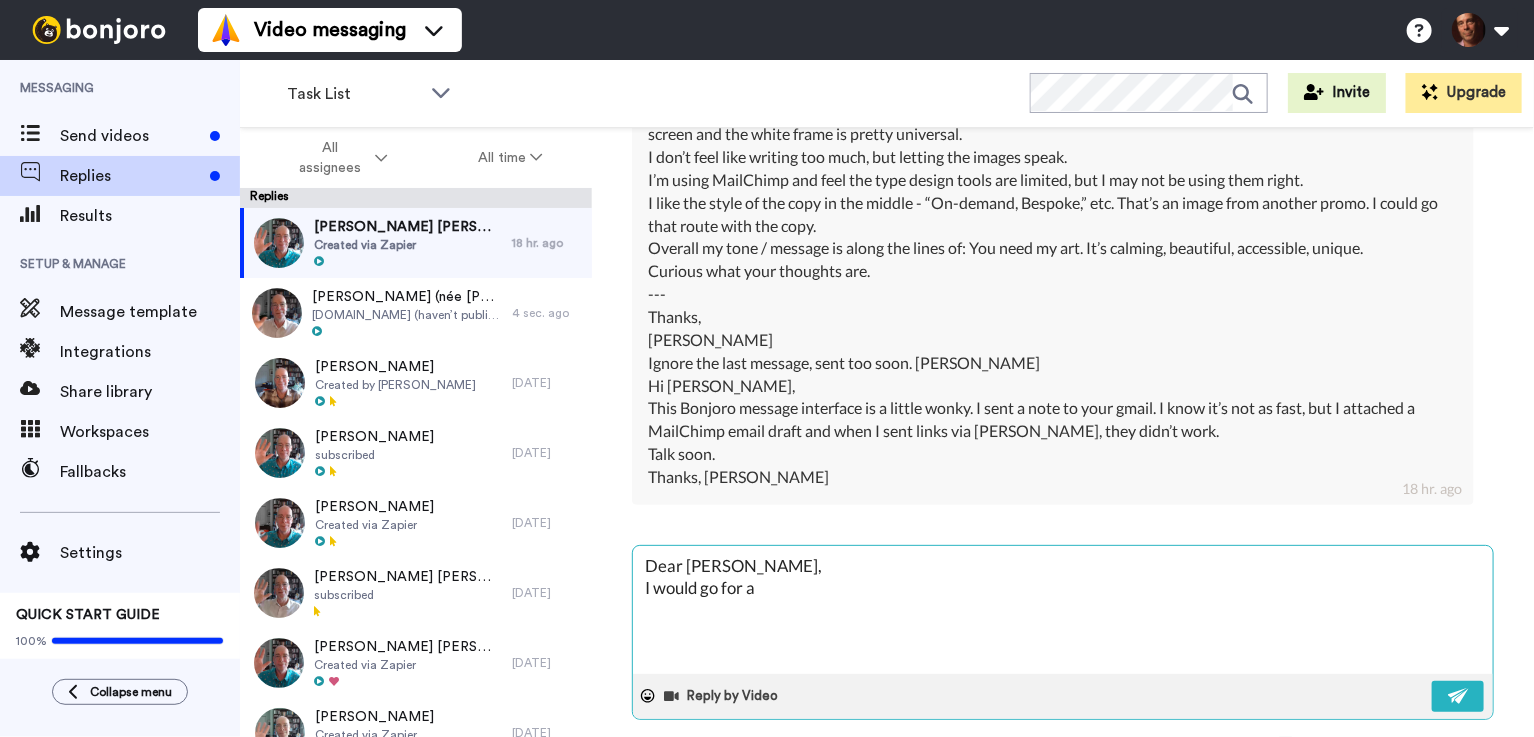 type 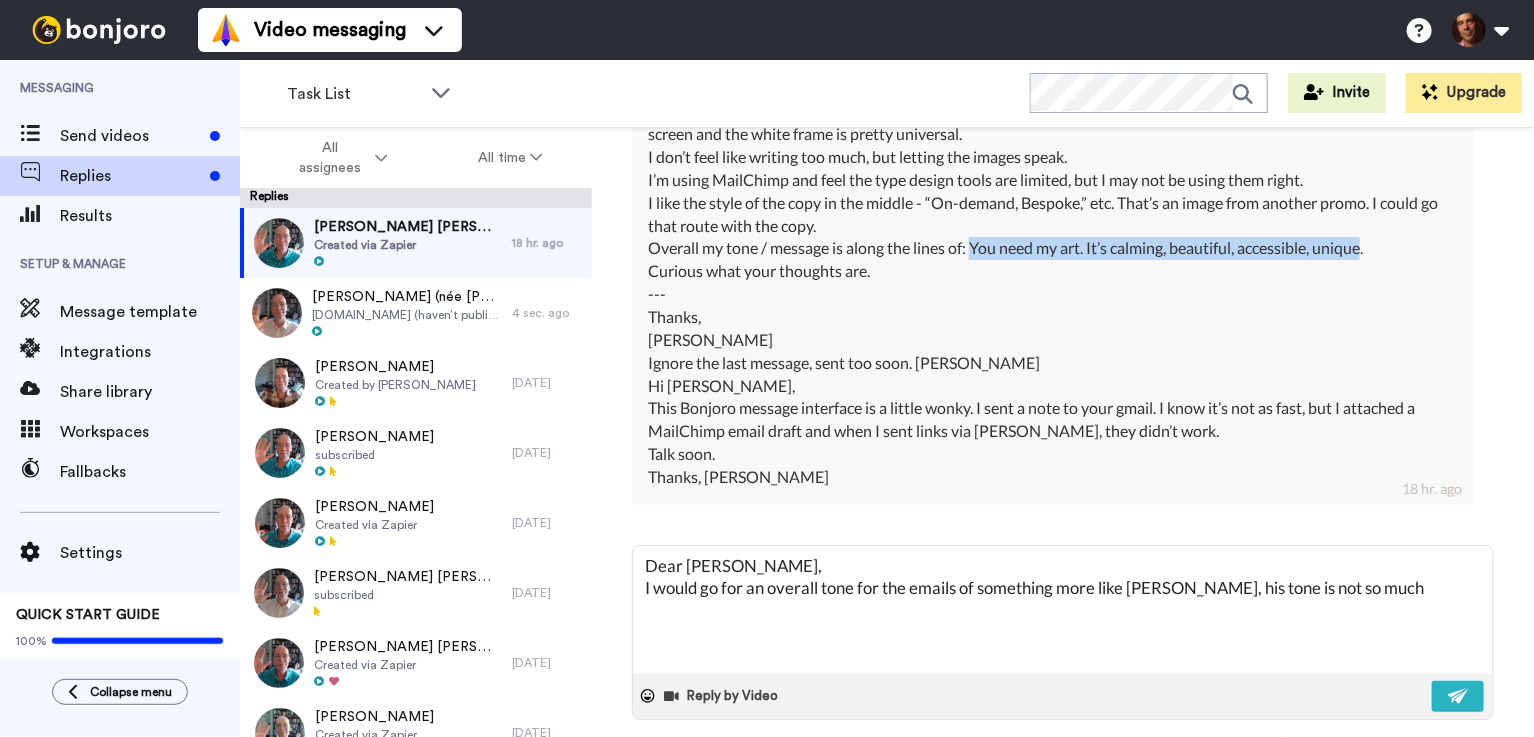 drag, startPoint x: 975, startPoint y: 225, endPoint x: 1371, endPoint y: 231, distance: 396.04544 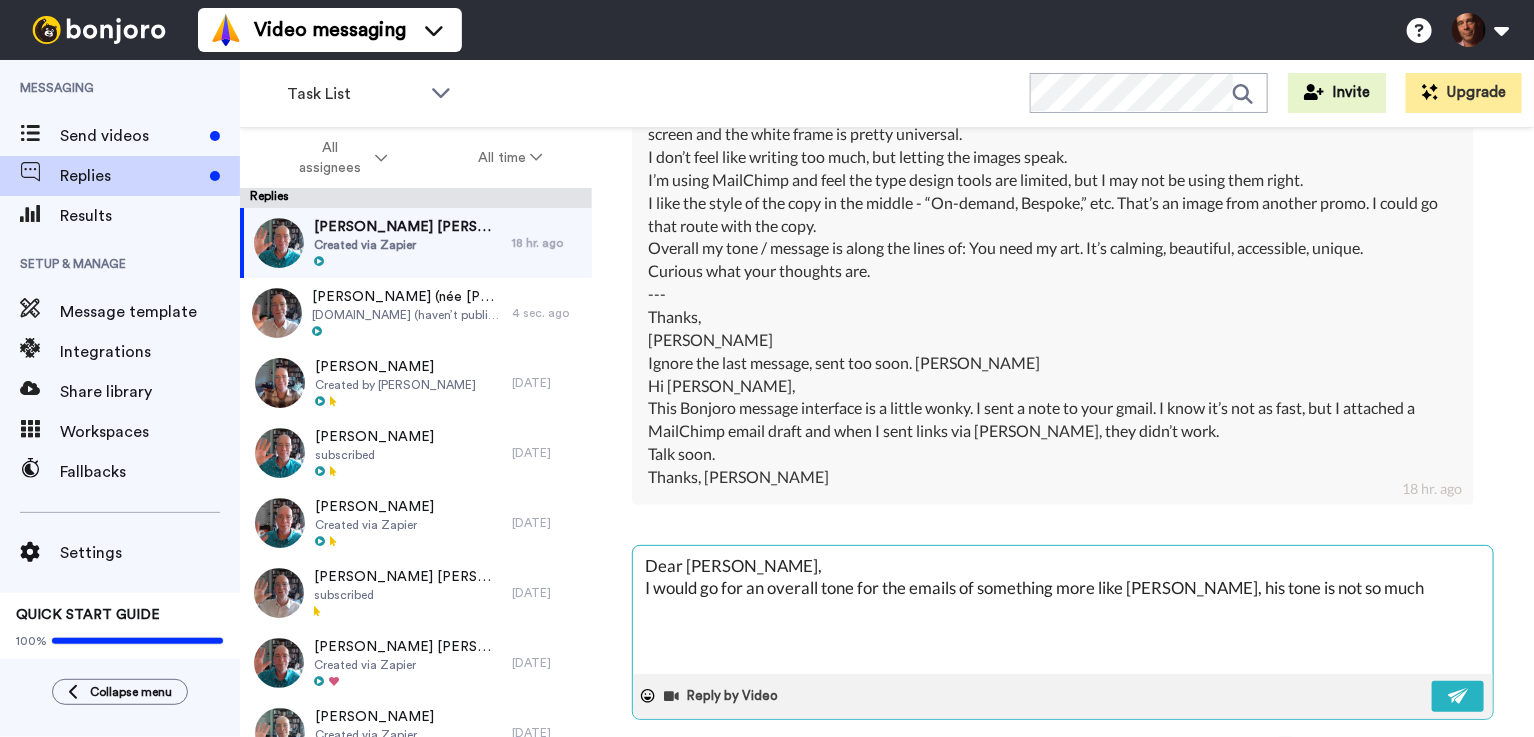 click on "Dear [PERSON_NAME],
I would go for an overall tone for the emails of something more like [PERSON_NAME], his tone is not so much" at bounding box center (1063, 610) 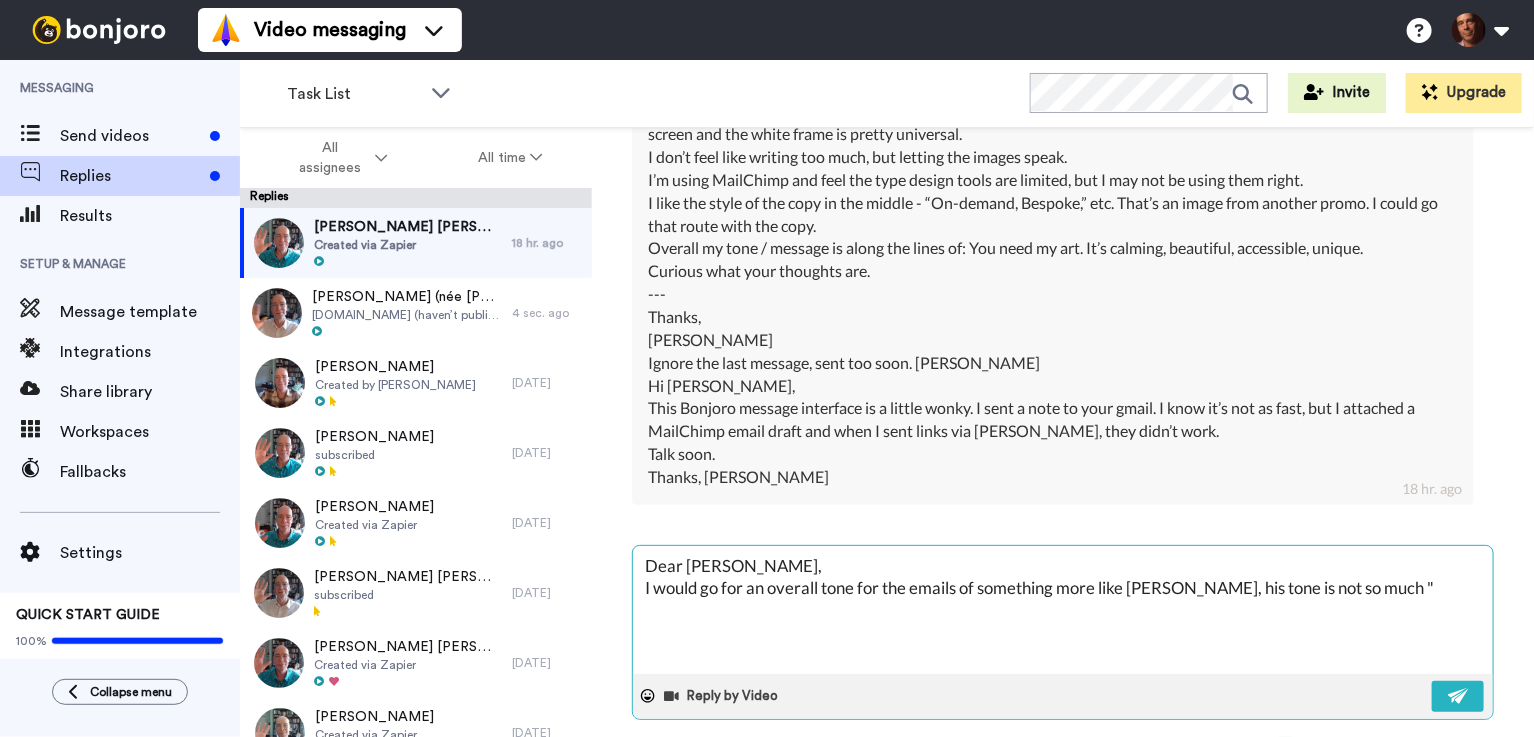 paste on "[URL][DOMAIN_NAME]" 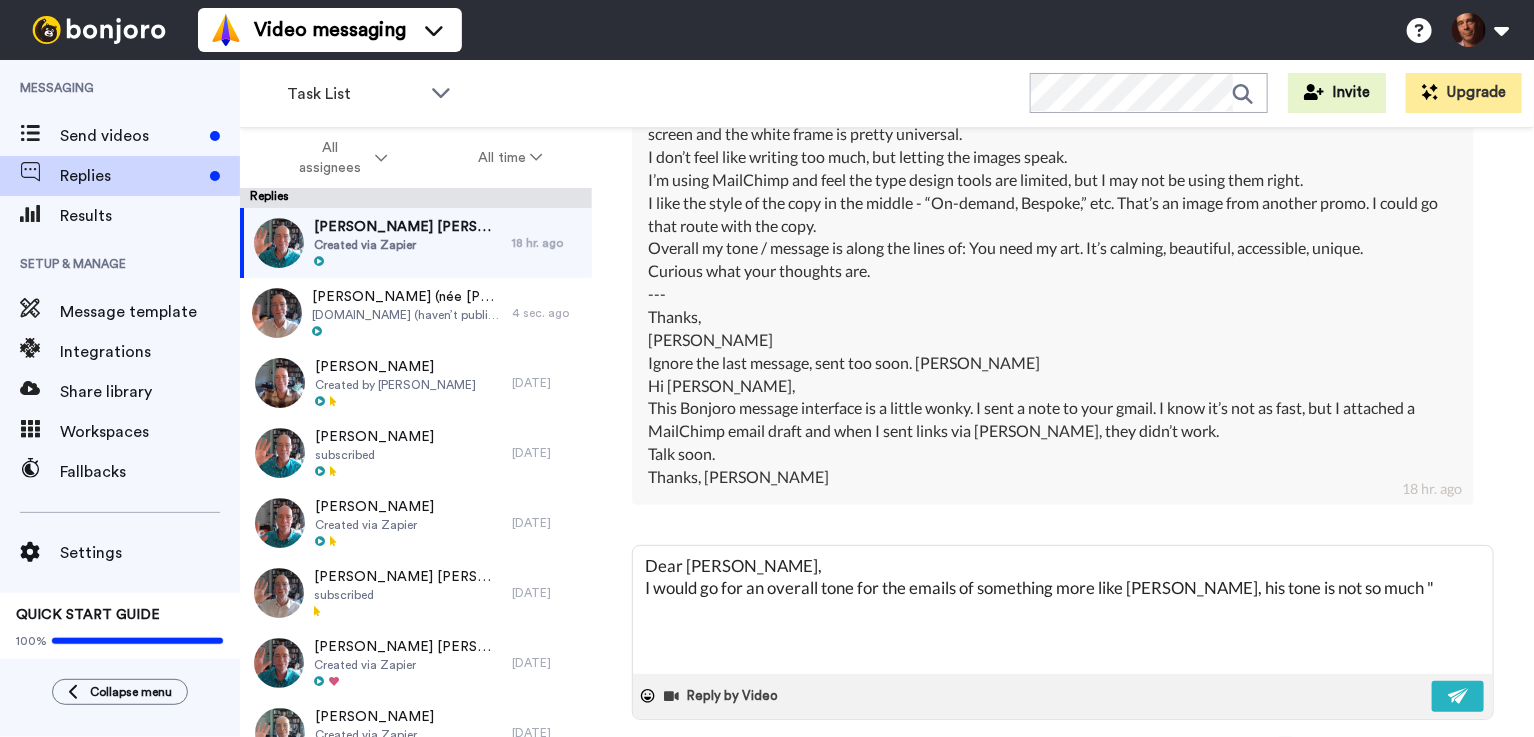 click on "Hi [PERSON_NAME], I’m sending this in case the link:  I looked at [PERSON_NAME] email, and it’s good. Mine is rough, but I feel good about the basics.  I’ll have 1-2 images. I like showing them framed because it makes it look like a physical thing someone can buy instead of just a picture on a screen and the white frame is pretty universal. I don’t feel like writing too much, but letting the images speak. I’m using MailChimp and feel the type design tools are limited, but I may not be using them right.  I like the style of the copy in the middle - “On-demand, Bespoke,” etc. That’s an image from another promo. I could go that route with the copy. Overall my tone / message is along the lines of: You need my art. It’s calming, beautiful, accessible, unique. Curious what your thoughts are. ---  [PERSON_NAME]" at bounding box center [1053, 169] 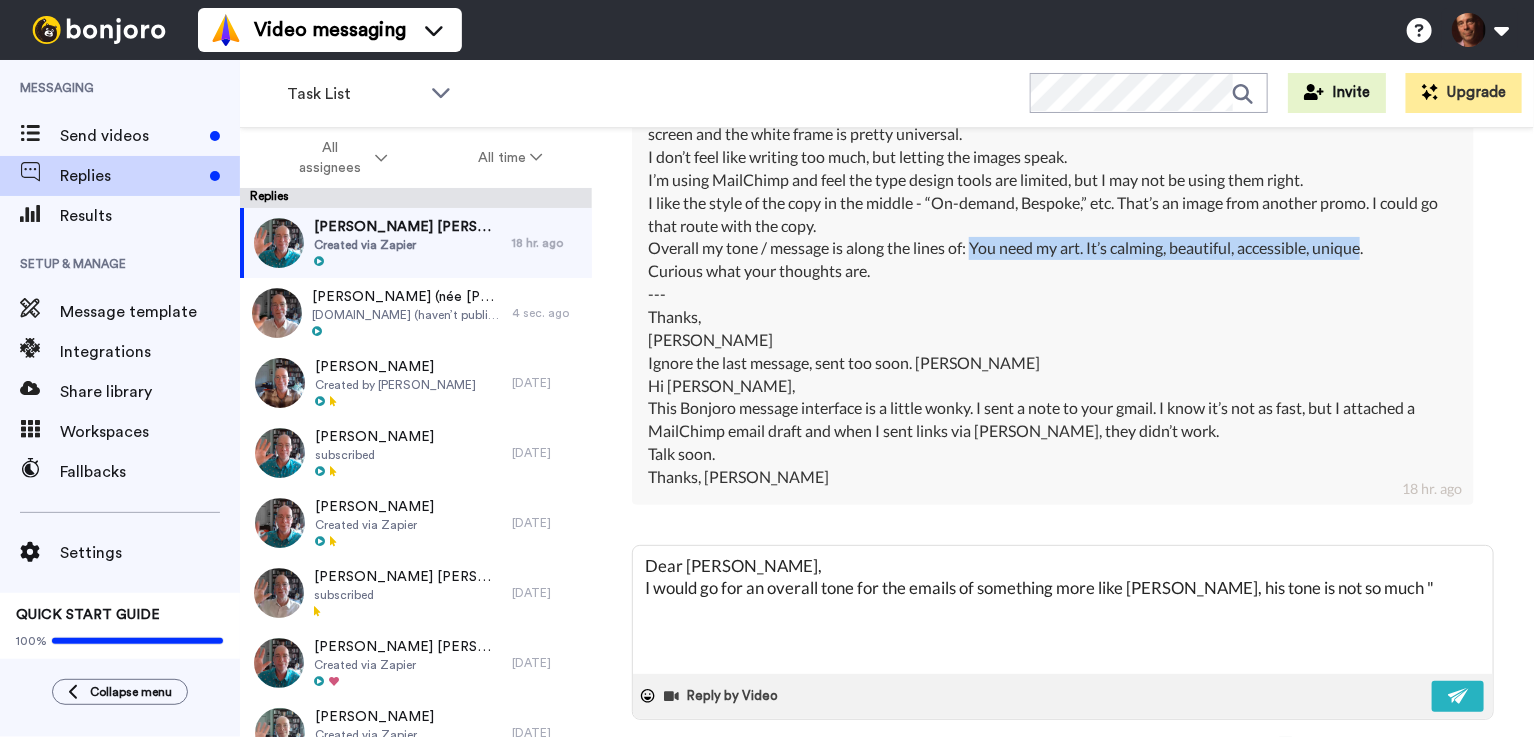 drag, startPoint x: 976, startPoint y: 227, endPoint x: 1372, endPoint y: 233, distance: 396.04544 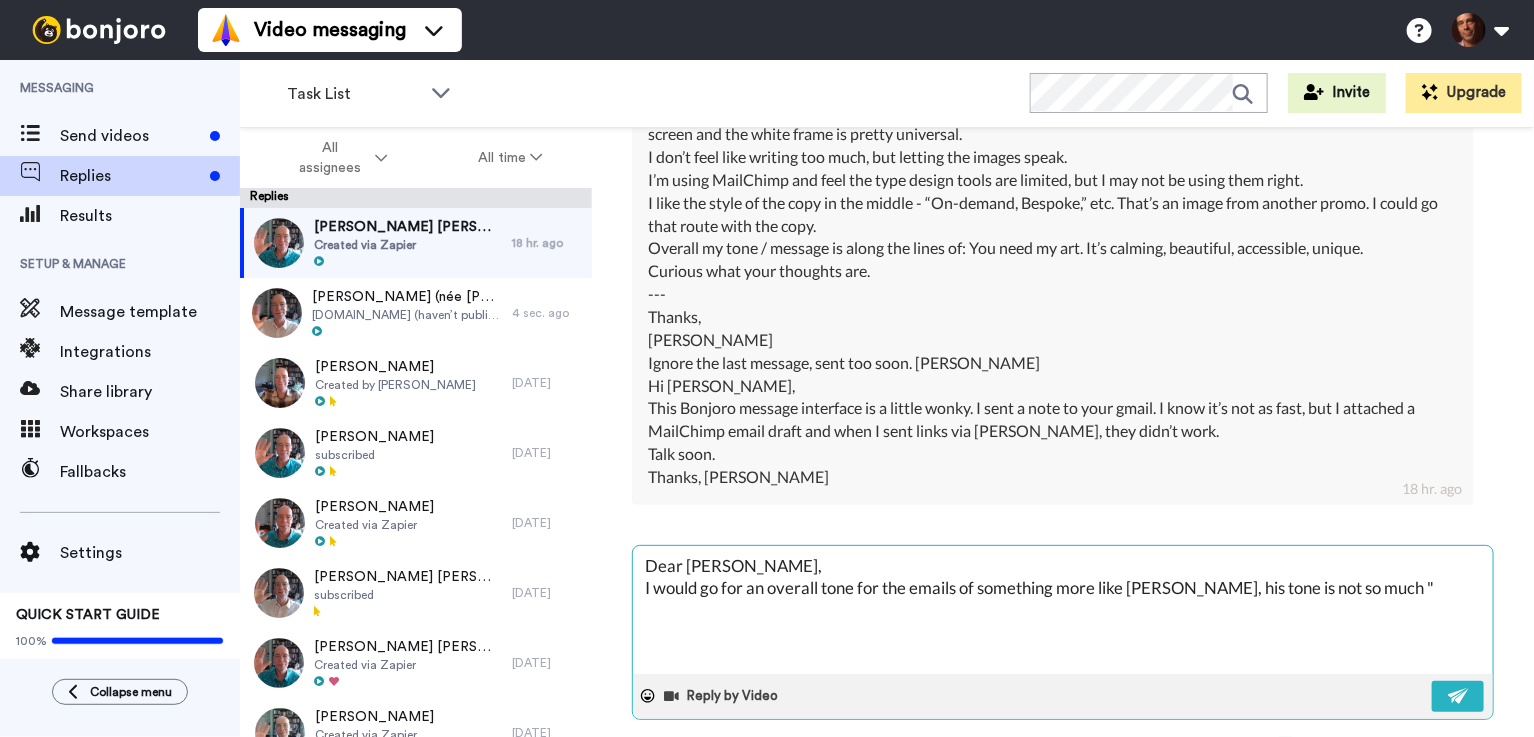 click on "Dear [PERSON_NAME],
I would go for an overall tone for the emails of something more like [PERSON_NAME], his tone is not so much "" at bounding box center (1063, 610) 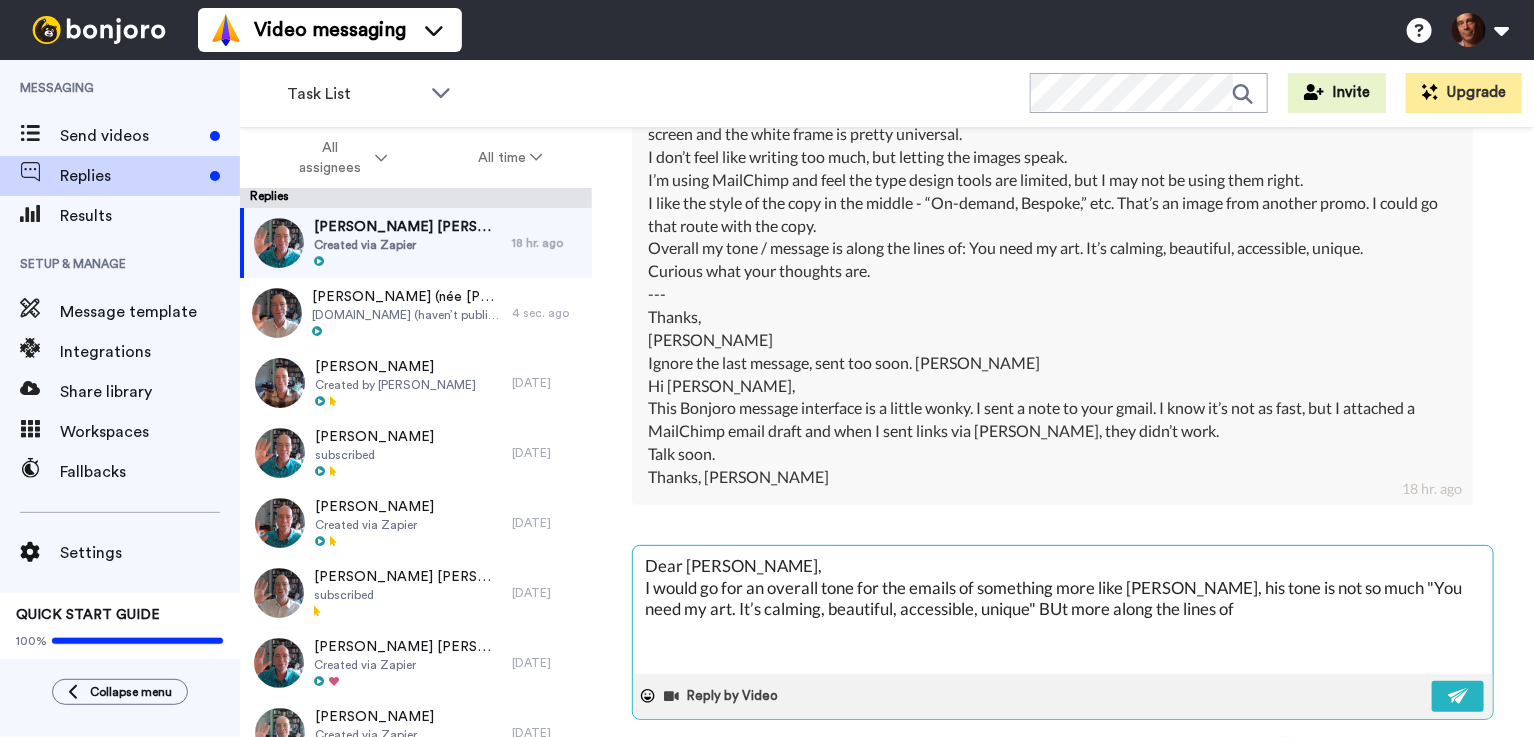 click on "Dear [PERSON_NAME],
I would go for an overall tone for the emails of something more like [PERSON_NAME], his tone is not so much "You need my art. It’s calming, beautiful, accessible, unique" BUt more along the lines of" at bounding box center [1063, 610] 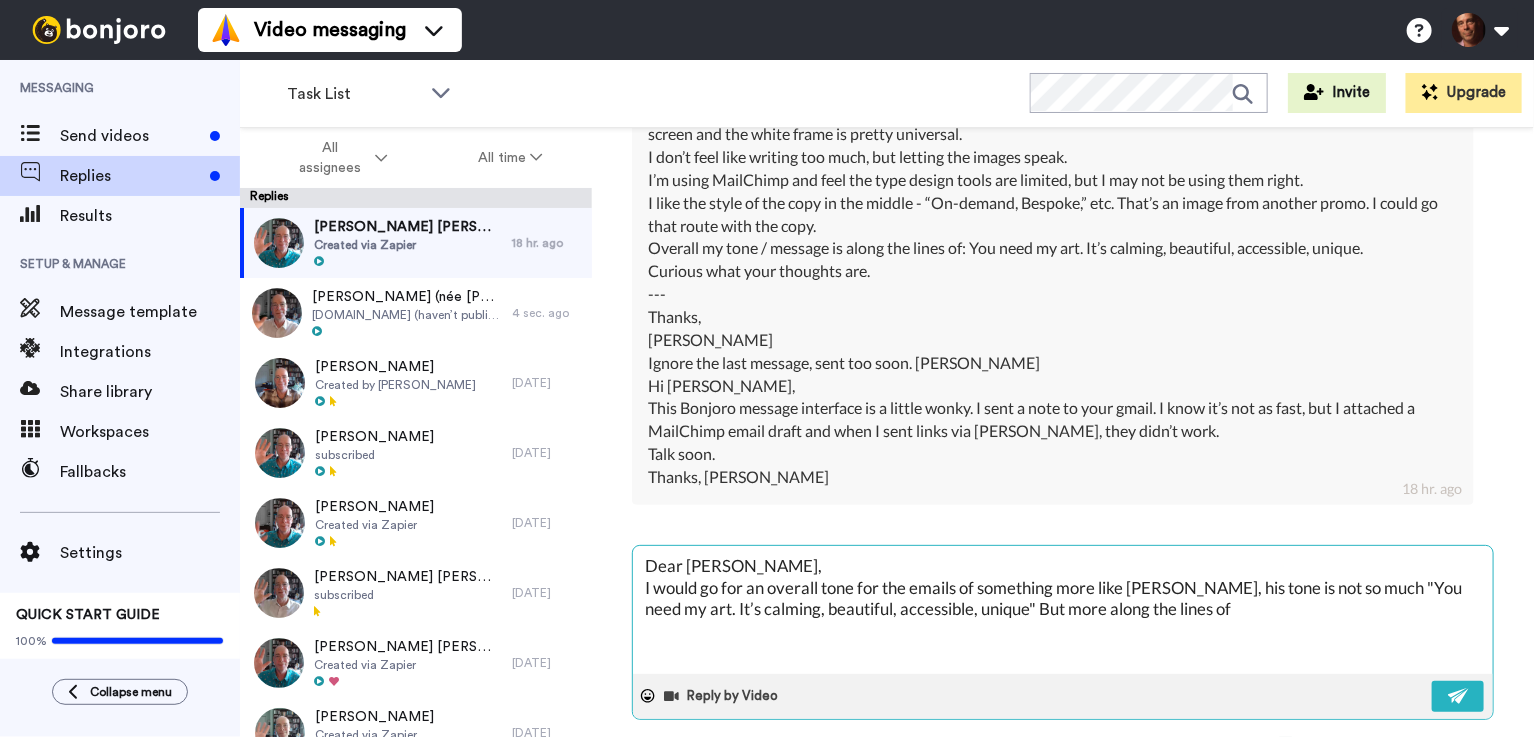 click on "Dear [PERSON_NAME],
I would go for an overall tone for the emails of something more like [PERSON_NAME], his tone is not so much "You need my art. It’s calming, beautiful, accessible, unique" But more along the lines of" at bounding box center (1063, 610) 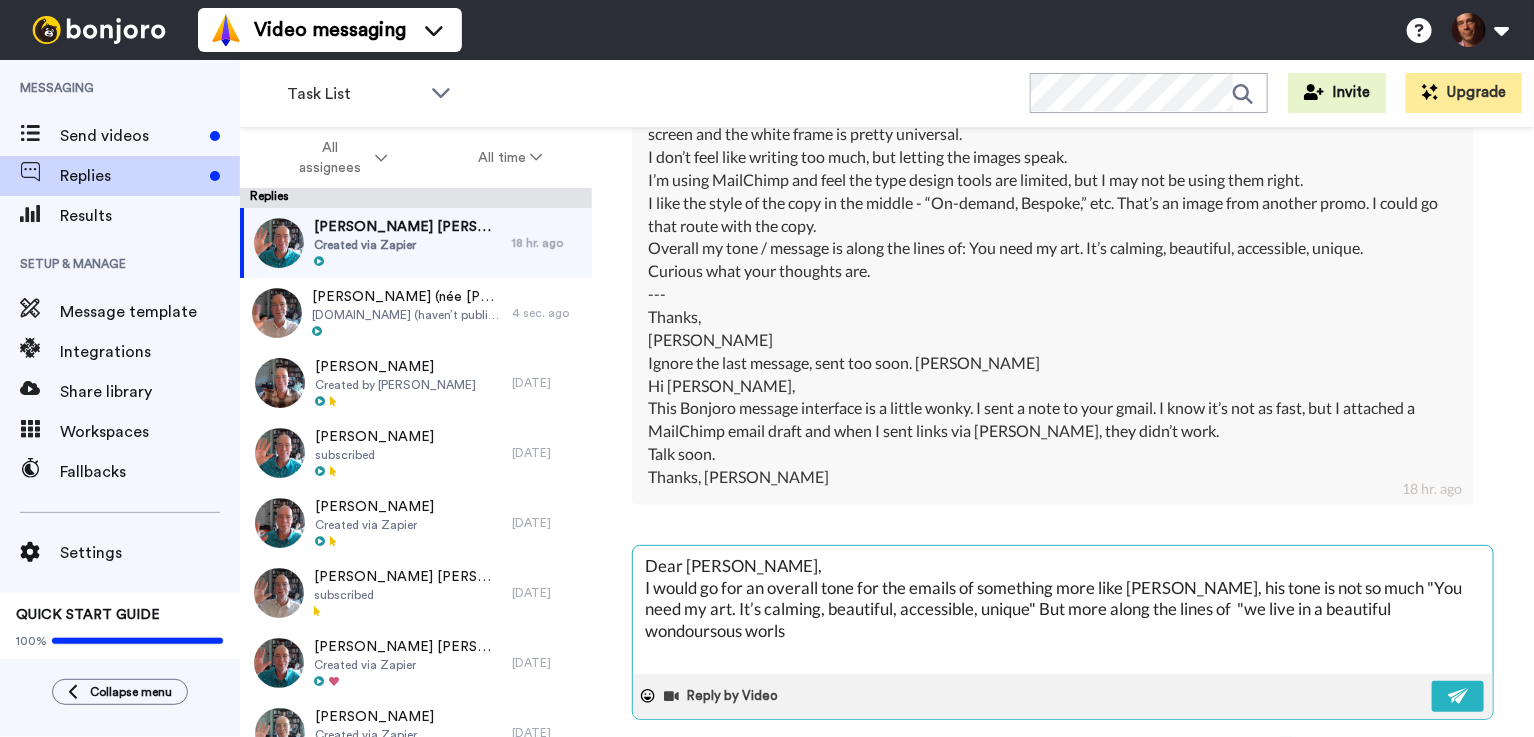 click on "Dear [PERSON_NAME],
I would go for an overall tone for the emails of something more like [PERSON_NAME], his tone is not so much "You need my art. It’s calming, beautiful, accessible, unique" But more along the lines of  "we live in a beautiful wondoursous worls" at bounding box center (1063, 610) 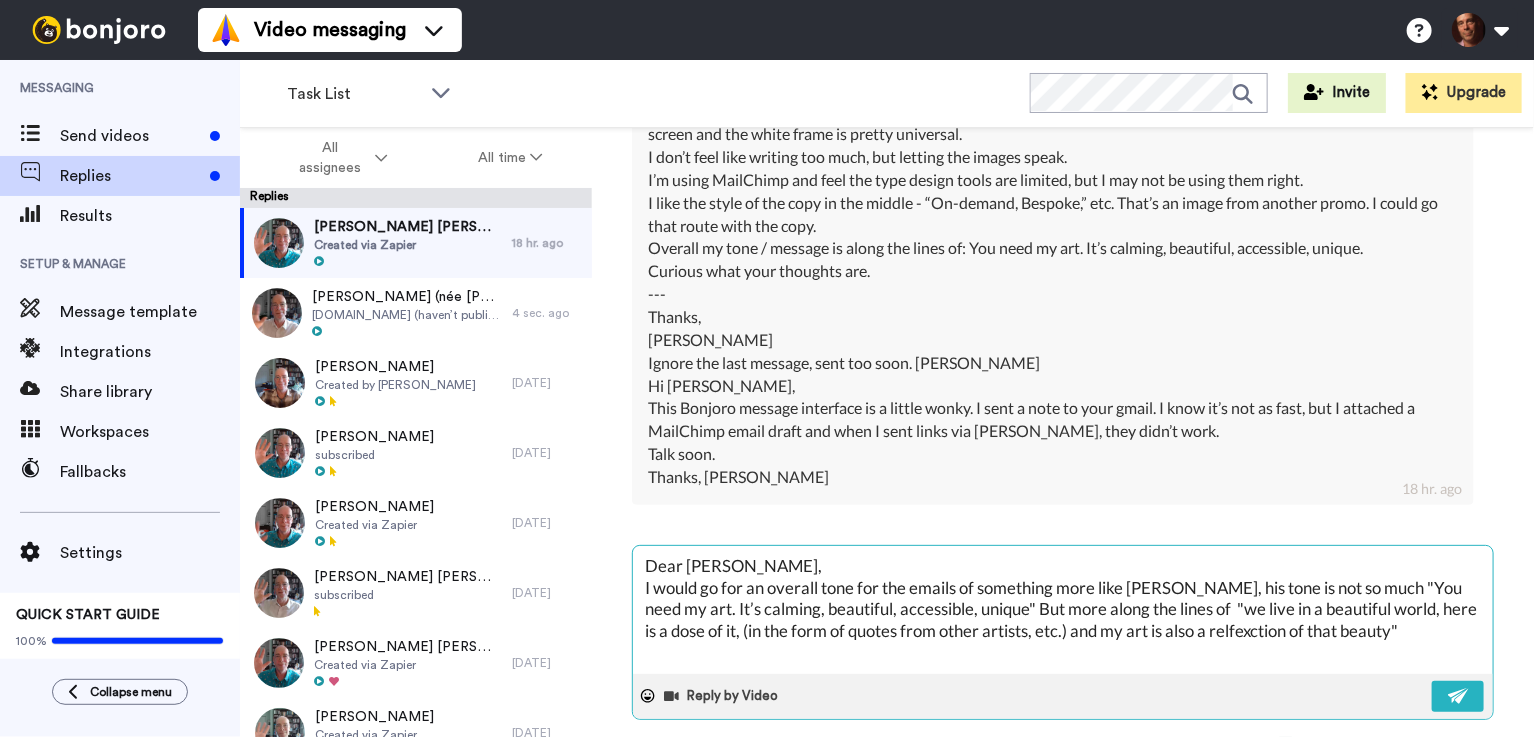 click on "Dear [PERSON_NAME],
I would go for an overall tone for the emails of something more like [PERSON_NAME], his tone is not so much "You need my art. It’s calming, beautiful, accessible, unique" But more along the lines of  "we live in a beautiful world, here is a dose of it, (in the form of quotes from other artists, etc.) and my art is also a relfexction of that beauty"" at bounding box center (1063, 610) 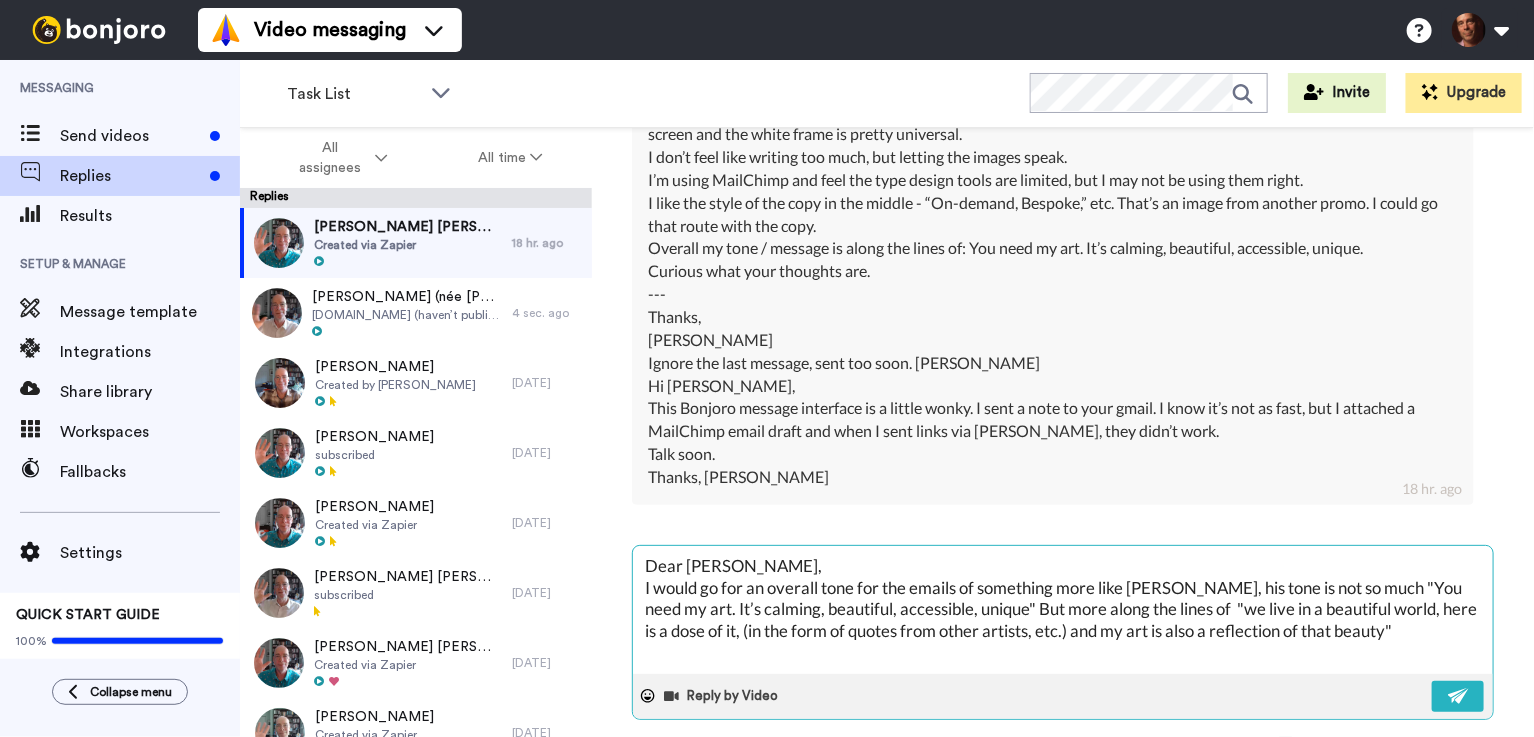 click on "Dear [PERSON_NAME],
I would go for an overall tone for the emails of something more like [PERSON_NAME], his tone is not so much "You need my art. It’s calming, beautiful, accessible, unique" But more along the lines of  "we live in a beautiful world, here is a dose of it, (in the form of quotes from other artists, etc.) and my art is also a reflection of that beauty"" at bounding box center [1063, 610] 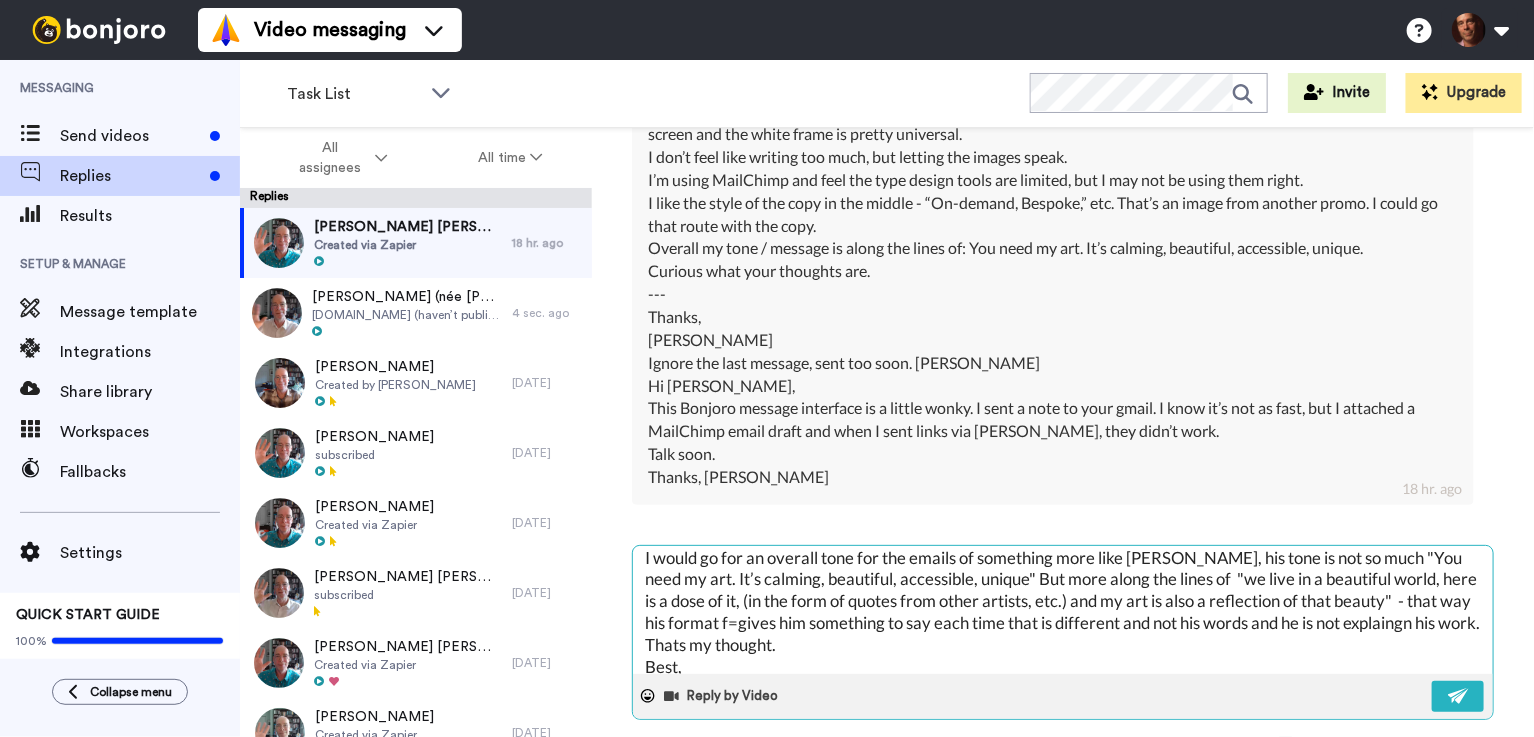 scroll, scrollTop: 32, scrollLeft: 0, axis: vertical 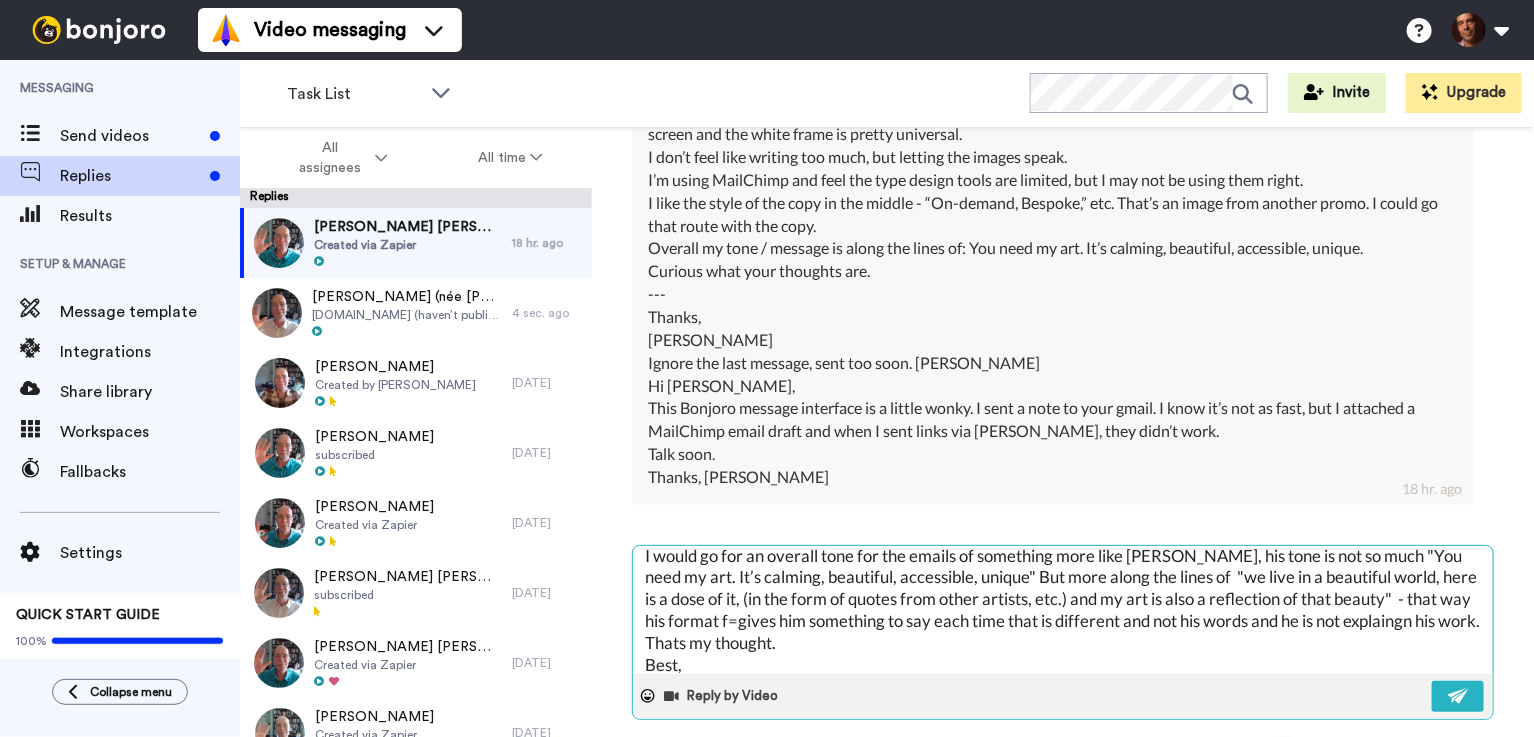 click on "Dear [PERSON_NAME],
I would go for an overall tone for the emails of something more like [PERSON_NAME], his tone is not so much "You need my art. It’s calming, beautiful, accessible, unique" But more along the lines of  "we live in a beautiful world, here is a dose of it, (in the form of quotes from other artists, etc.) and my art is also a reflection of that beauty"  - that way his format f=gives him something to say each time that is different and not his words and he is not explaingn his work. Thats my thought.
Best,
[PERSON_NAME]" at bounding box center [1063, 610] 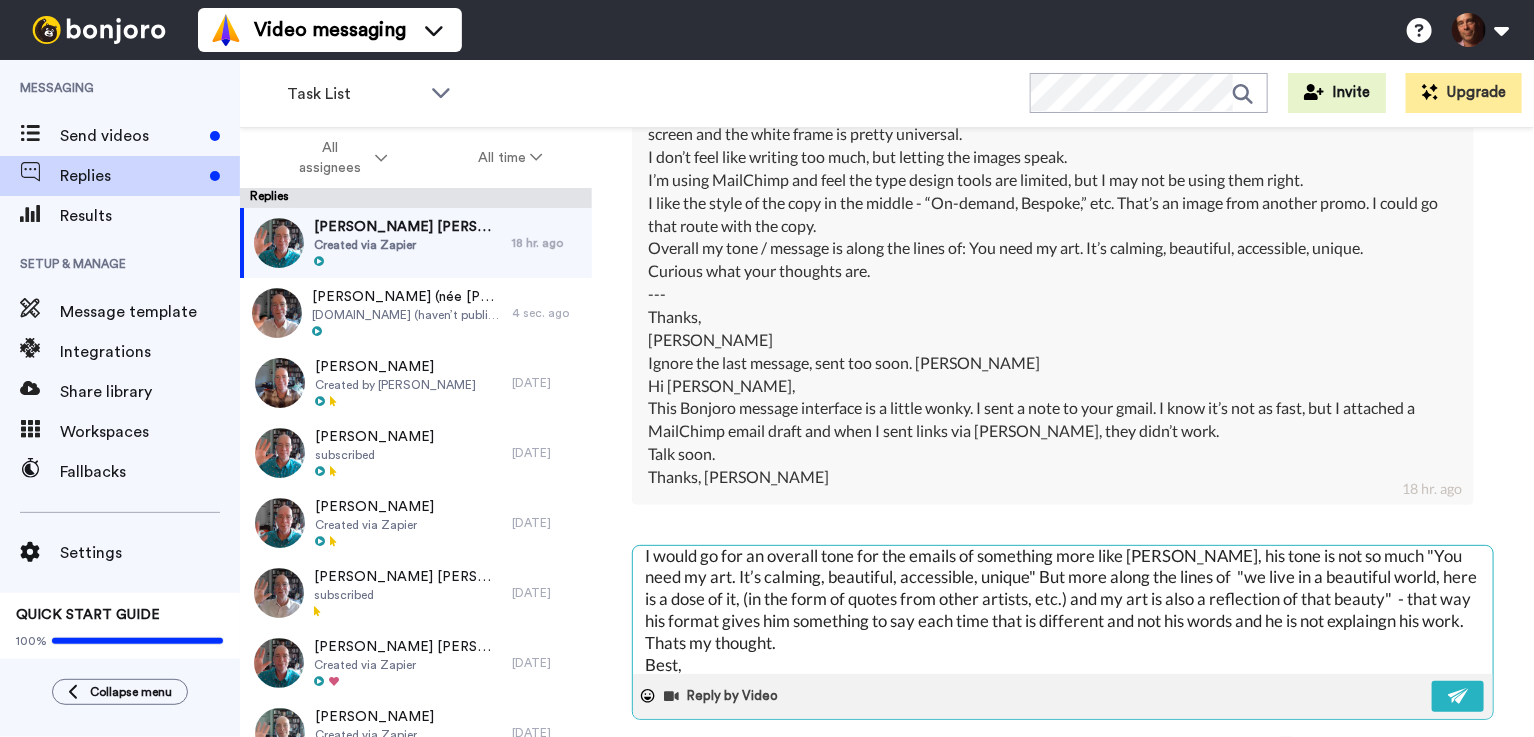 scroll, scrollTop: 33, scrollLeft: 0, axis: vertical 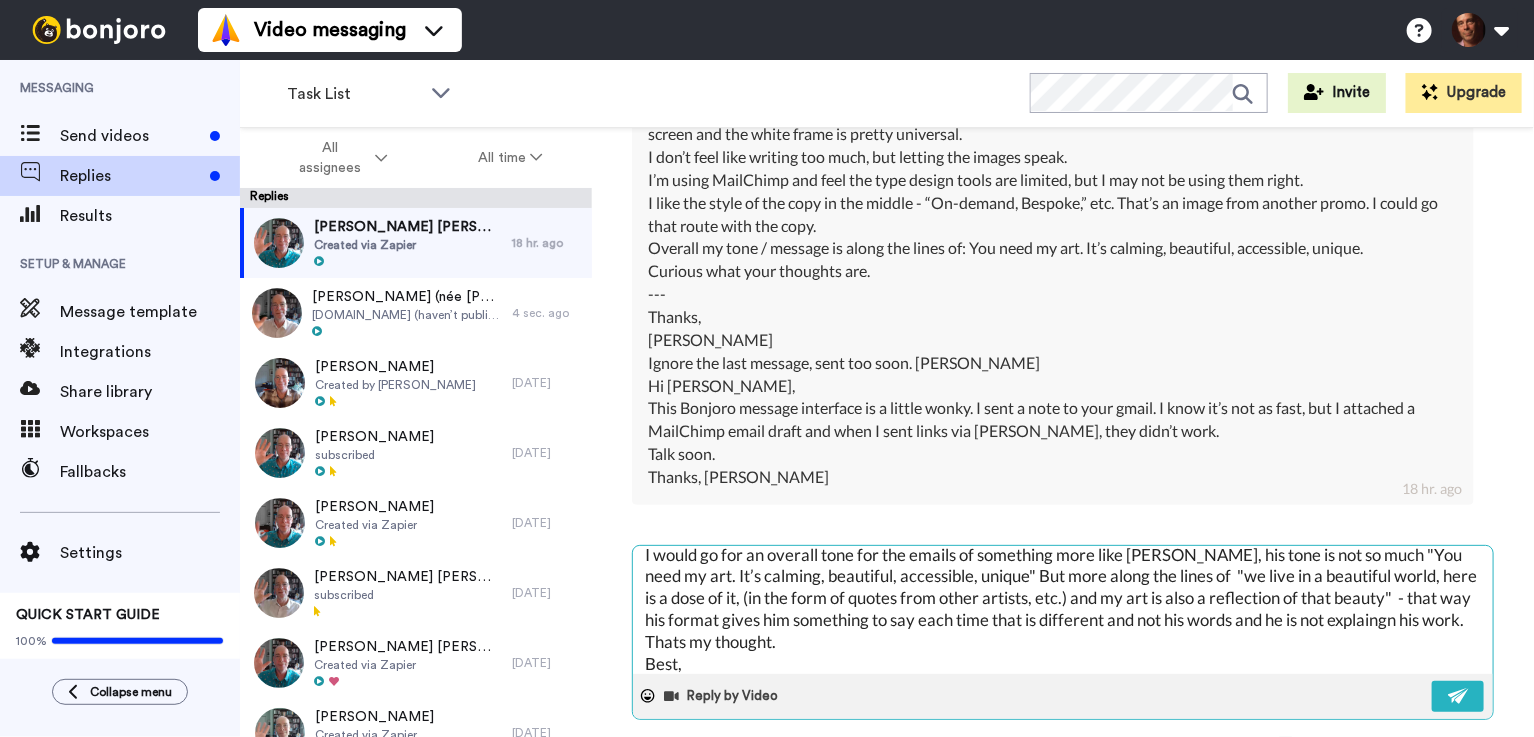 click on "Dear [PERSON_NAME],
I would go for an overall tone for the emails of something more like [PERSON_NAME], his tone is not so much "You need my art. It’s calming, beautiful, accessible, unique" But more along the lines of  "we live in a beautiful world, here is a dose of it, (in the form of quotes from other artists, etc.) and my art is also a reflection of that beauty"  - that way his format gives him something to say each time that is different and not his words and he is not explaingn his work. Thats my thought.
Best,
[PERSON_NAME]" at bounding box center [1063, 610] 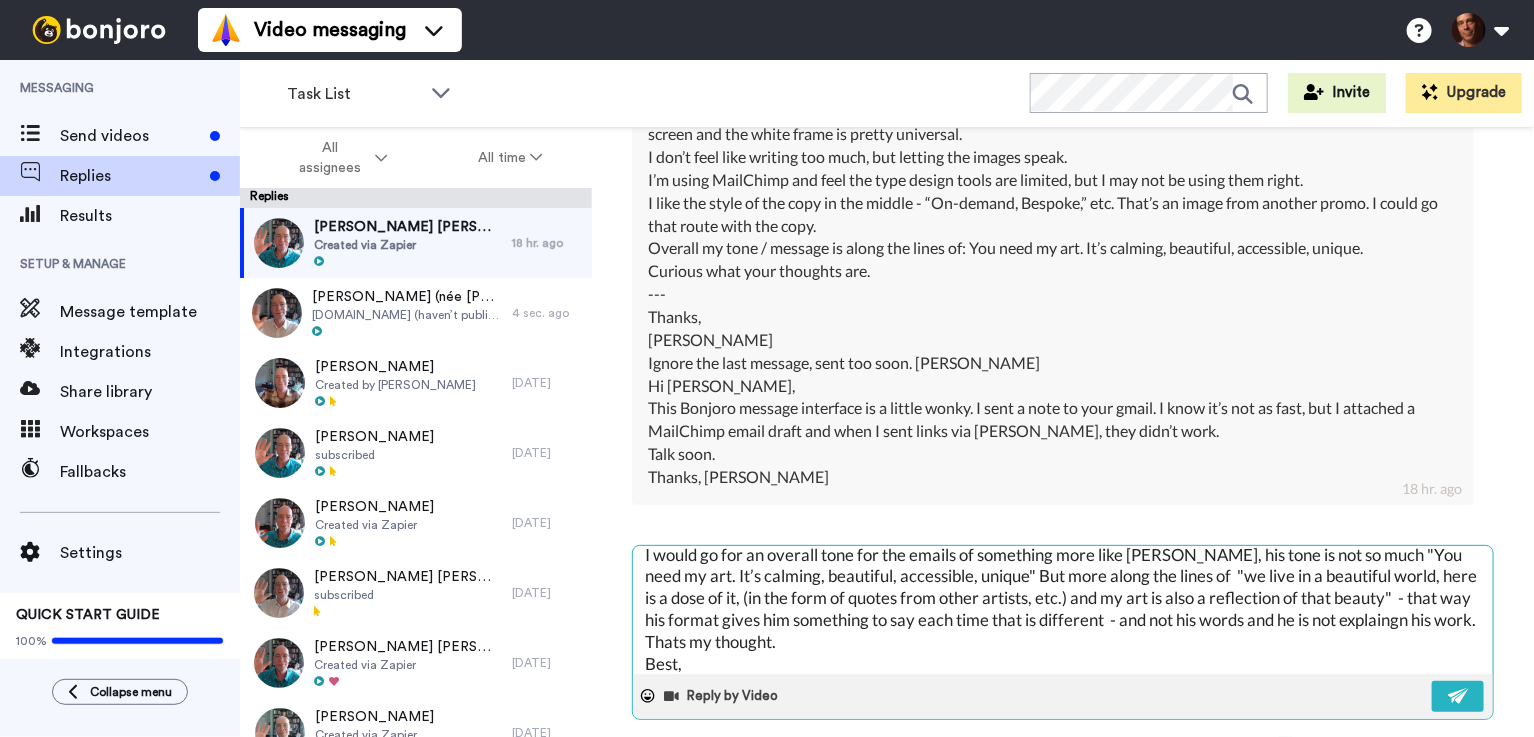 click on "Dear [PERSON_NAME],
I would go for an overall tone for the emails of something more like [PERSON_NAME], his tone is not so much "You need my art. It’s calming, beautiful, accessible, unique" But more along the lines of  "we live in a beautiful world, here is a dose of it, (in the form of quotes from other artists, etc.) and my art is also a reflection of that beauty"  - that way his format gives him something to say each time that is different  - and not his words and he is not explaingn his work. Thats my thought.
Best,
[PERSON_NAME]" at bounding box center (1063, 610) 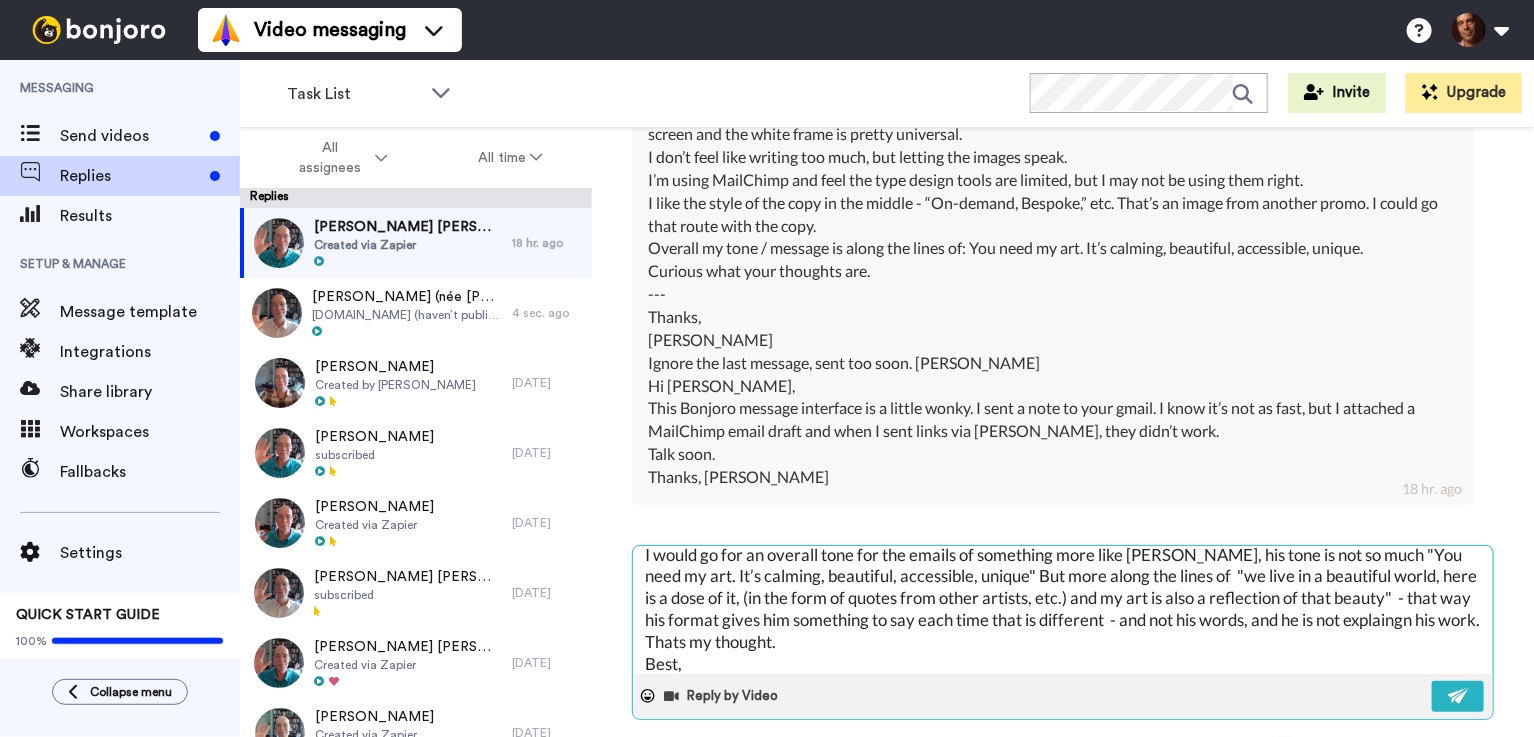 click on "Dear [PERSON_NAME],
I would go for an overall tone for the emails of something more like [PERSON_NAME], his tone is not so much "You need my art. It’s calming, beautiful, accessible, unique" But more along the lines of  "we live in a beautiful world, here is a dose of it, (in the form of quotes from other artists, etc.) and my art is also a reflection of that beauty"  - that way his format gives him something to say each time that is different  - and not his words, and he is not explaingn his work. Thats my thought.
Best,
[PERSON_NAME]" at bounding box center [1063, 610] 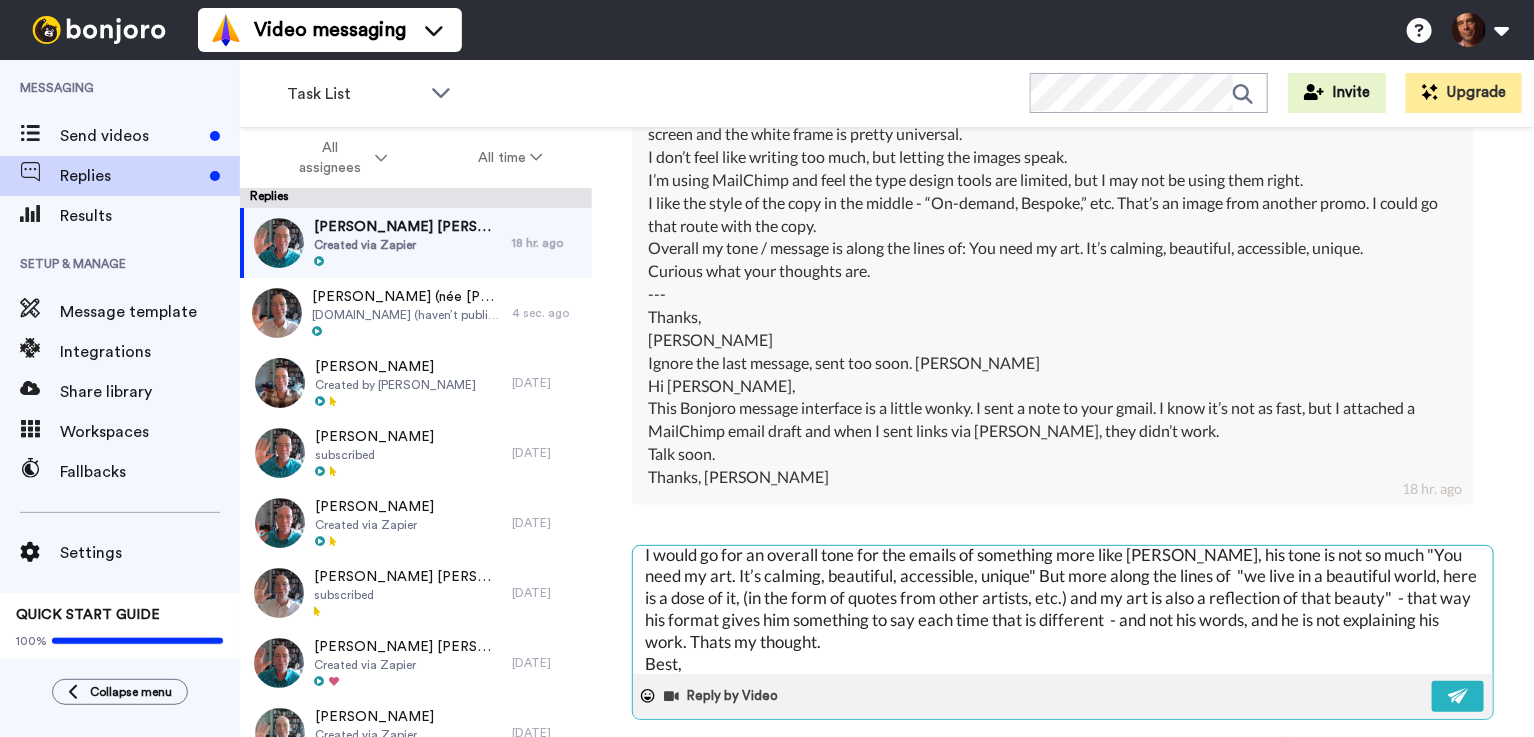scroll, scrollTop: 64, scrollLeft: 0, axis: vertical 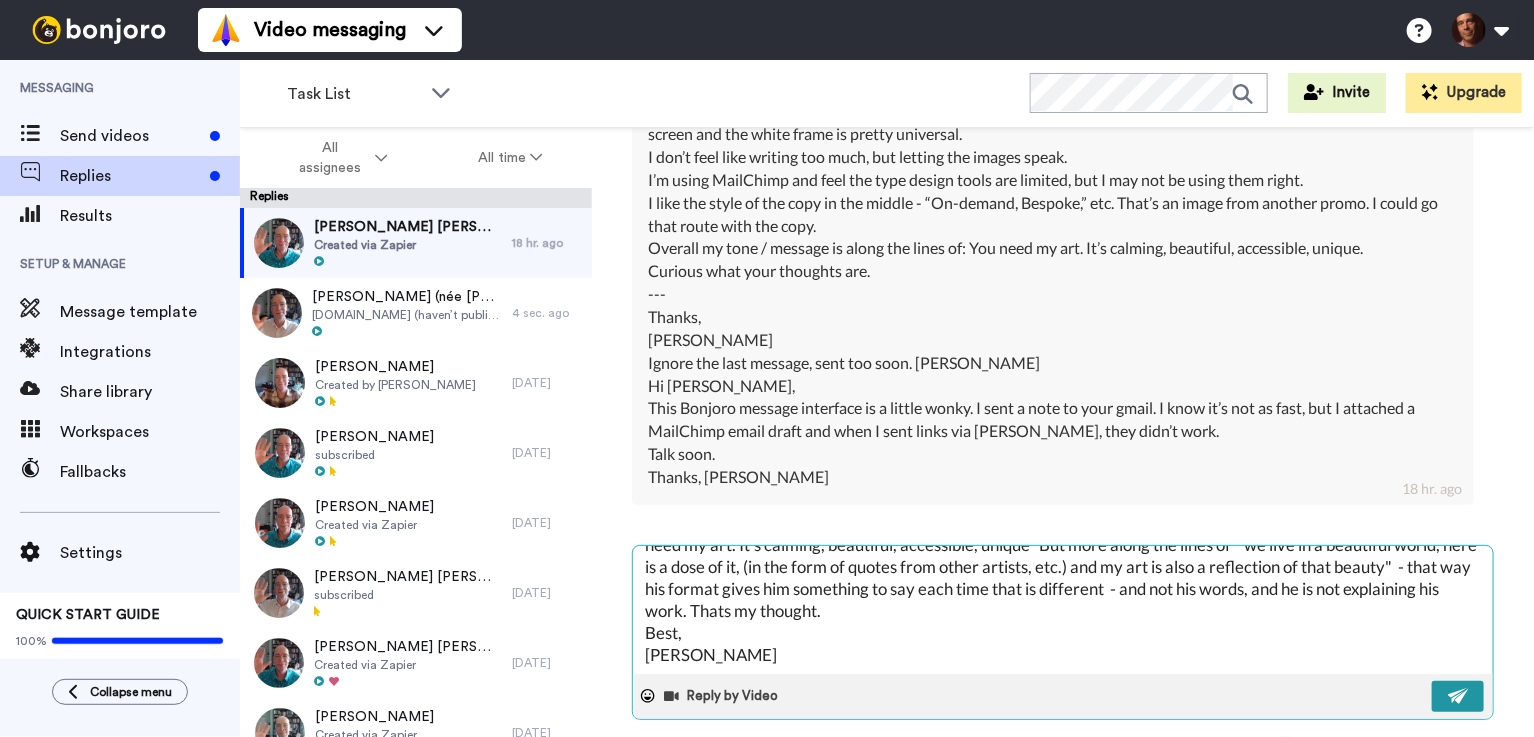 click at bounding box center (1459, 696) 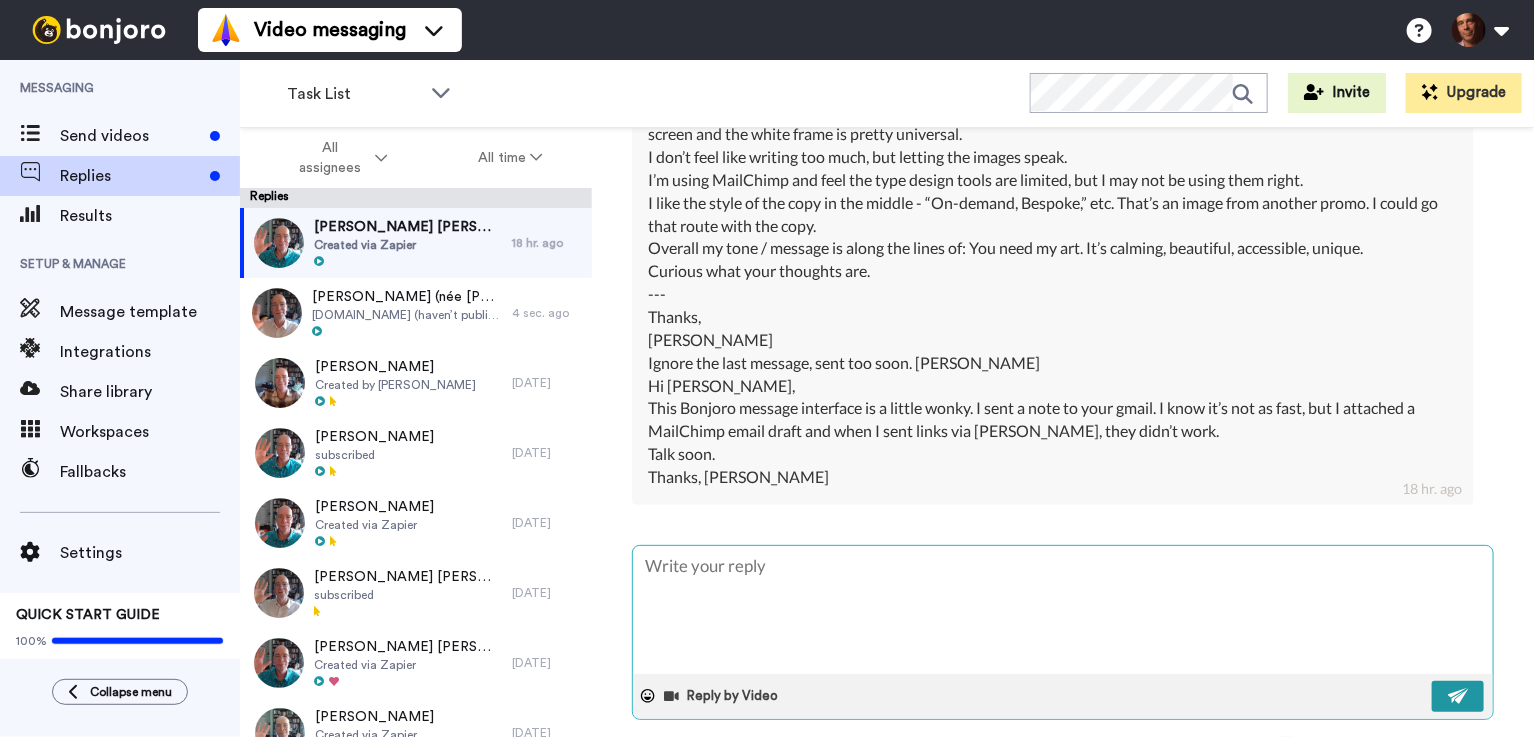 scroll, scrollTop: 0, scrollLeft: 0, axis: both 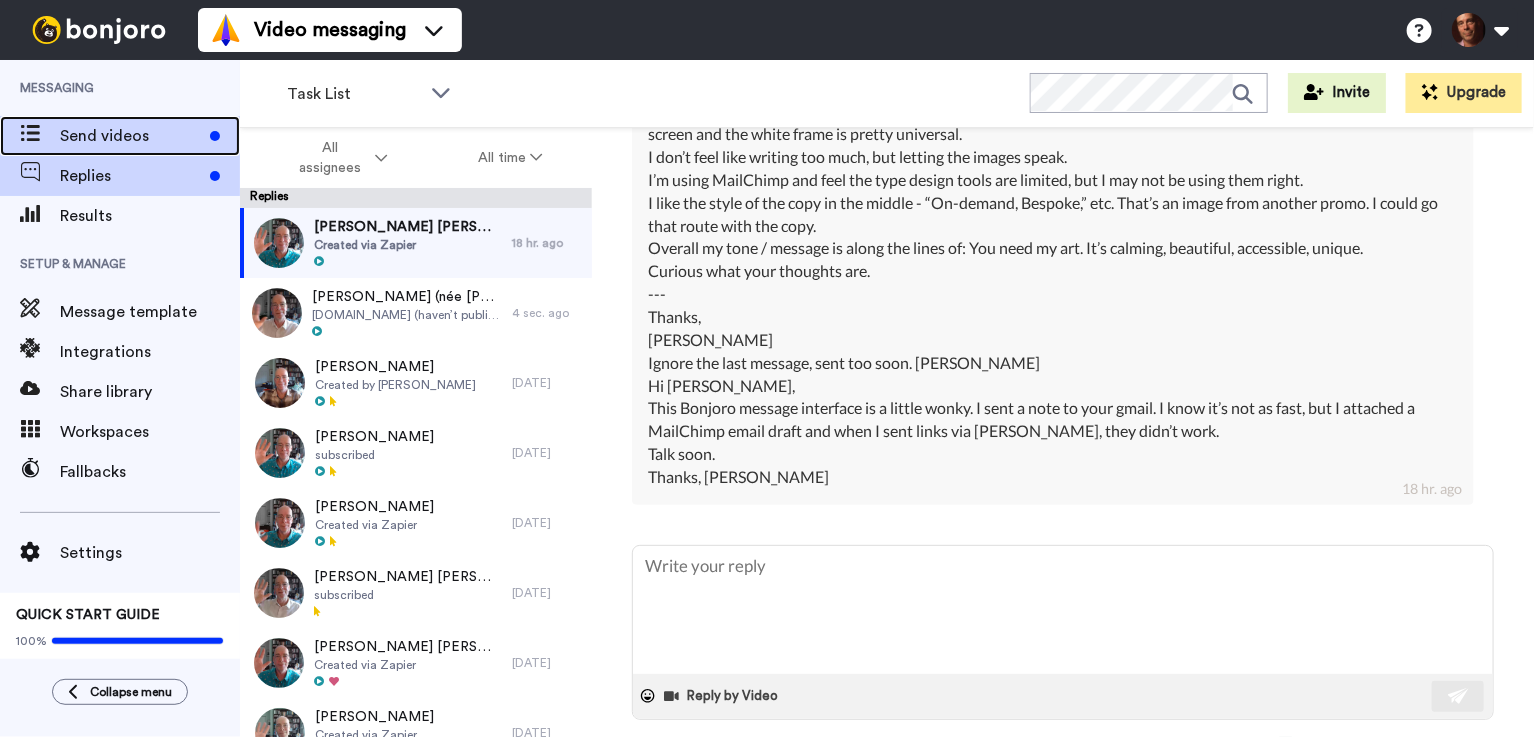 click on "Send videos" at bounding box center (131, 136) 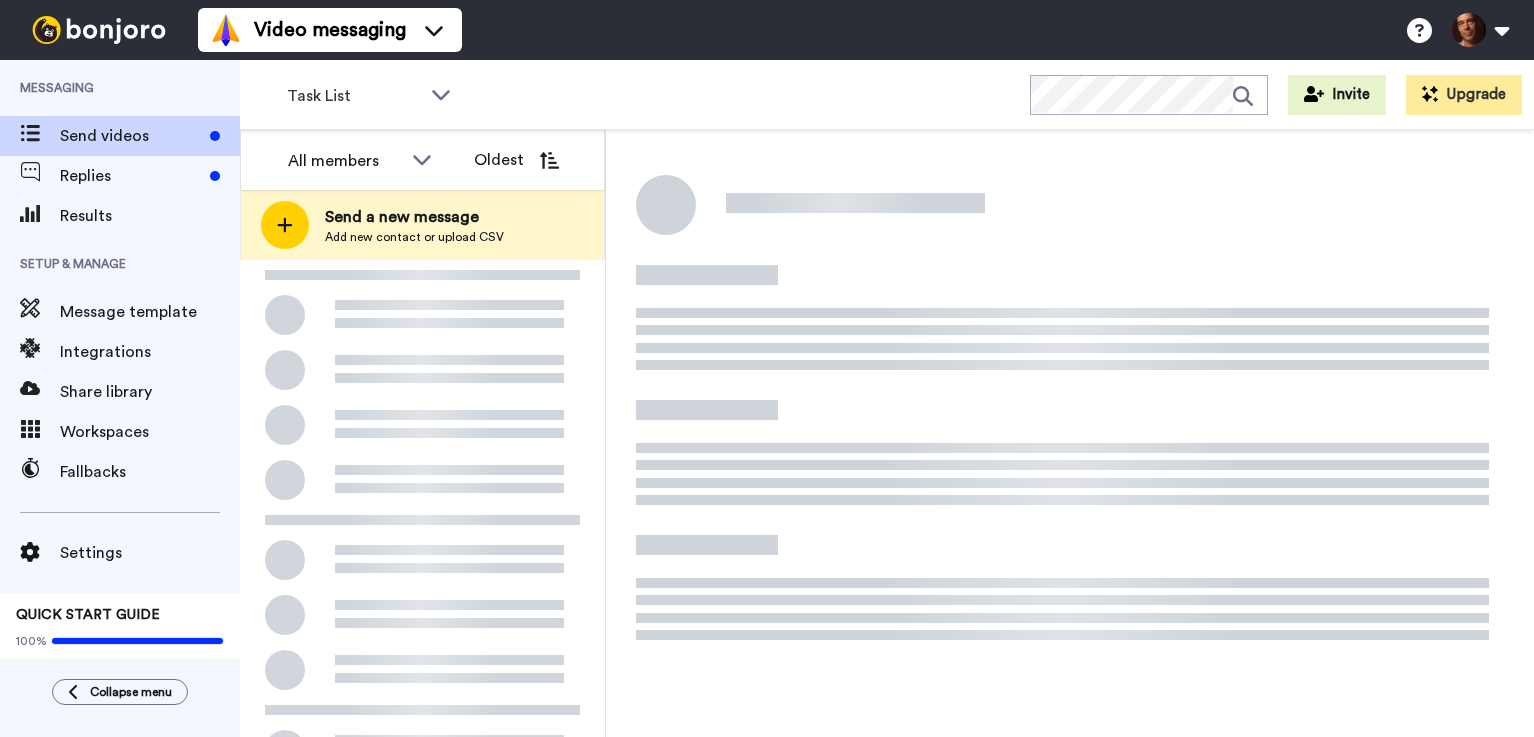scroll, scrollTop: 0, scrollLeft: 0, axis: both 